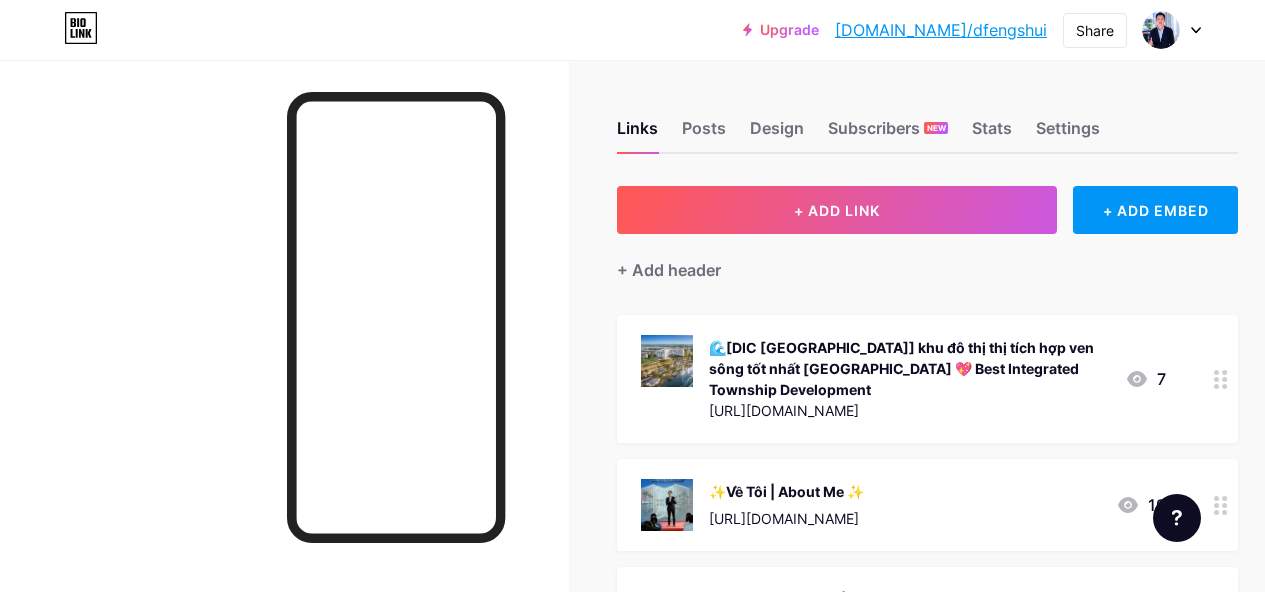 scroll, scrollTop: 0, scrollLeft: 0, axis: both 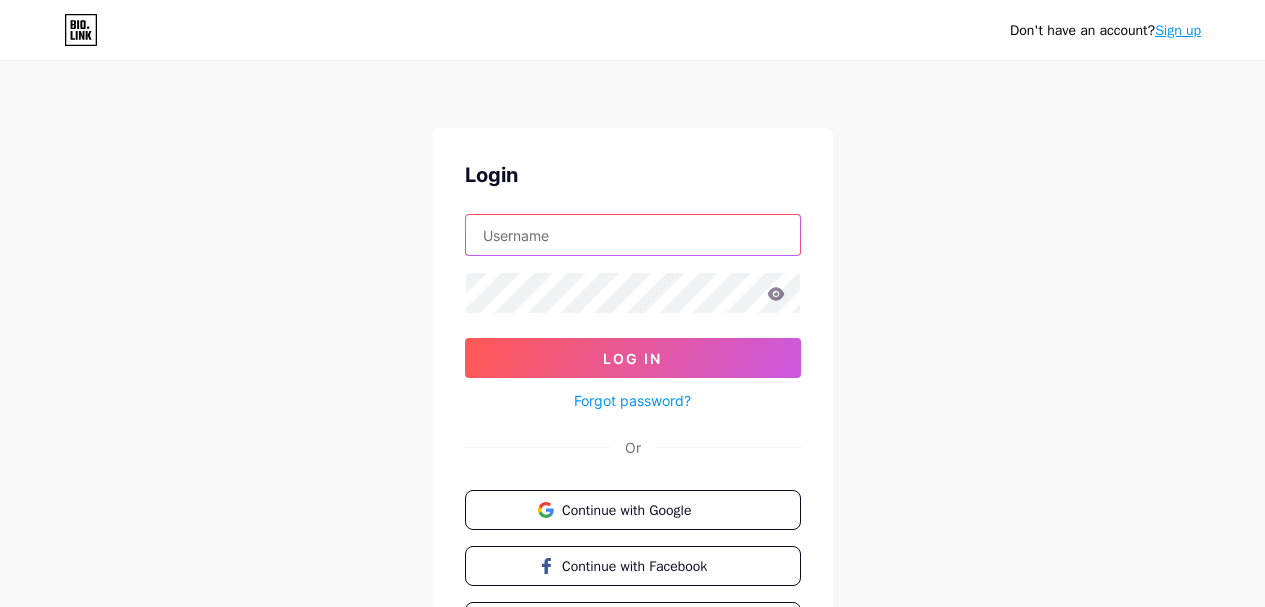 click at bounding box center (633, 235) 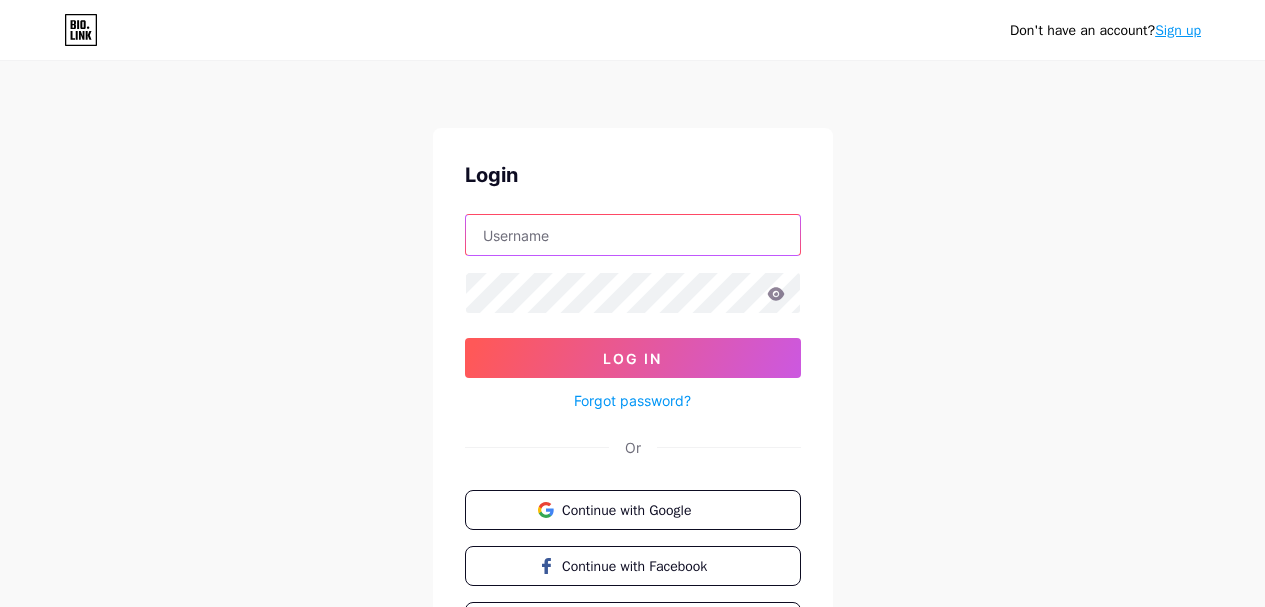 type on "baoduyreal@gmail.com" 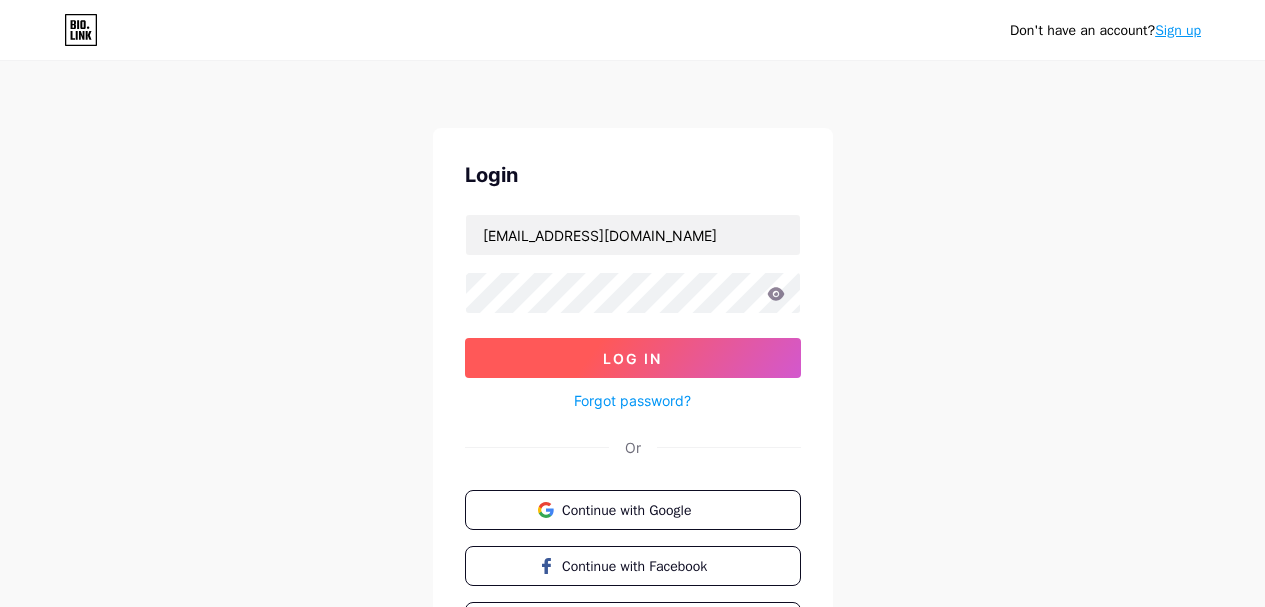click on "Log In" at bounding box center [633, 358] 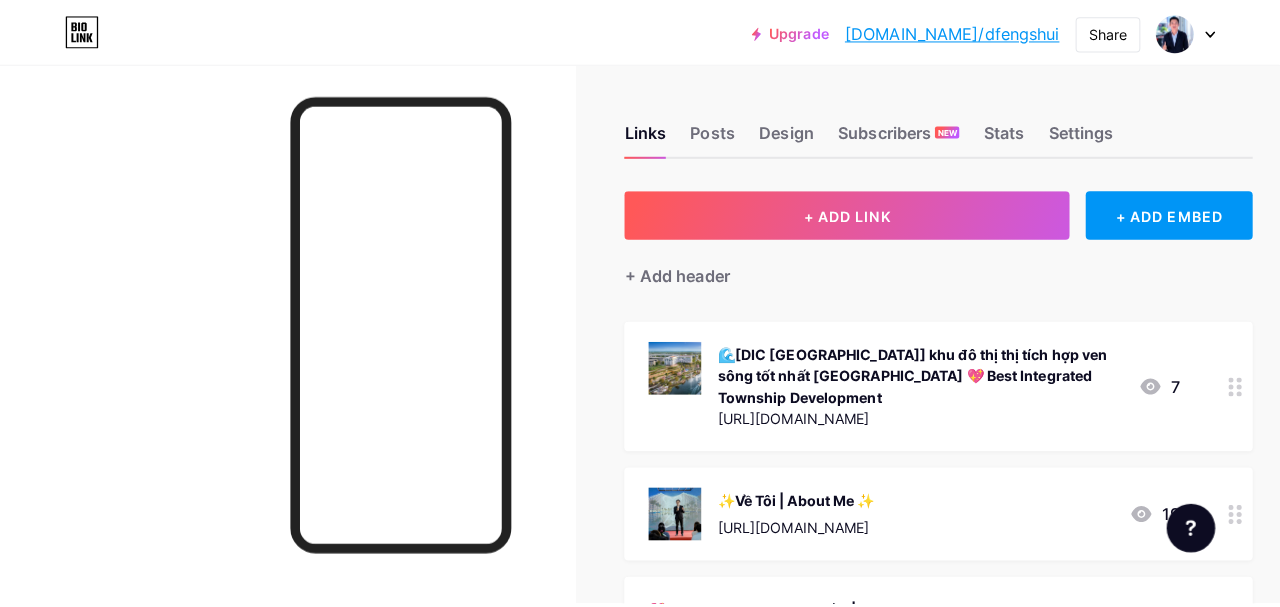 scroll, scrollTop: 0, scrollLeft: 0, axis: both 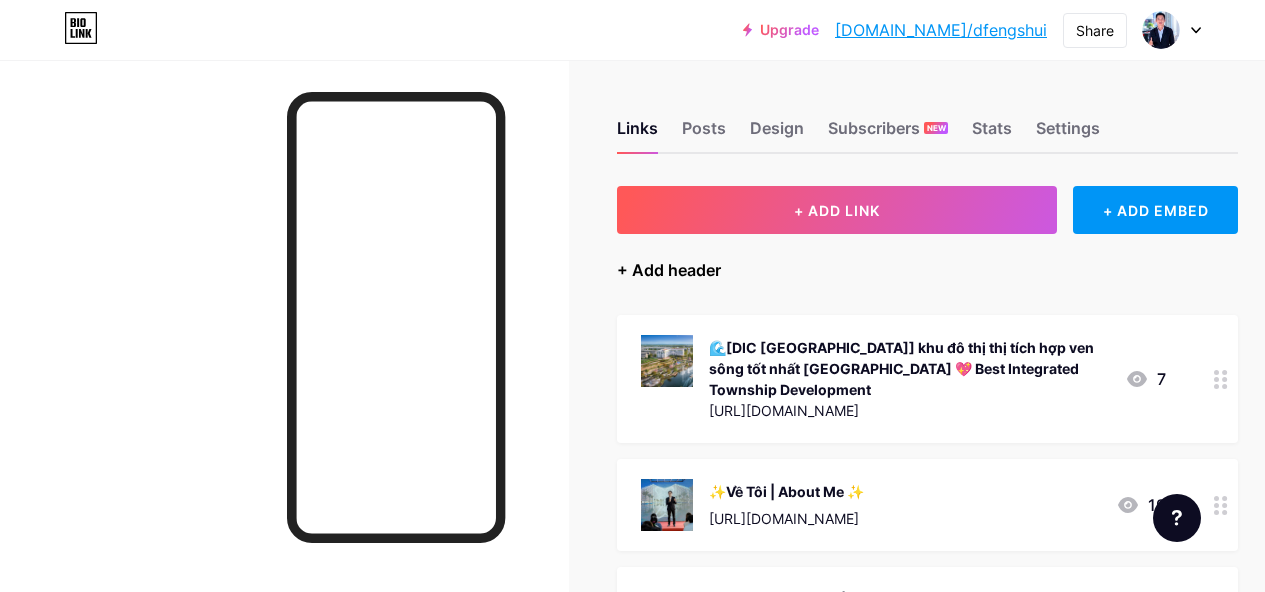 click on "+ Add header" at bounding box center (669, 270) 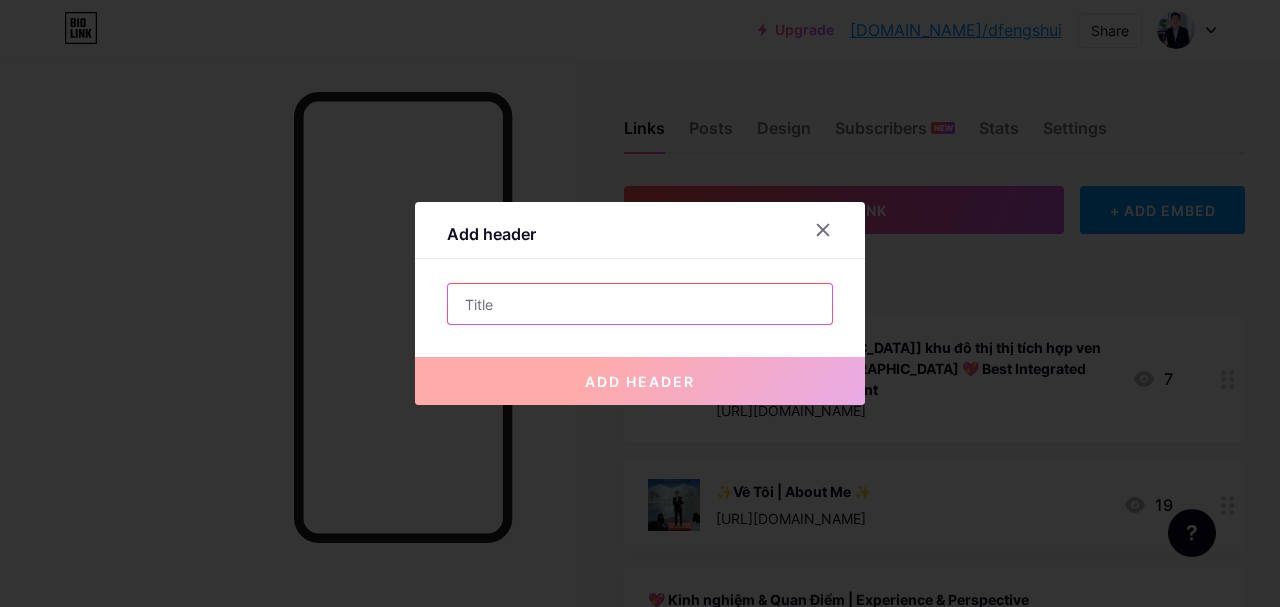 click at bounding box center (640, 304) 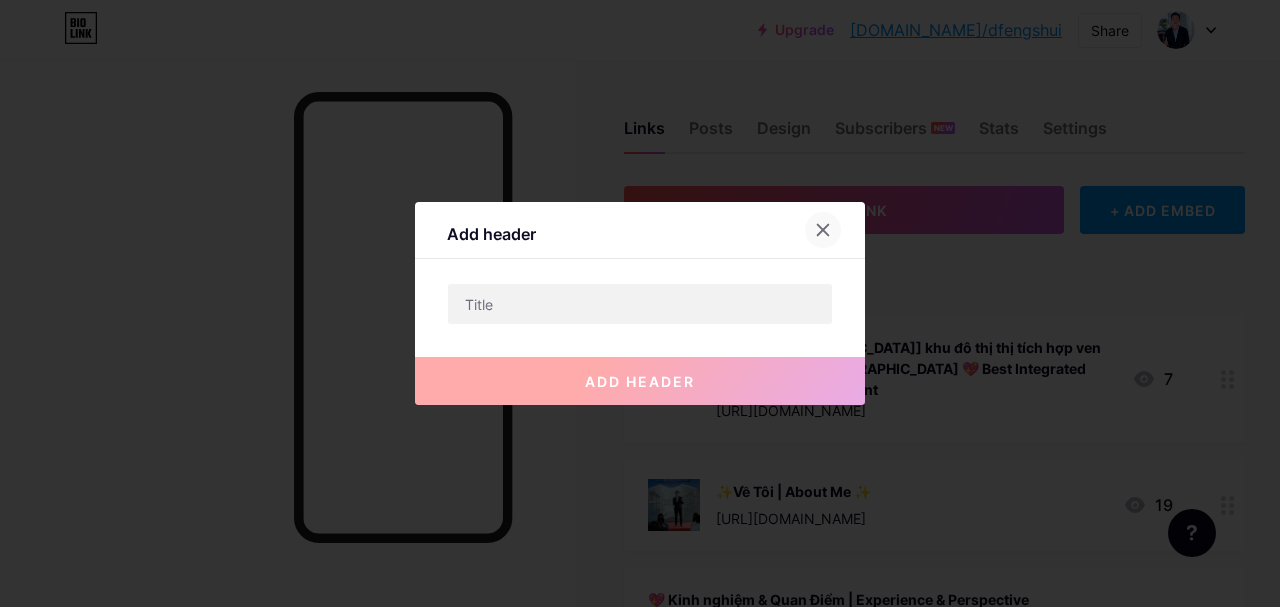 click at bounding box center (823, 230) 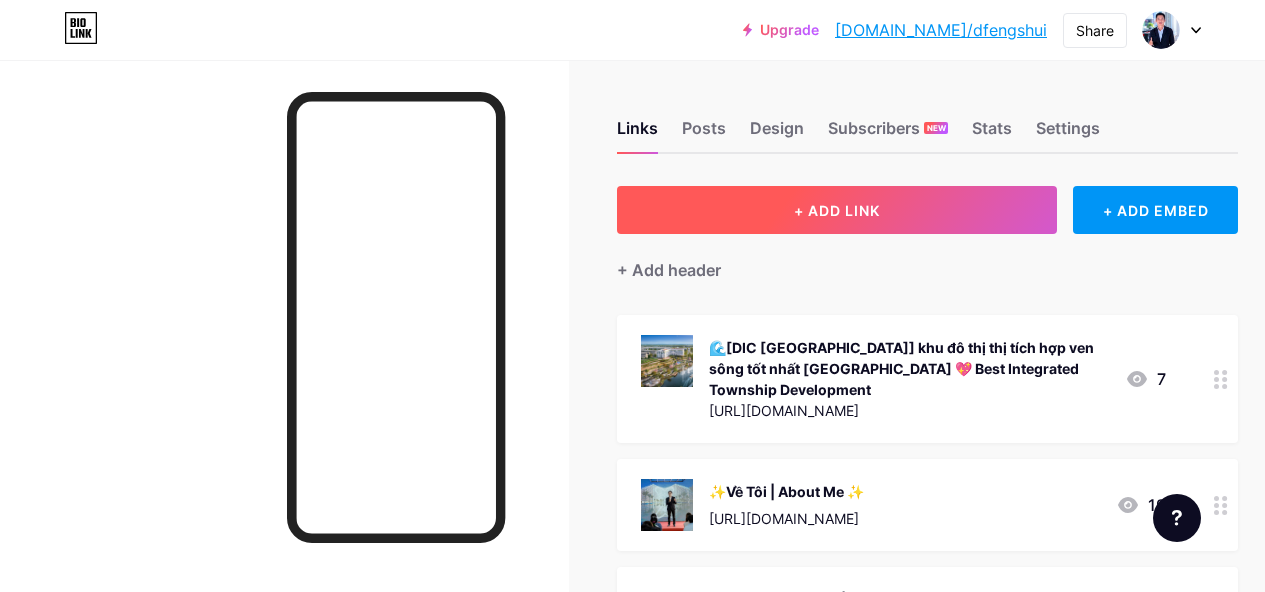 click on "+ ADD LINK" at bounding box center [837, 210] 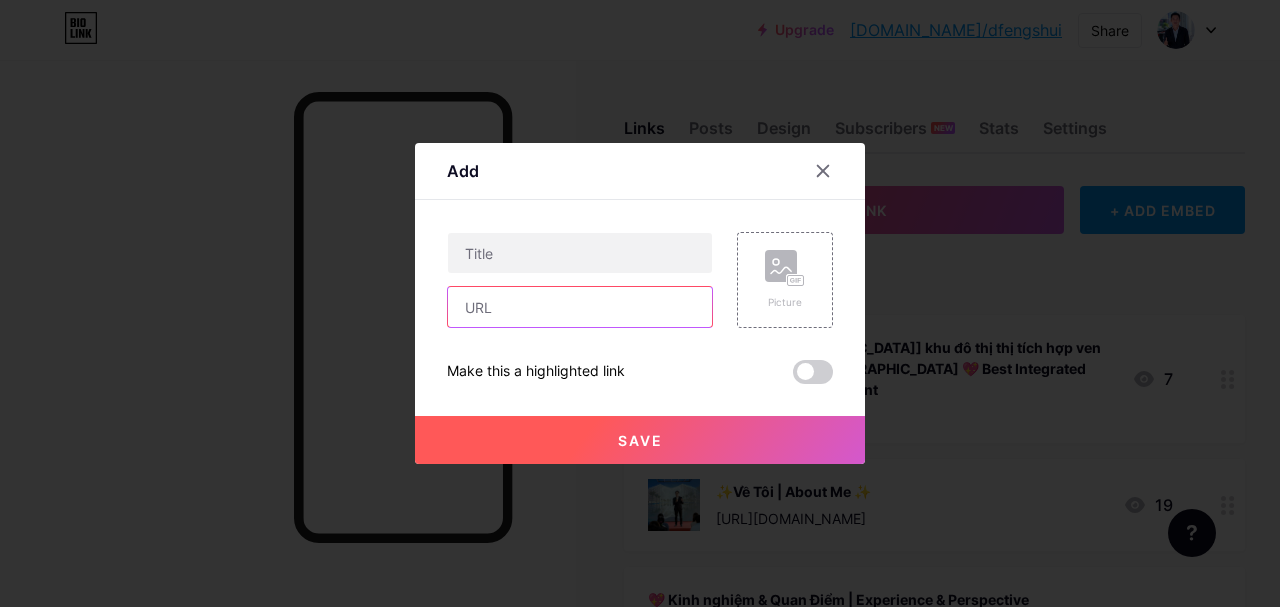 click at bounding box center [580, 307] 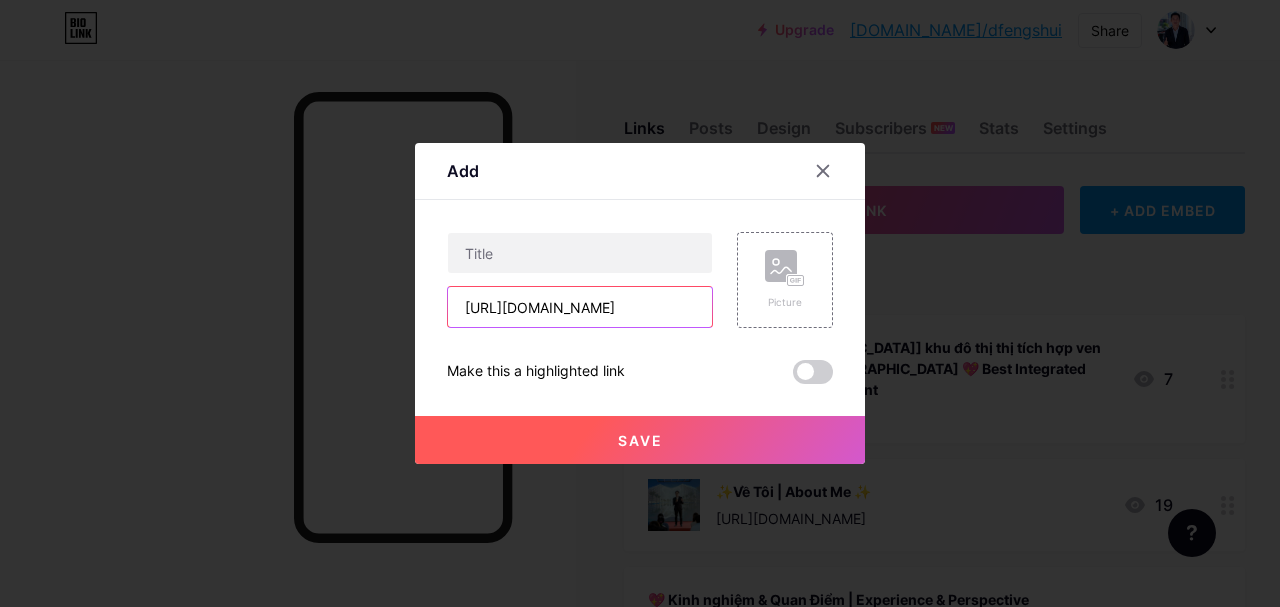 scroll, scrollTop: 0, scrollLeft: 342, axis: horizontal 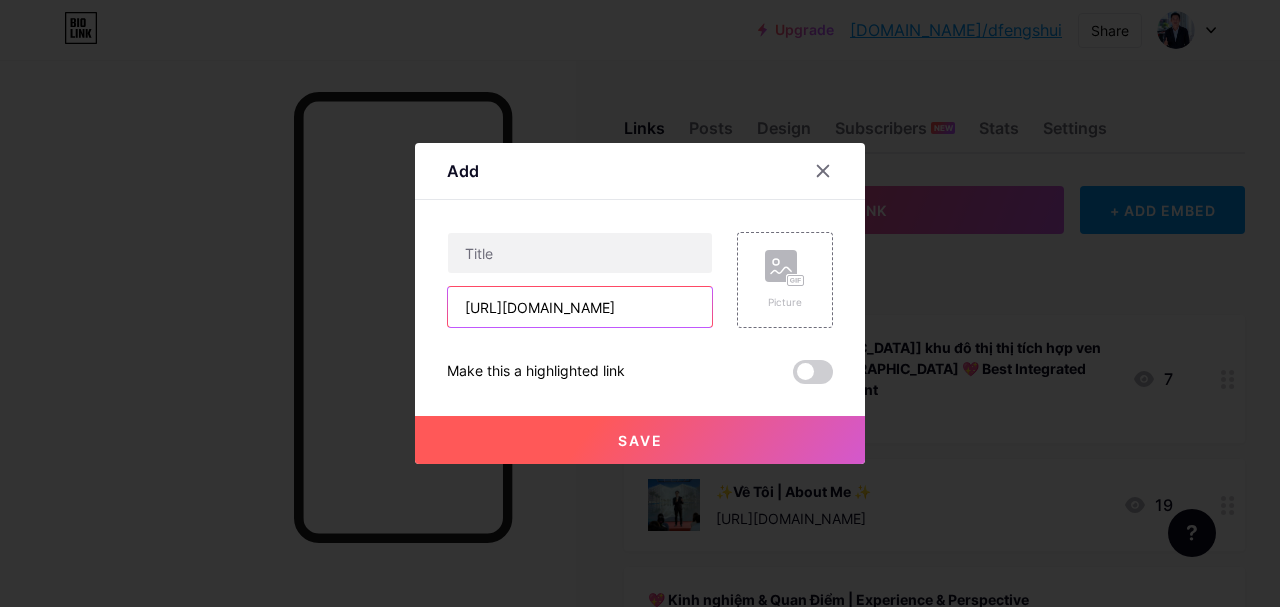 type on "https://www.dicresco.com.vn/2025/07/maris-vung-tau-bieu-tuong-nghi-duong-5.html" 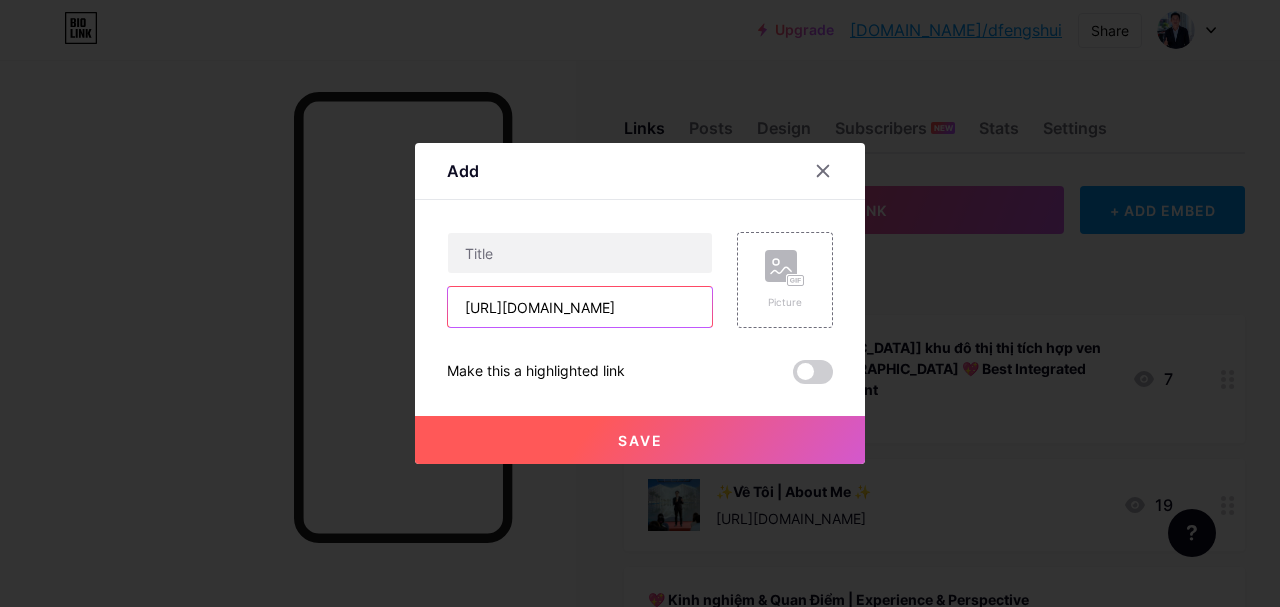scroll, scrollTop: 0, scrollLeft: 0, axis: both 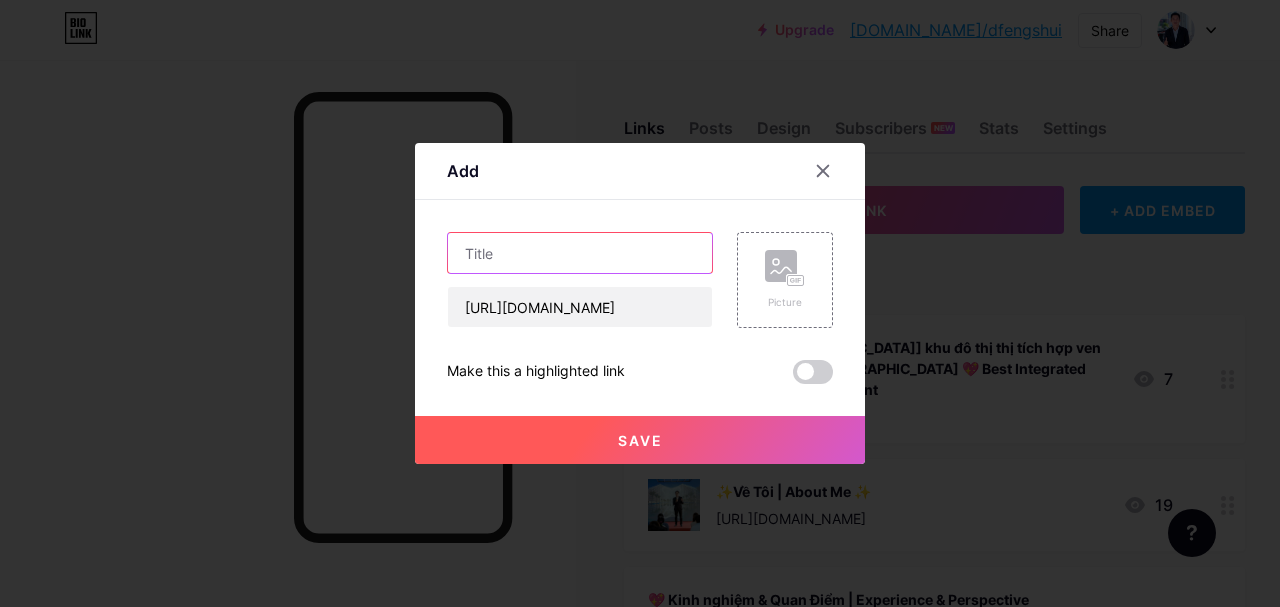drag, startPoint x: 503, startPoint y: 253, endPoint x: 668, endPoint y: 275, distance: 166.4602 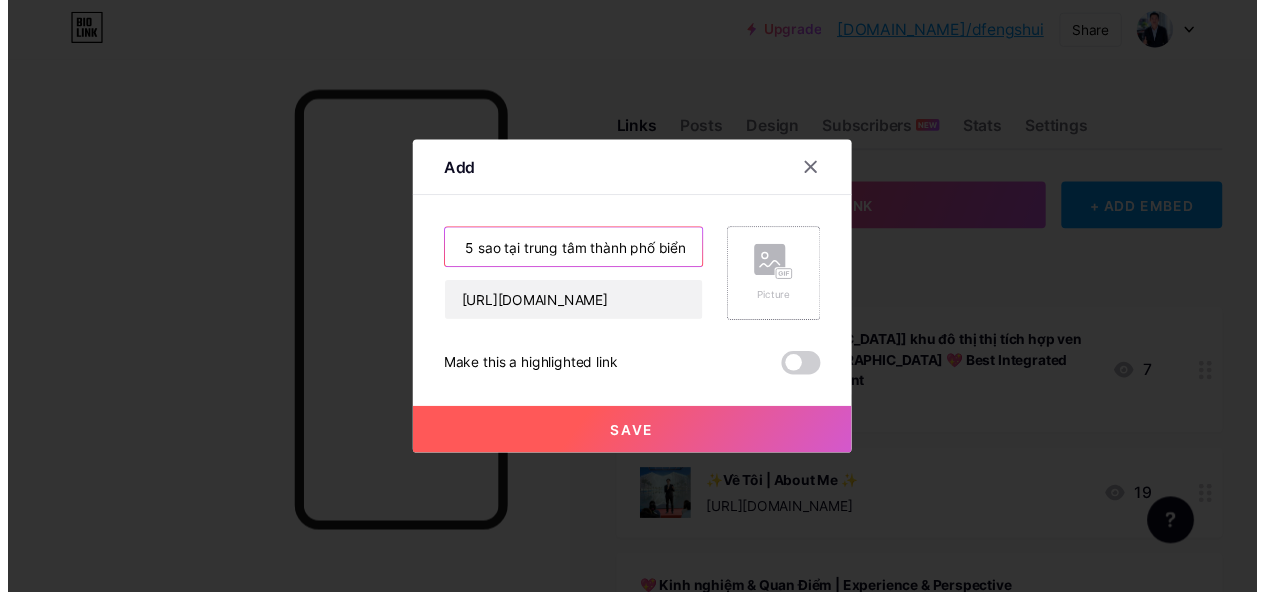 scroll, scrollTop: 0, scrollLeft: 0, axis: both 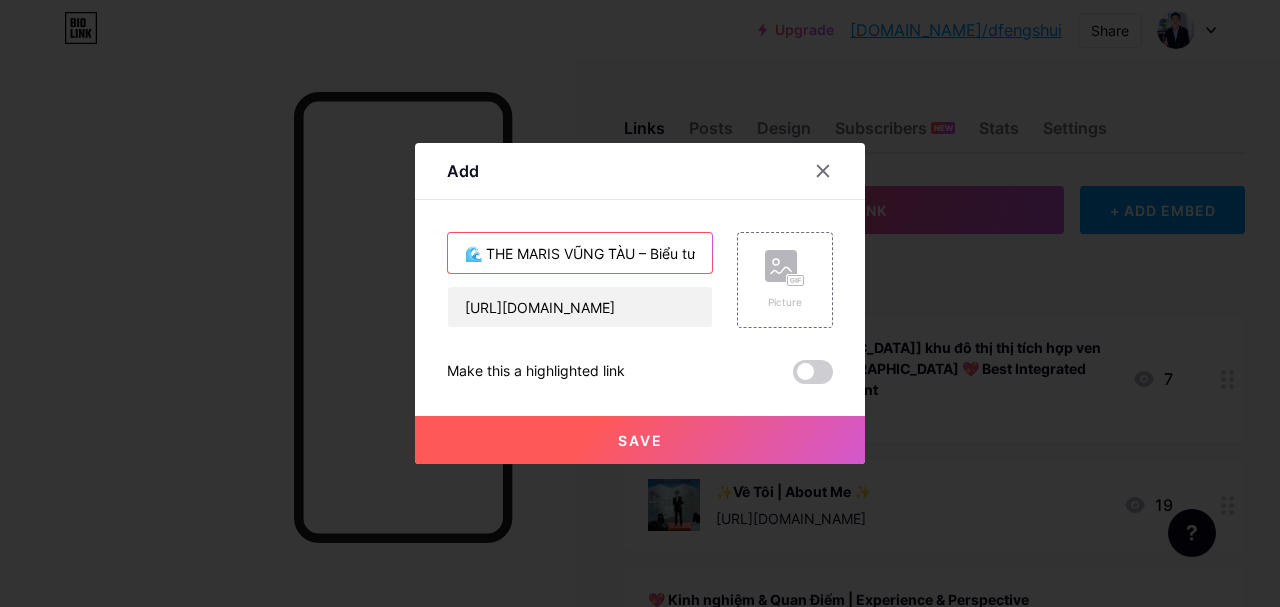 type on "🌊 THE MARIS VŨNG TÀU – Biểu tượng nghỉ dưỡng 5 sao tại trung tâm thành phố biển" 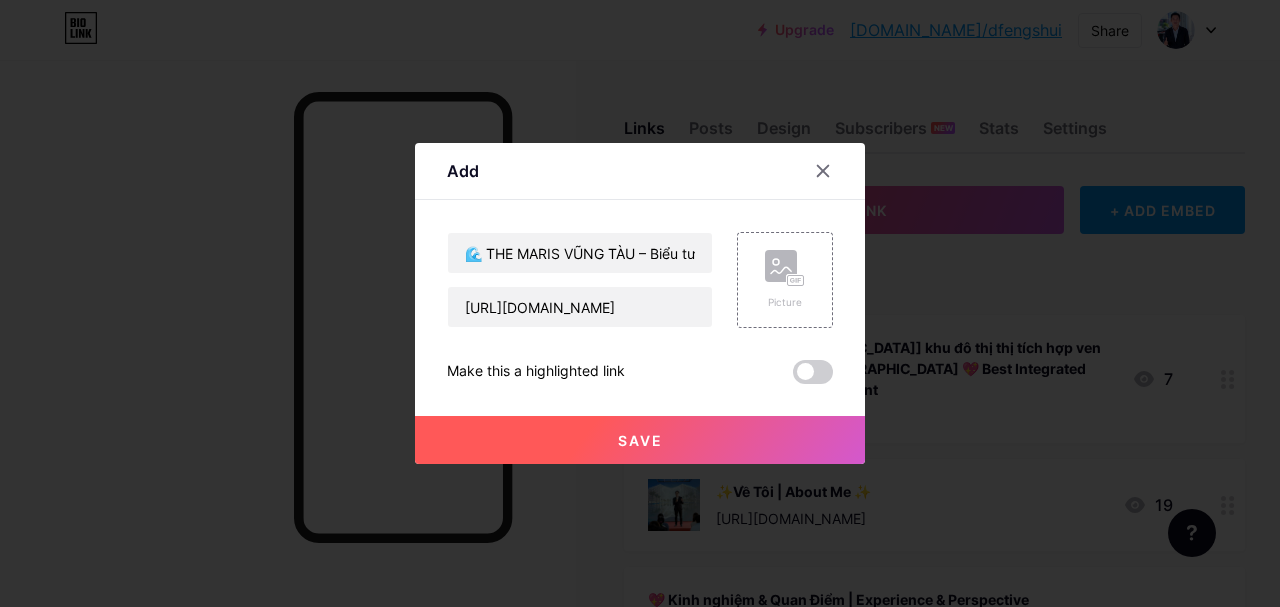 click at bounding box center [813, 372] 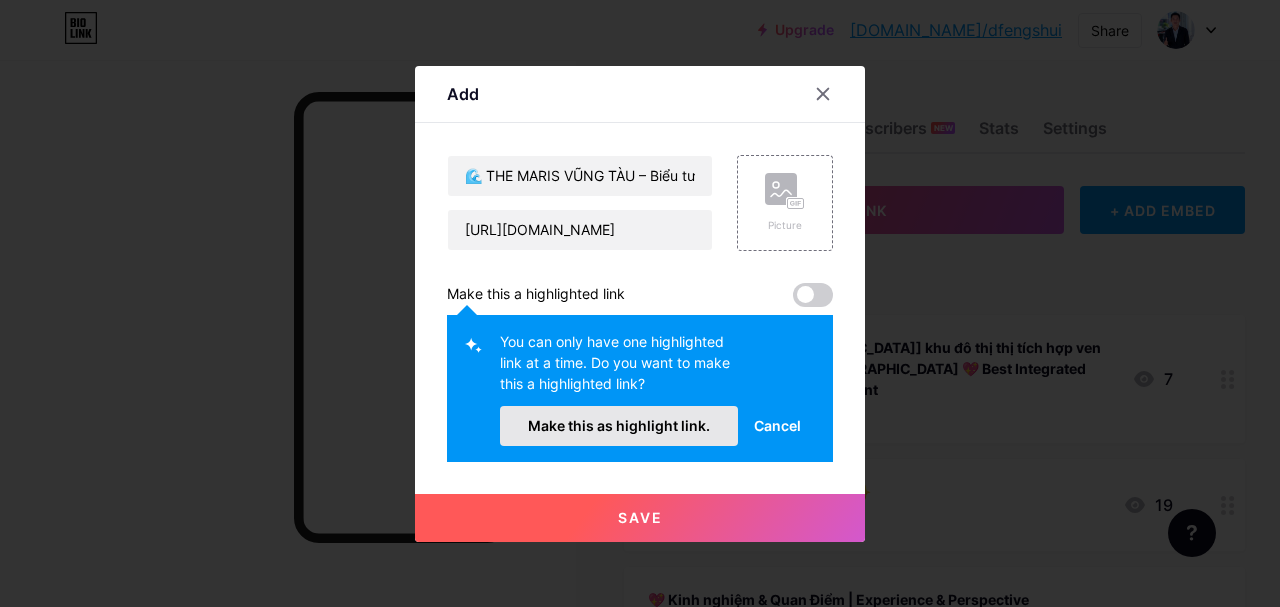 click on "Make this as highlight link." at bounding box center (619, 426) 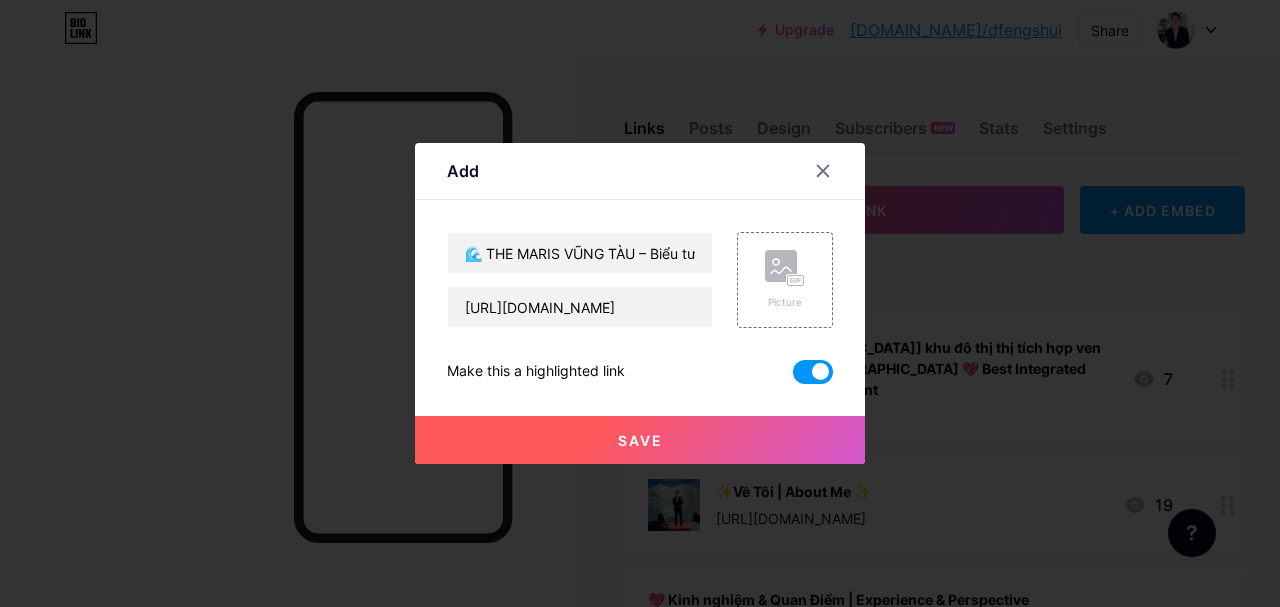 click on "Save" at bounding box center (640, 440) 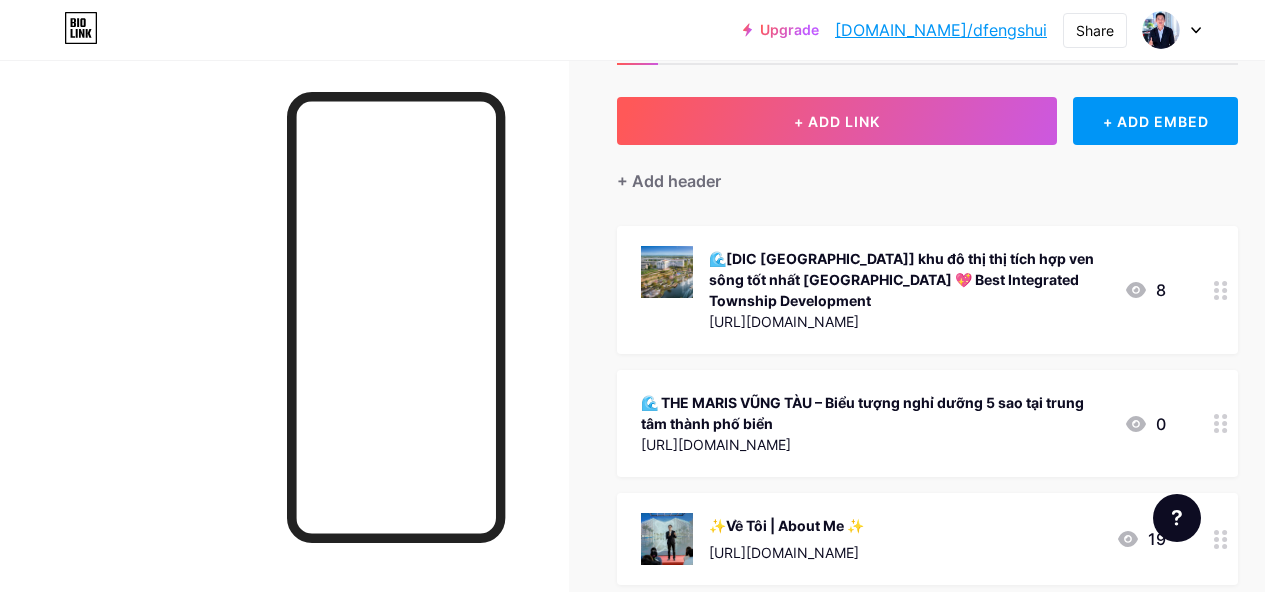scroll, scrollTop: 200, scrollLeft: 0, axis: vertical 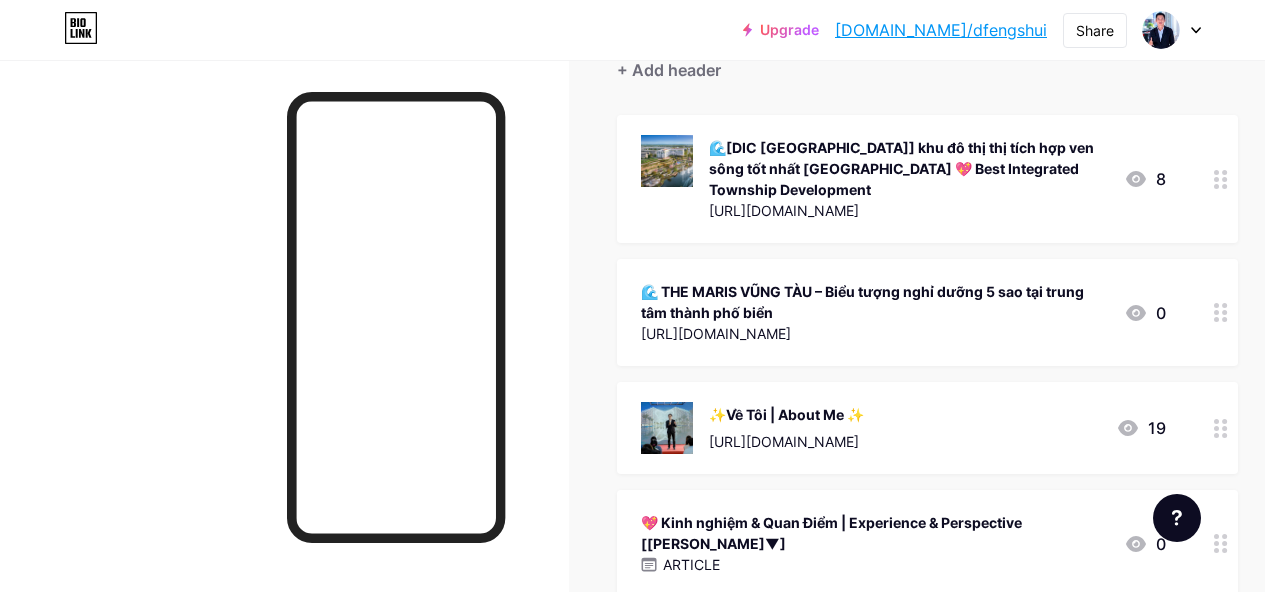 click on "🌊[DIC VICTORY CITY] khu đô thị thị tích hợp ven sông tốt nhất Việt Nam 💖 Best Integrated Township Development" at bounding box center [908, 168] 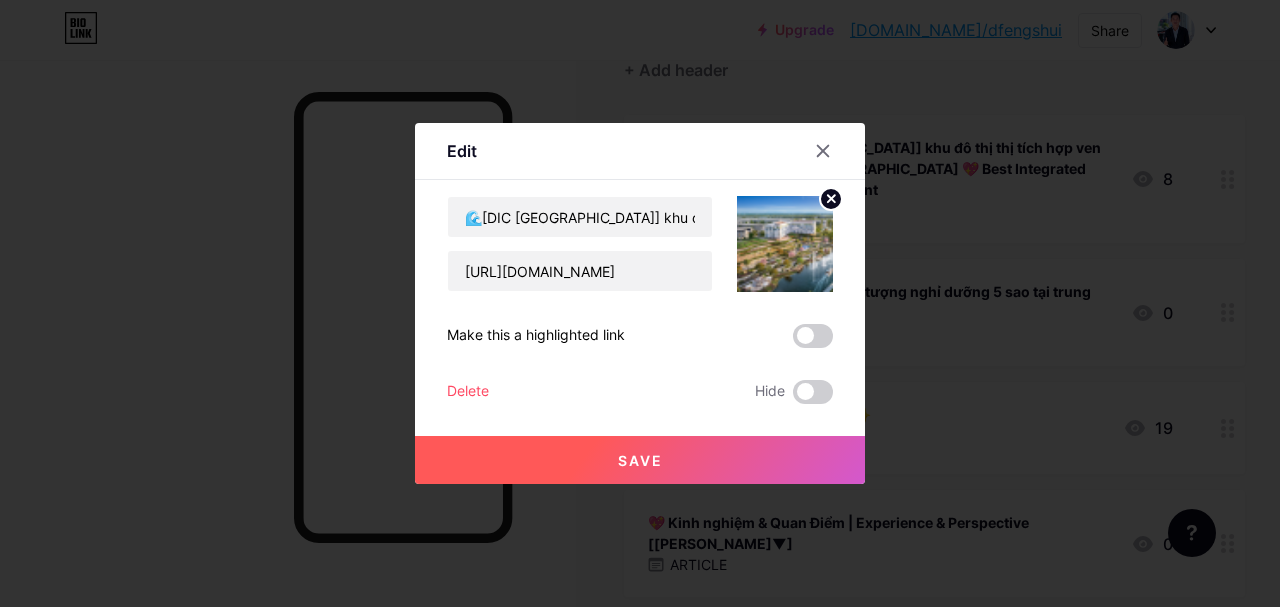 click 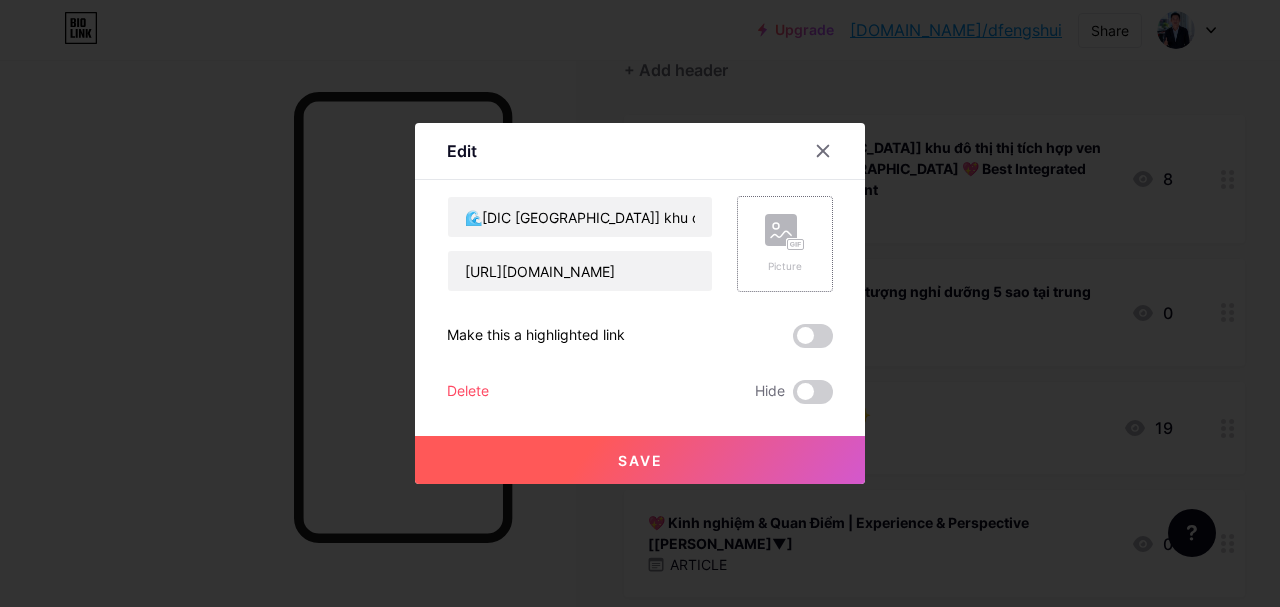 click at bounding box center (813, 336) 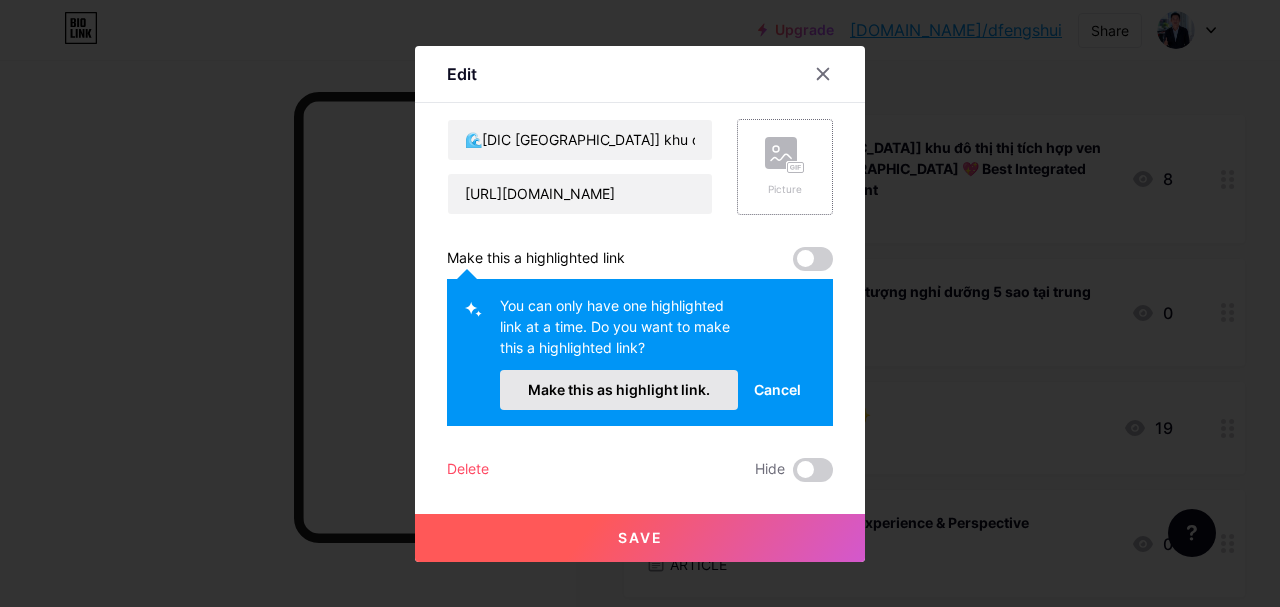 click on "Make this as highlight link." at bounding box center (619, 389) 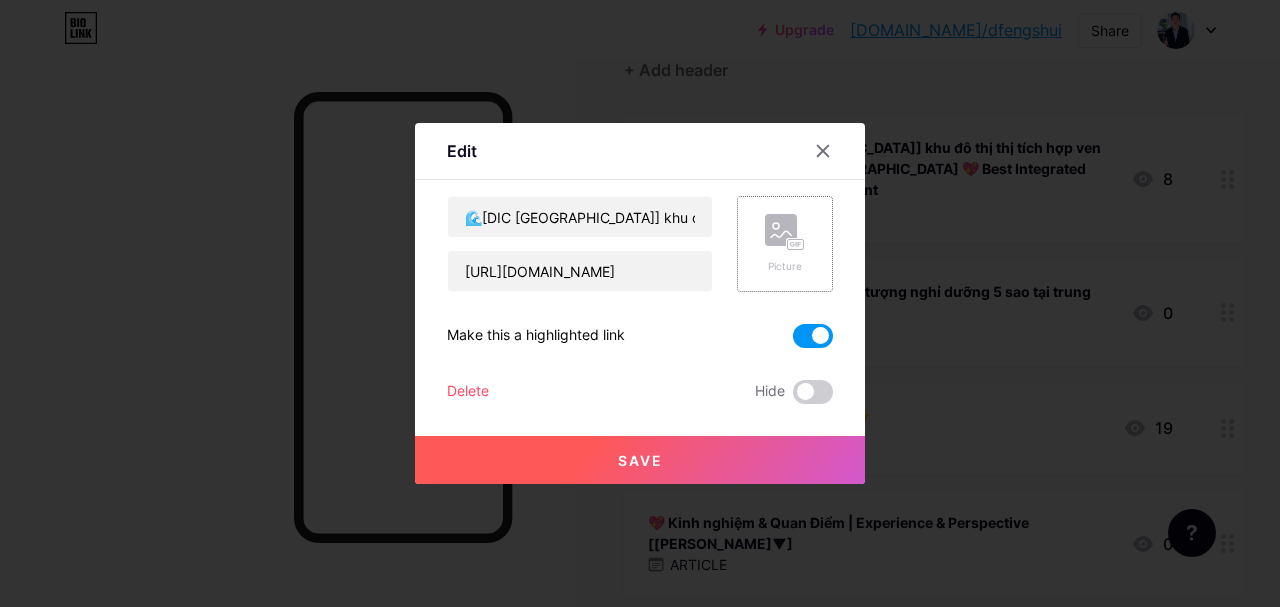 click on "Save" at bounding box center [640, 460] 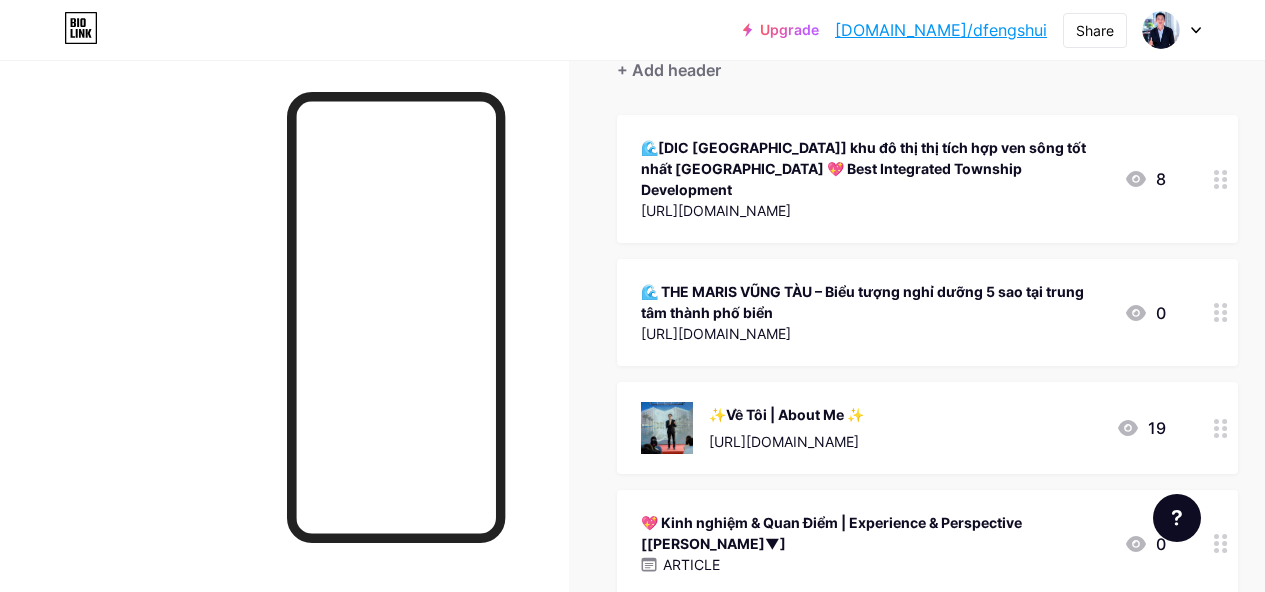 type 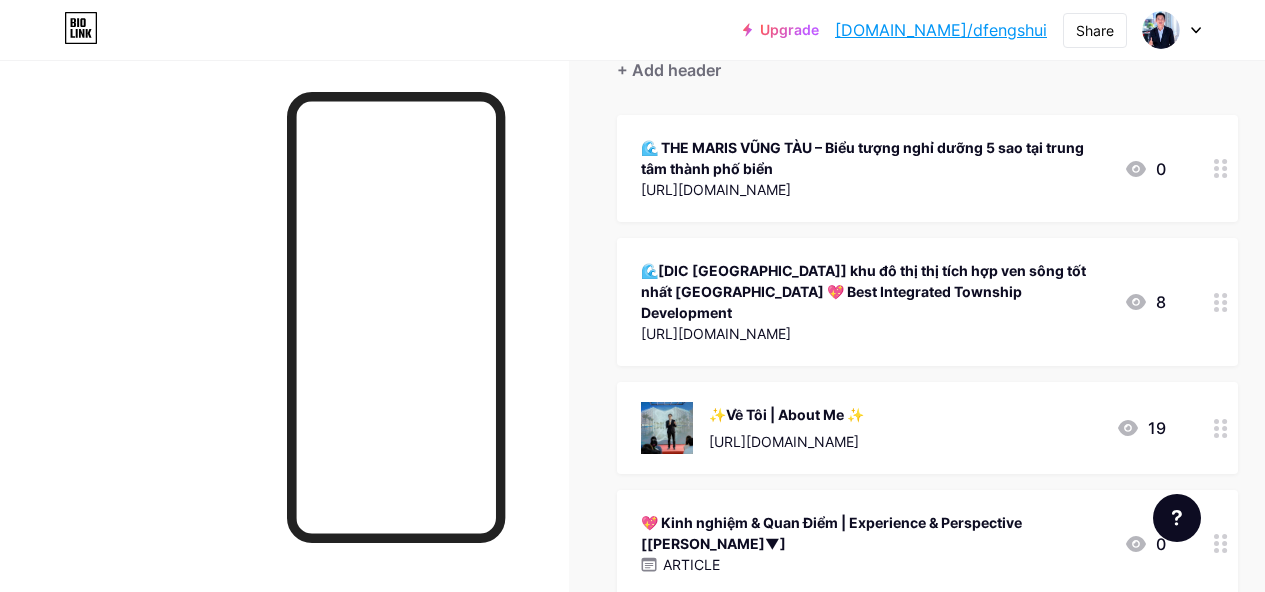 click on "[DOMAIN_NAME]/dfengshui" at bounding box center (941, 30) 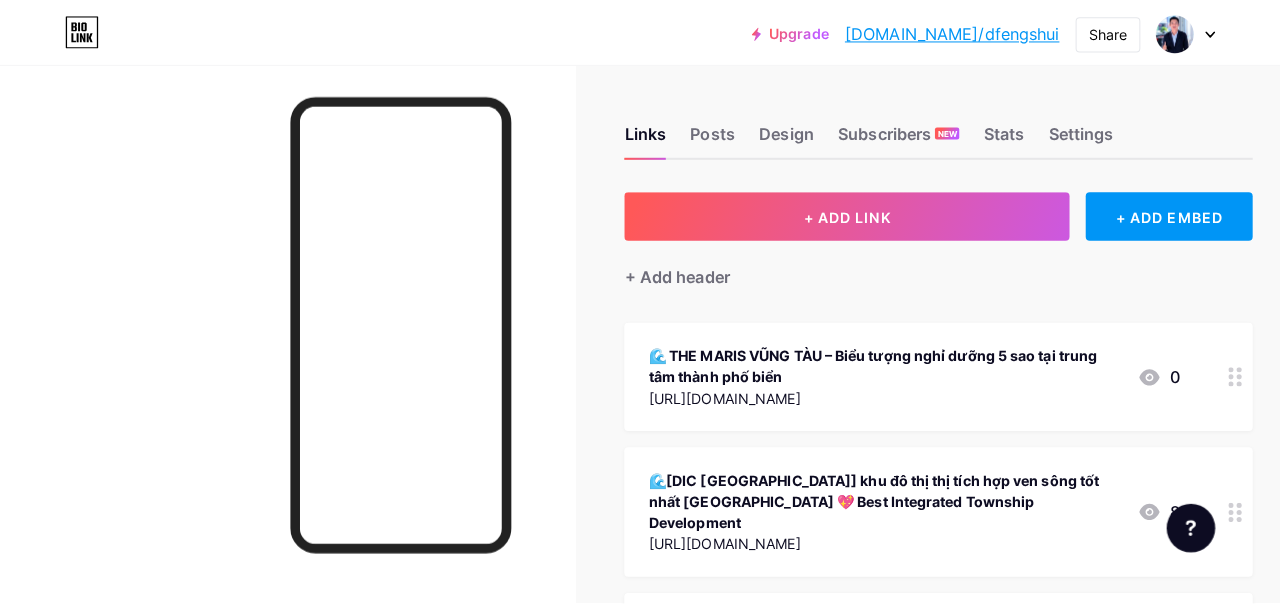 scroll, scrollTop: 100, scrollLeft: 0, axis: vertical 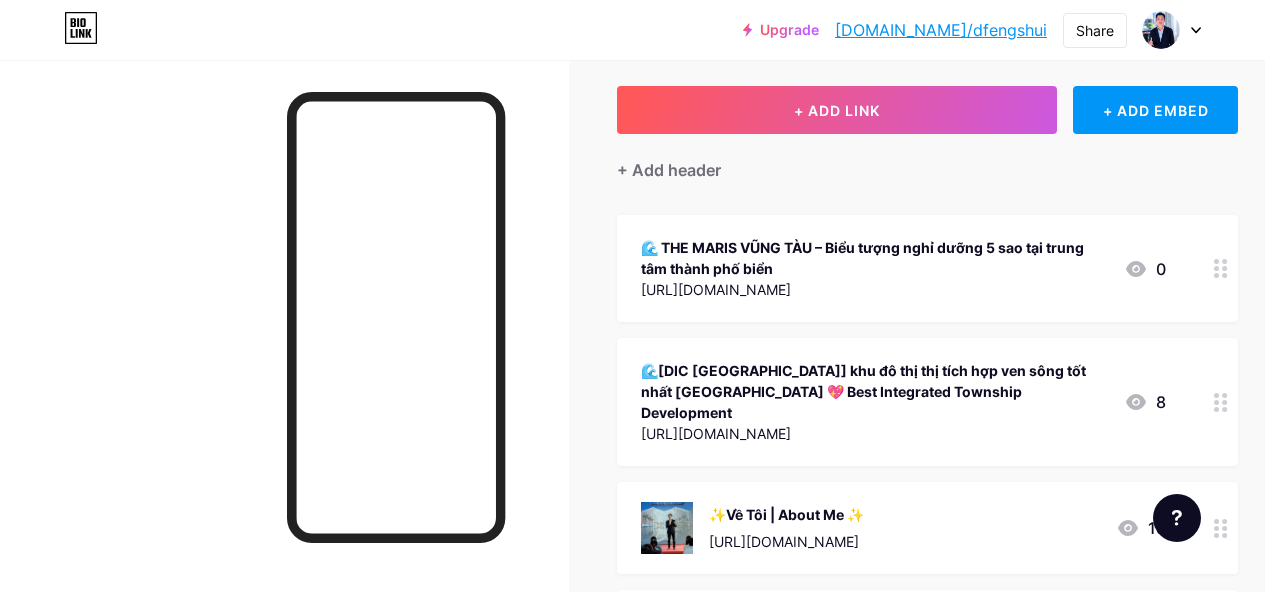 click 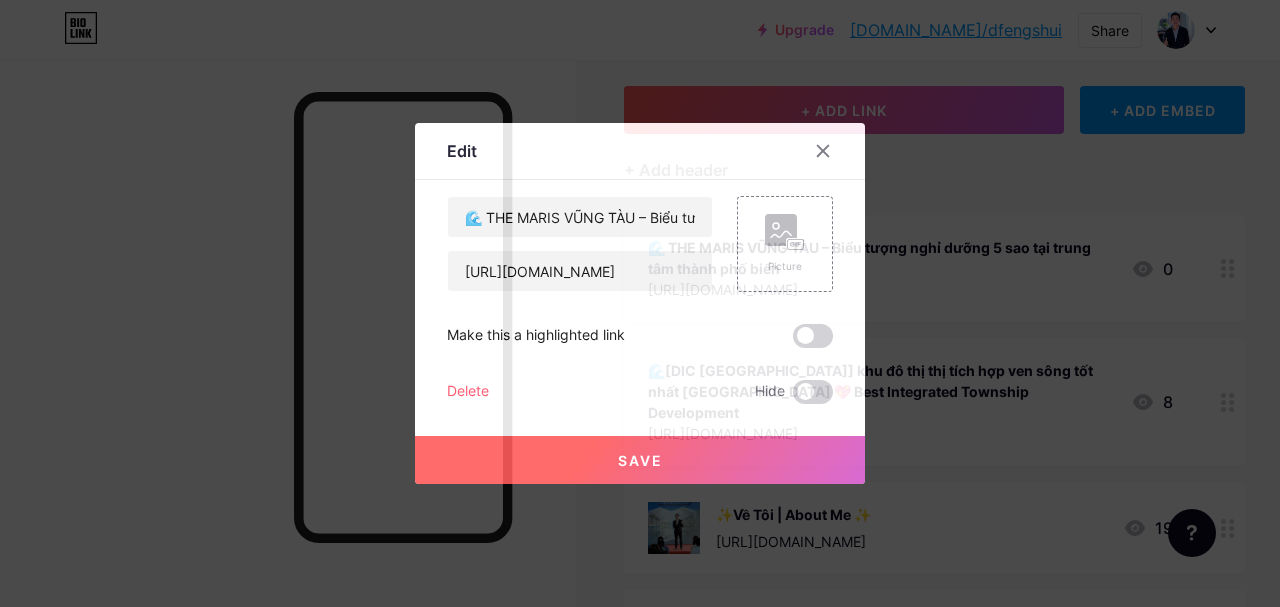 click on "Delete" at bounding box center [468, 392] 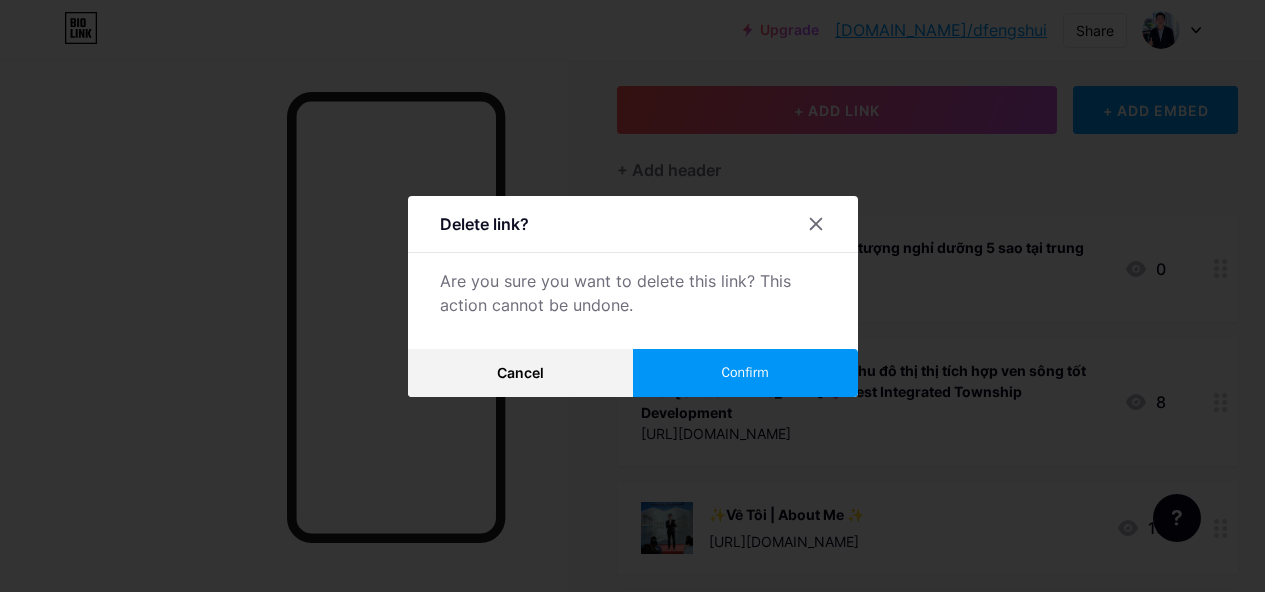 drag, startPoint x: 770, startPoint y: 377, endPoint x: 801, endPoint y: 378, distance: 31.016125 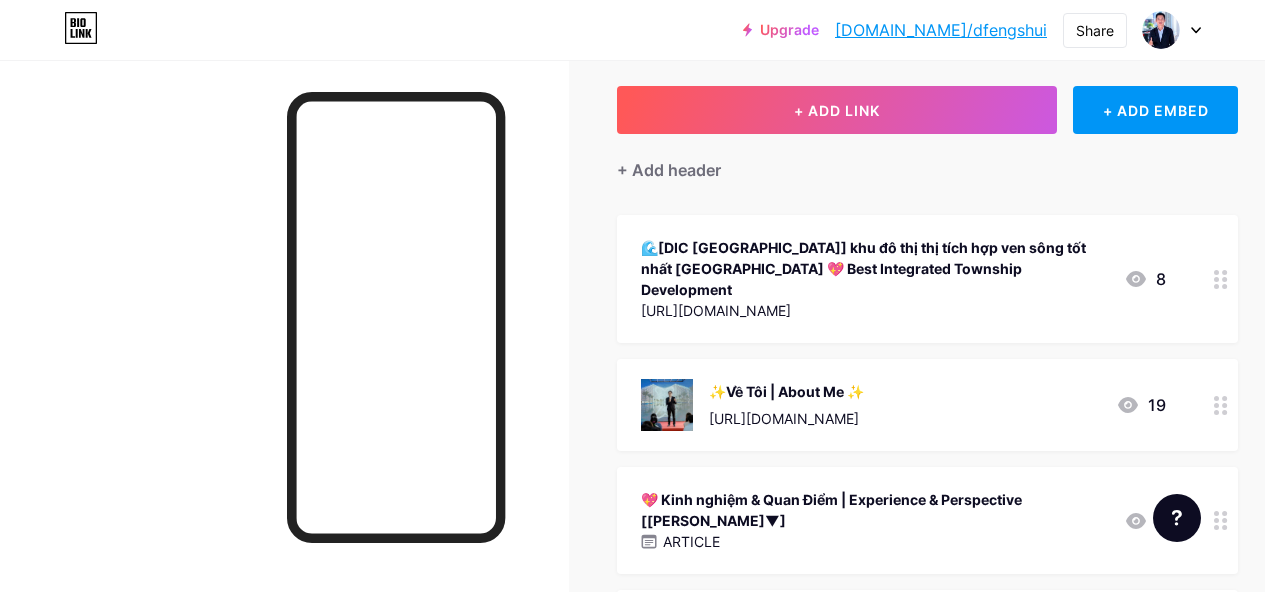 click 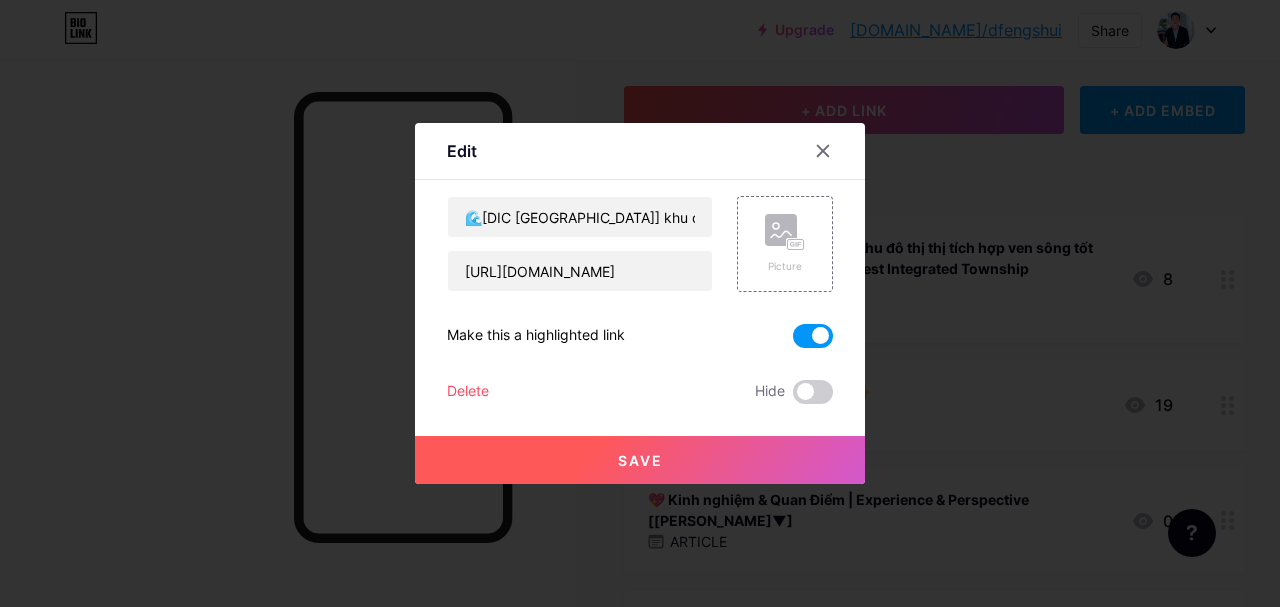 click on "Delete" at bounding box center (468, 392) 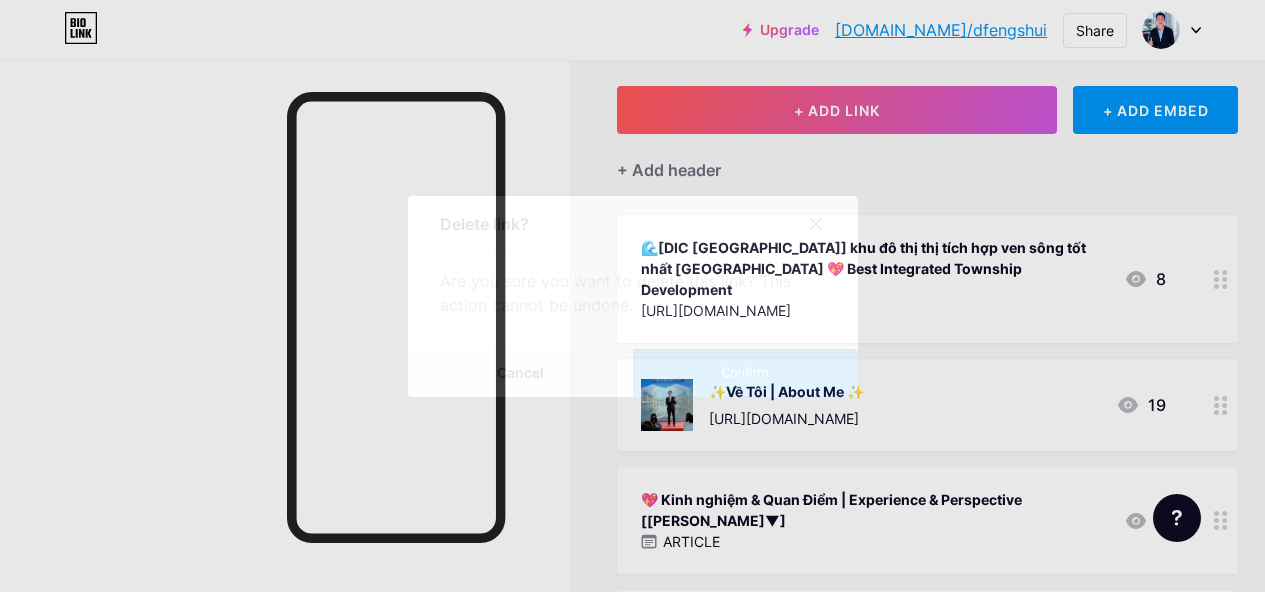 drag, startPoint x: 488, startPoint y: 373, endPoint x: 825, endPoint y: 370, distance: 337.01337 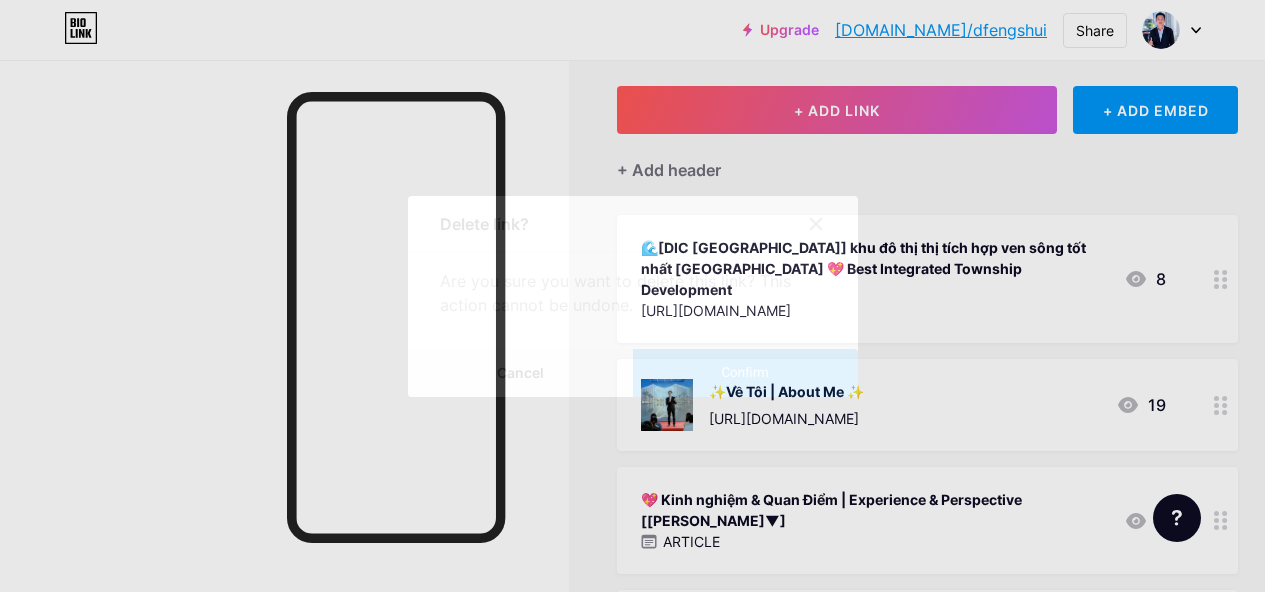 click on "Cancel" at bounding box center [520, 373] 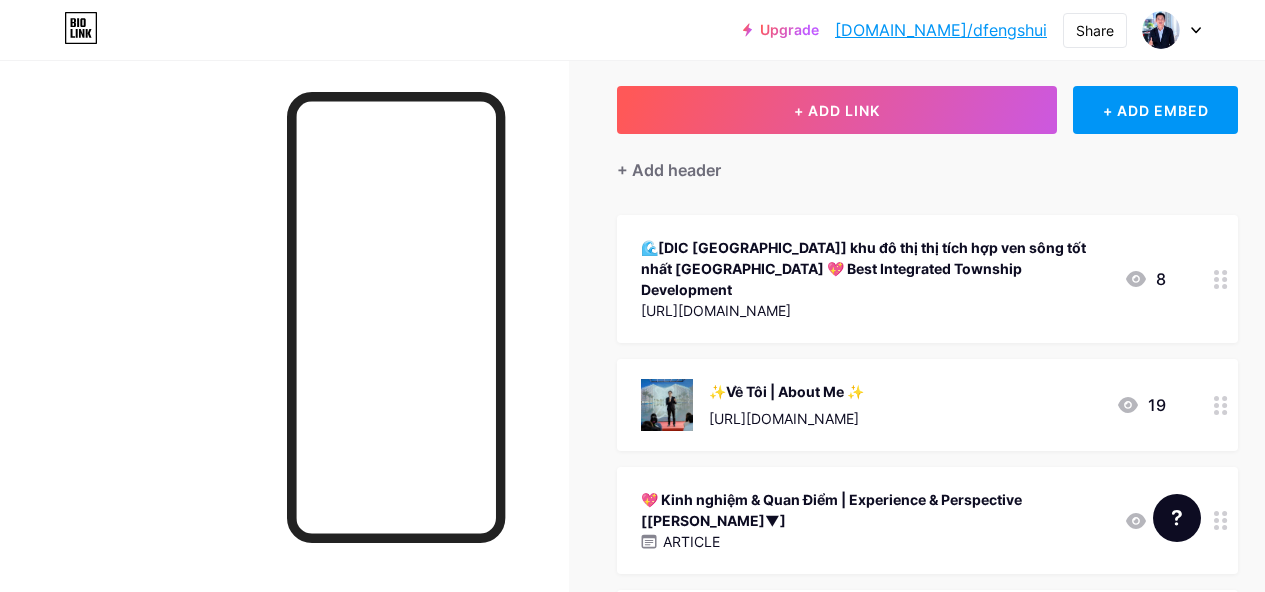 click on "🌊[DIC VICTORY CITY] khu đô thị thị tích hợp ven sông tốt nhất Việt Nam 💖 Best Integrated Township Development" at bounding box center [874, 268] 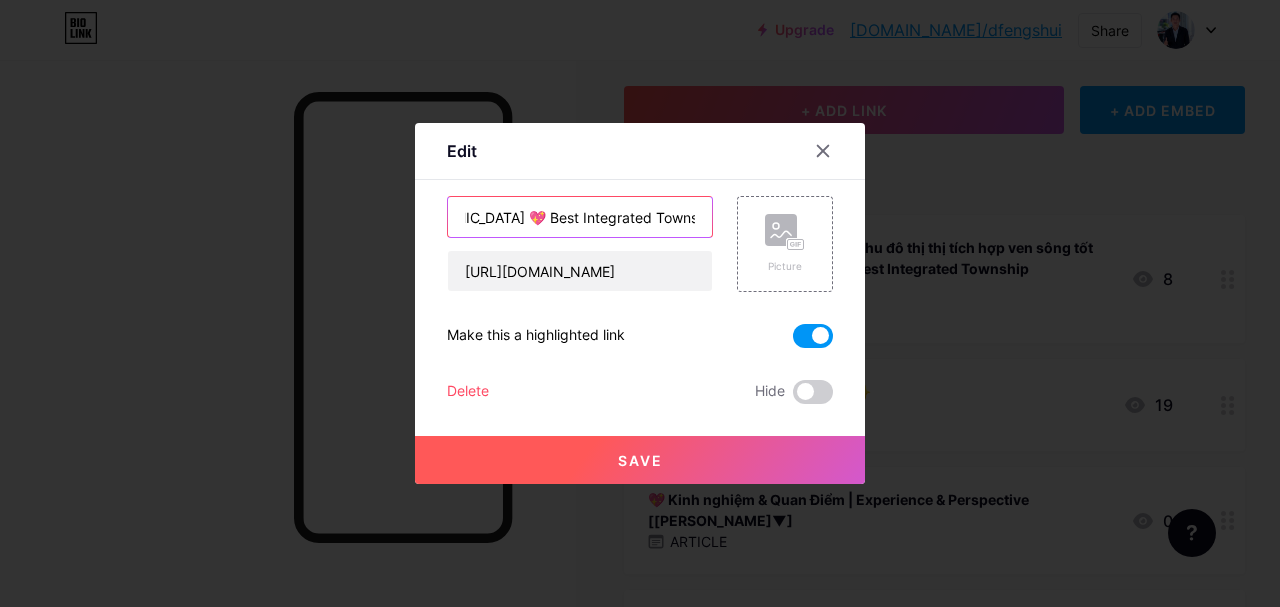 scroll, scrollTop: 0, scrollLeft: 0, axis: both 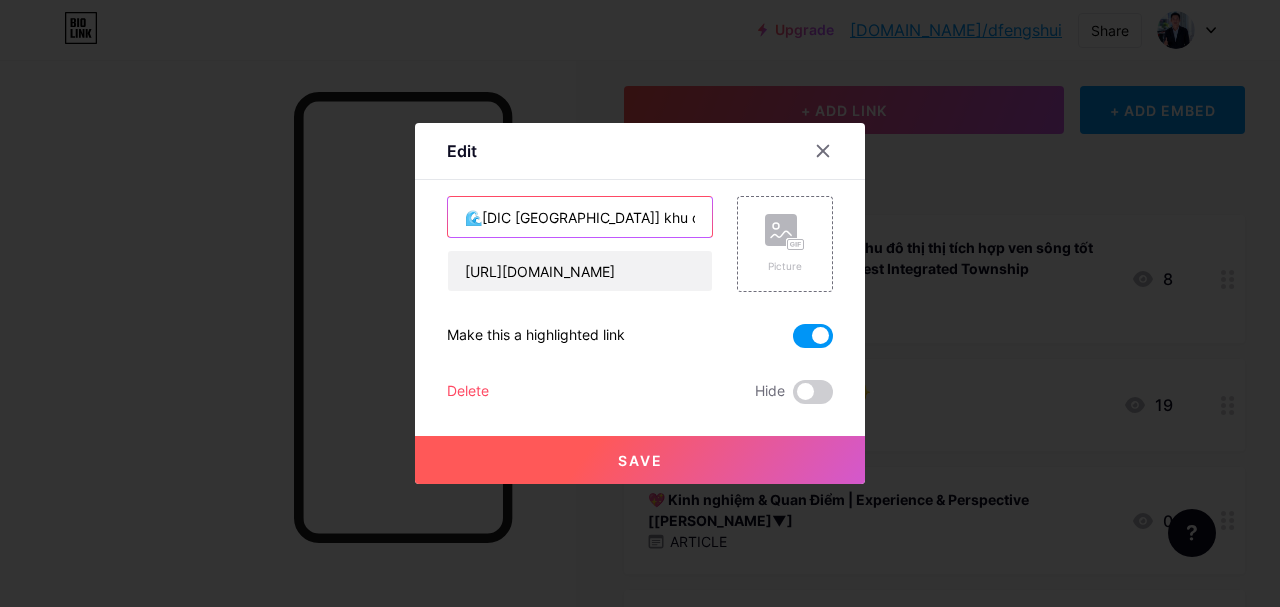 drag, startPoint x: 465, startPoint y: 215, endPoint x: 442, endPoint y: 217, distance: 23.086792 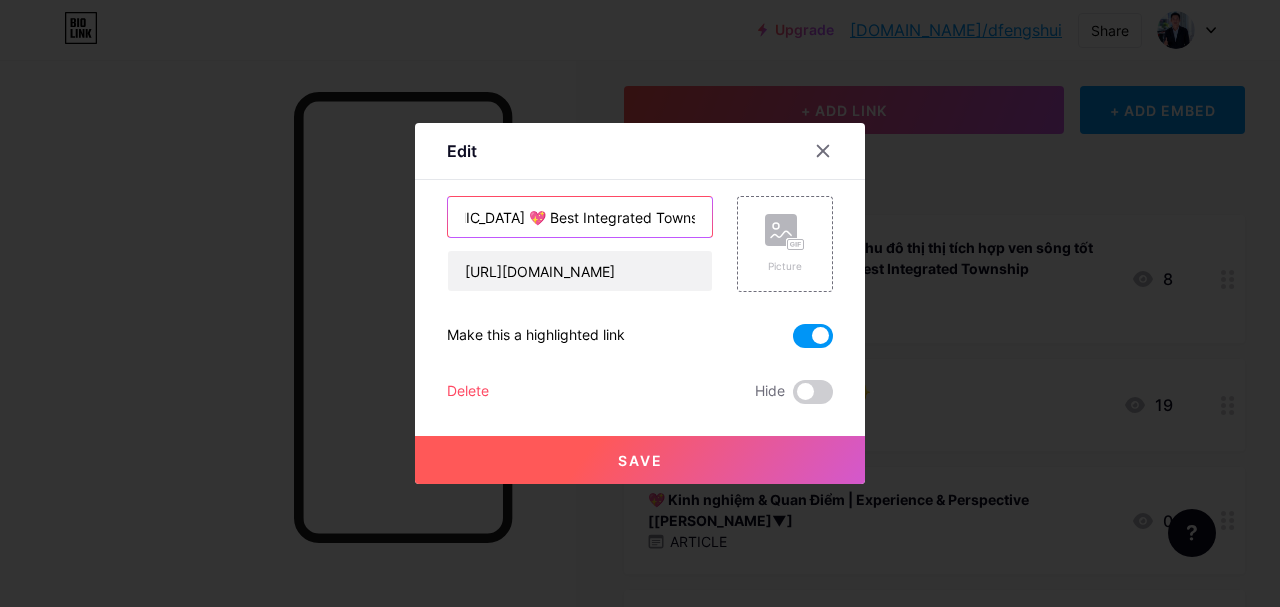 drag, startPoint x: 478, startPoint y: 212, endPoint x: 1074, endPoint y: 248, distance: 597.08624 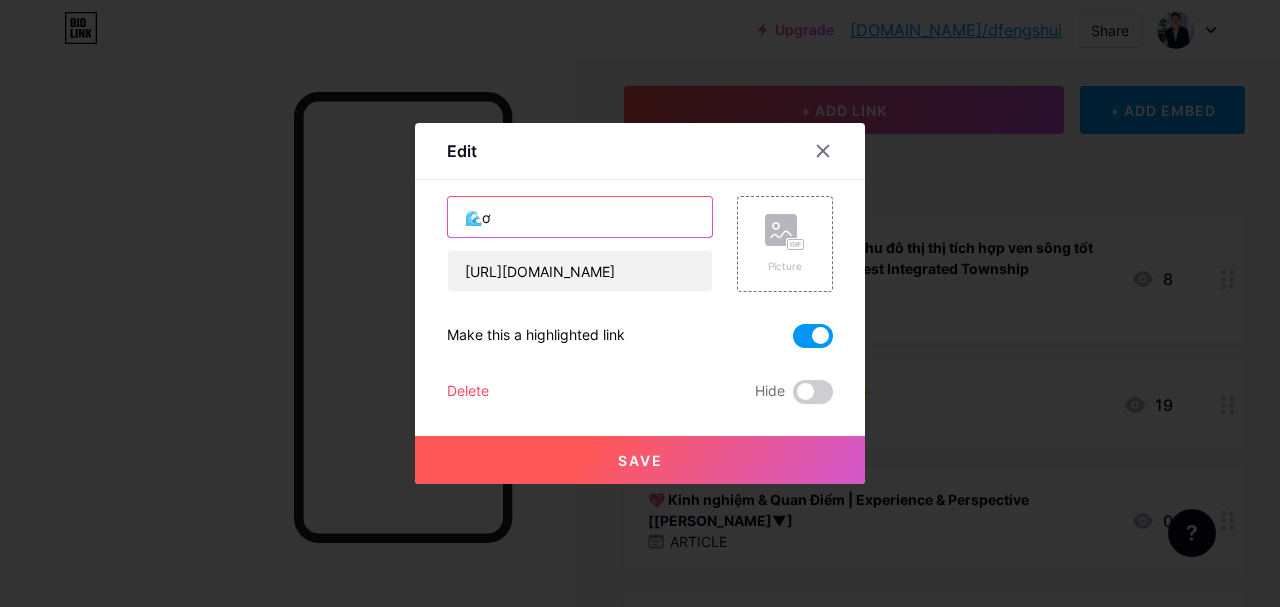 scroll, scrollTop: 0, scrollLeft: 0, axis: both 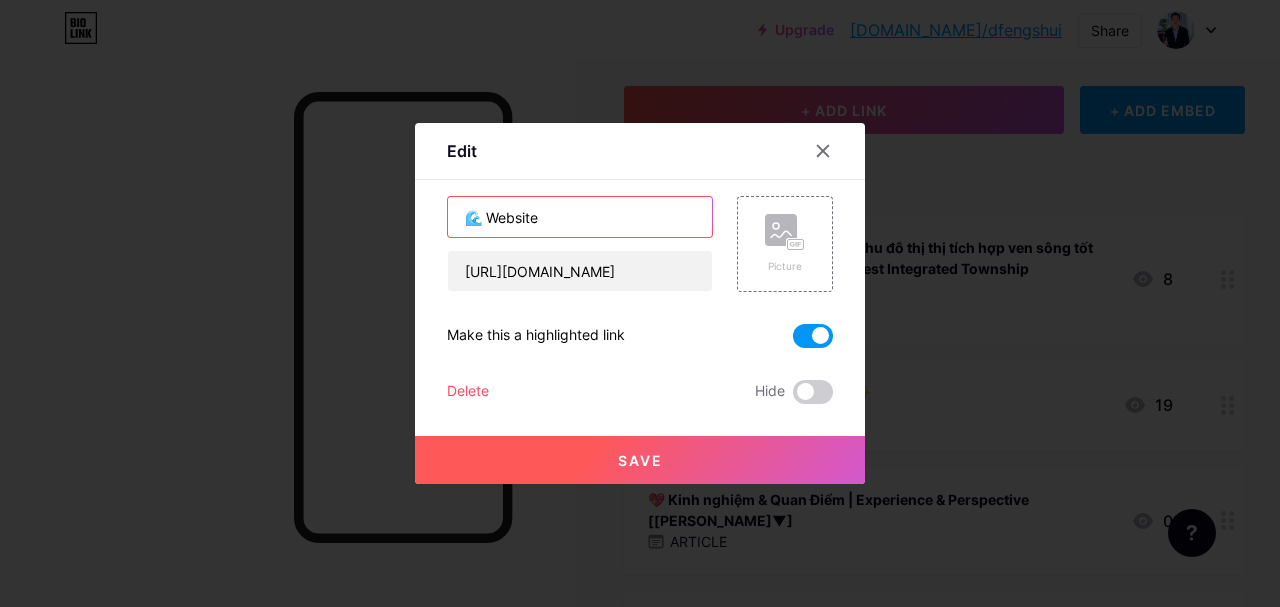 drag, startPoint x: 478, startPoint y: 217, endPoint x: 388, endPoint y: 217, distance: 90 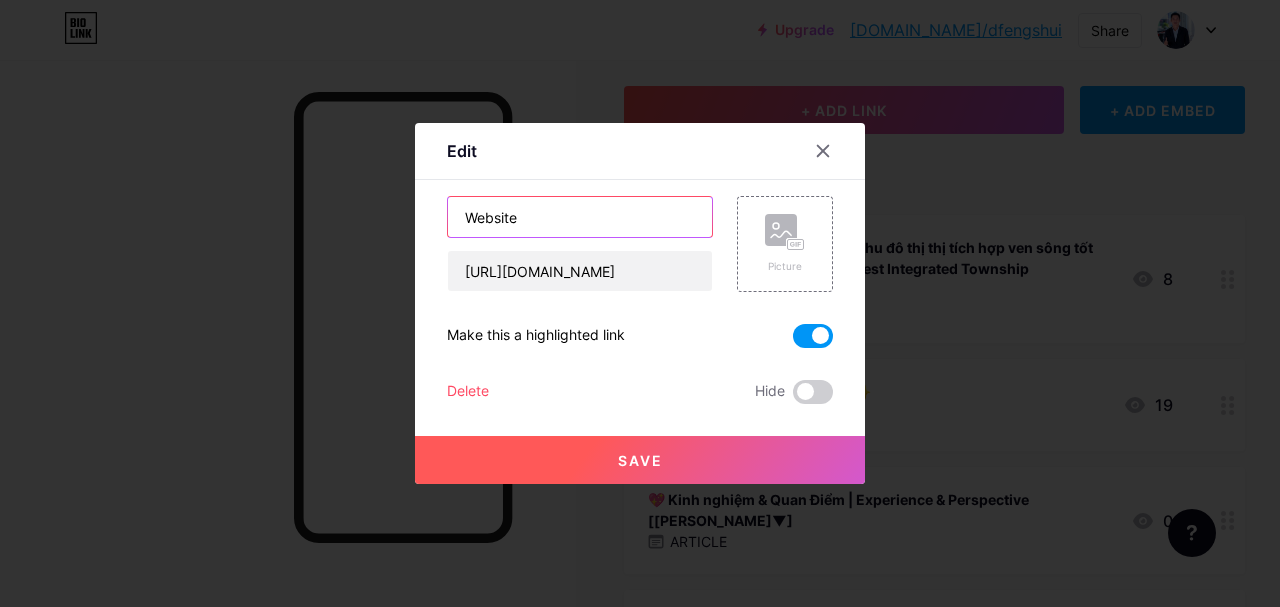 click on "Website" at bounding box center (580, 217) 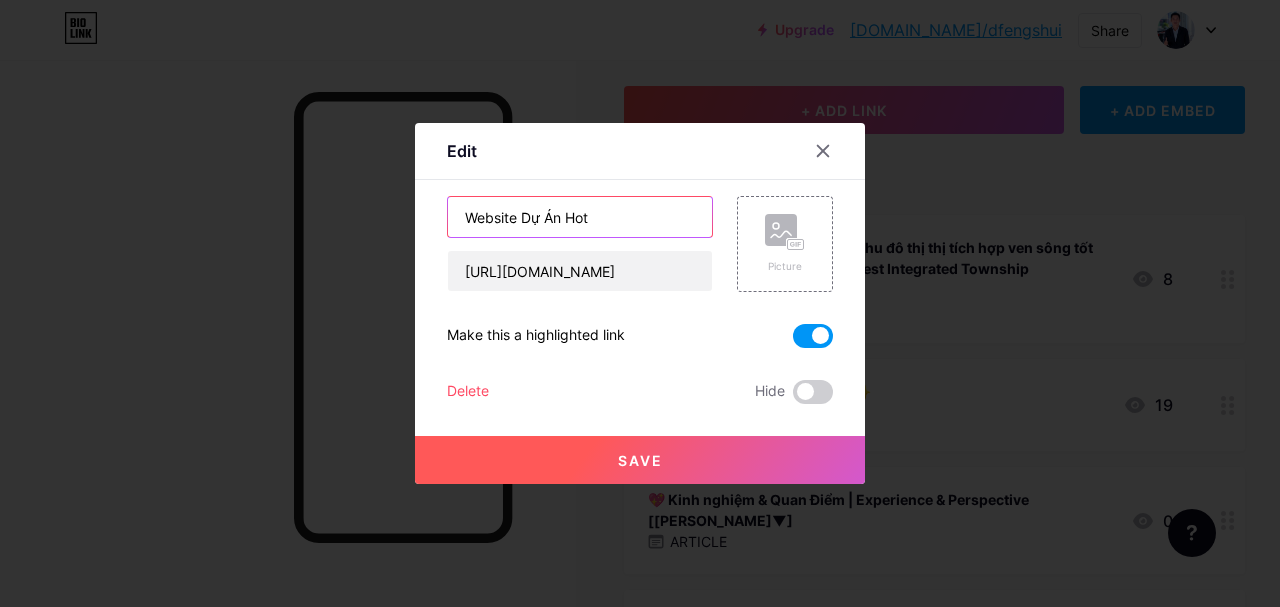 type on "Website Dự Án Hot" 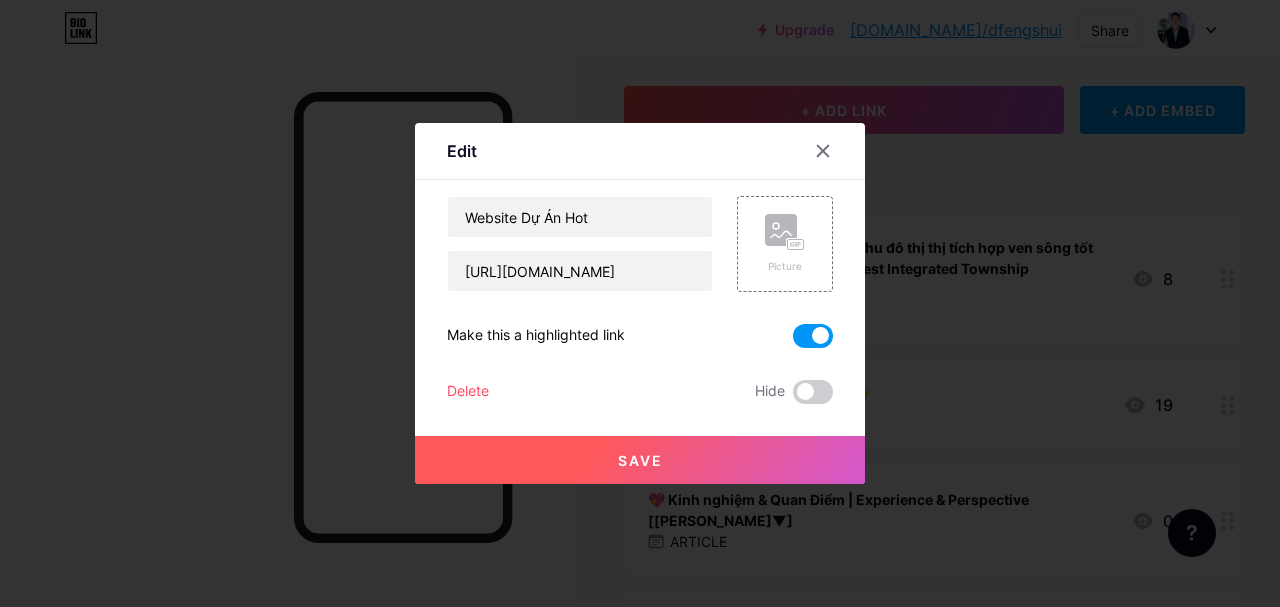click on "Save" at bounding box center [640, 460] 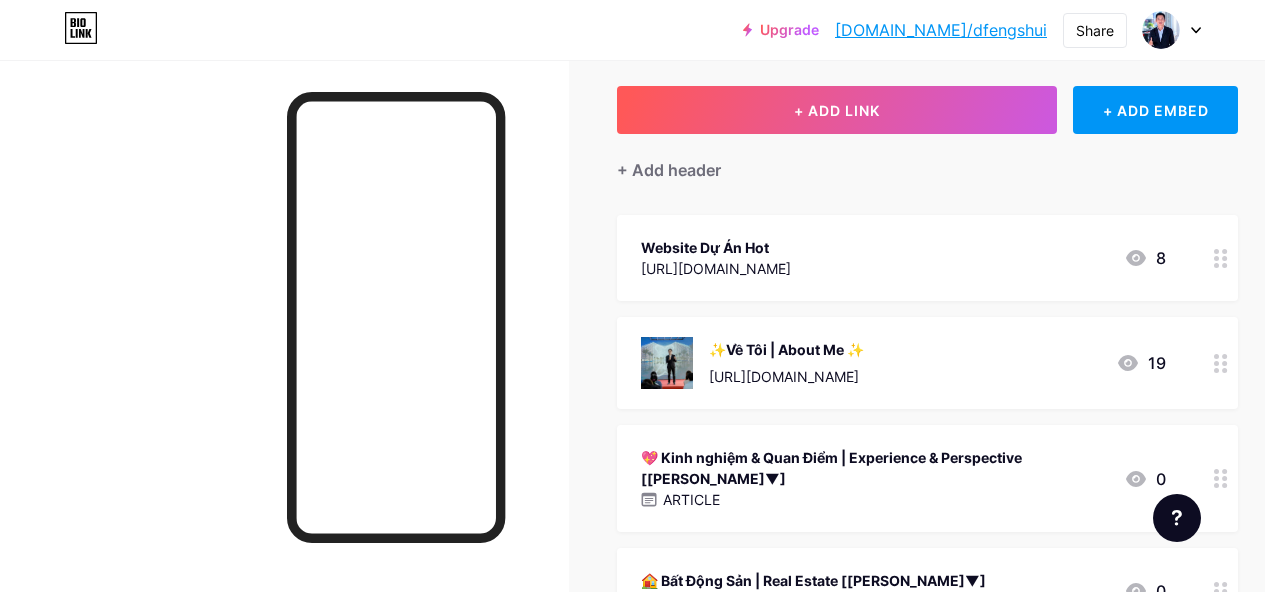 click on "[URL][DOMAIN_NAME]" at bounding box center (716, 268) 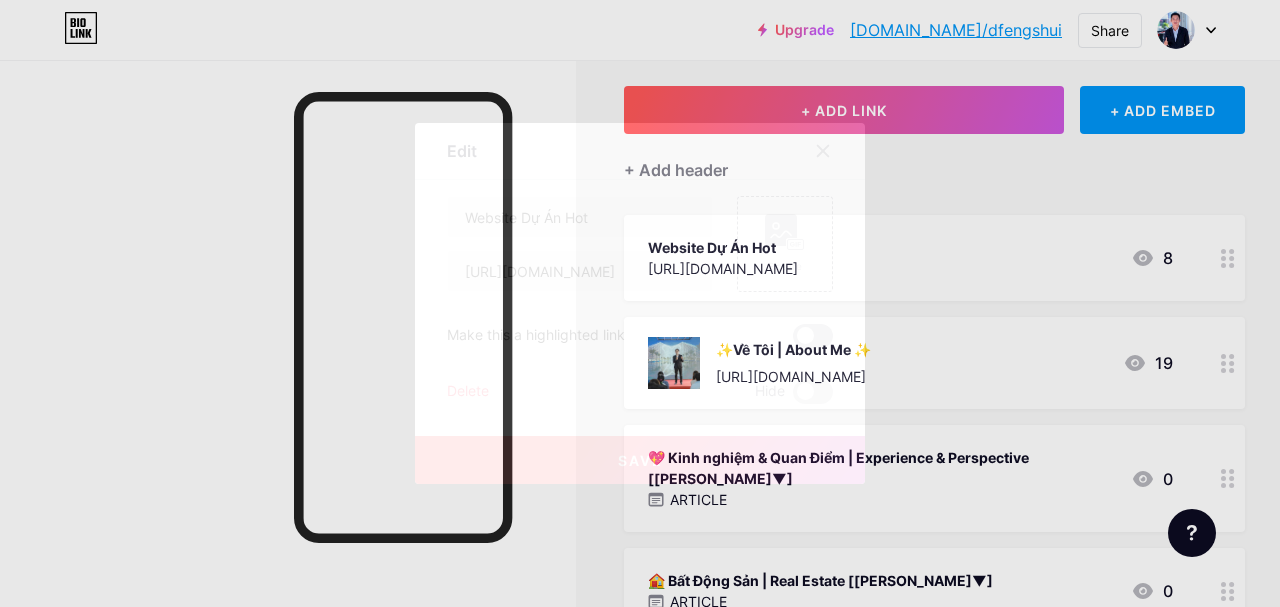 click at bounding box center (813, 336) 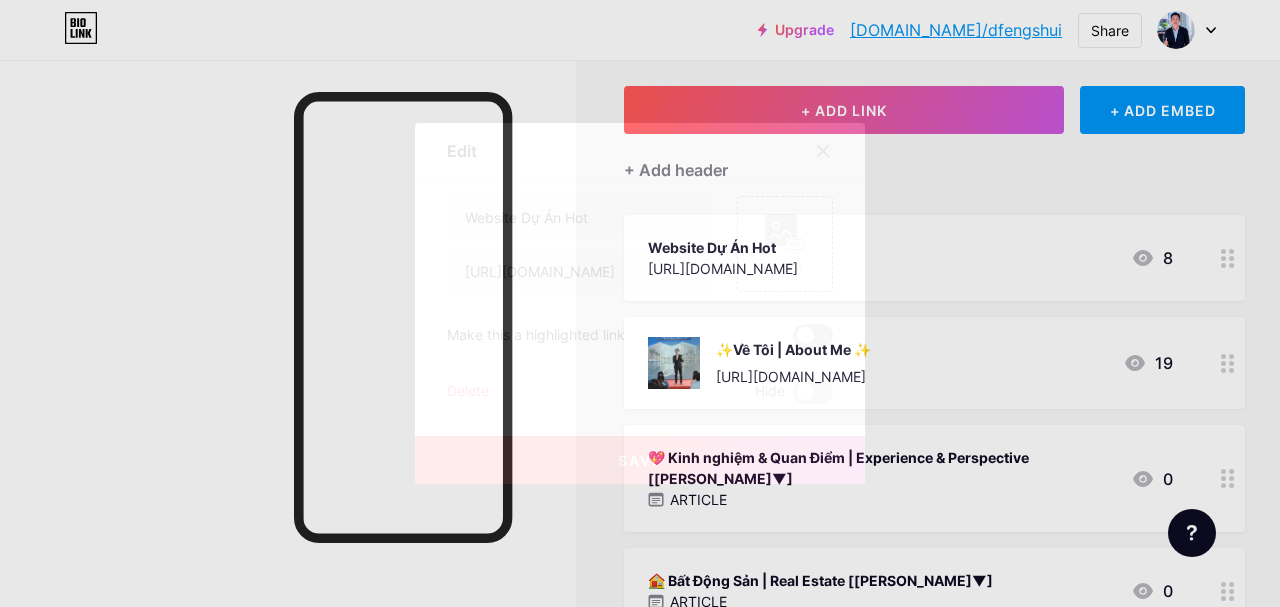 click at bounding box center [793, 341] 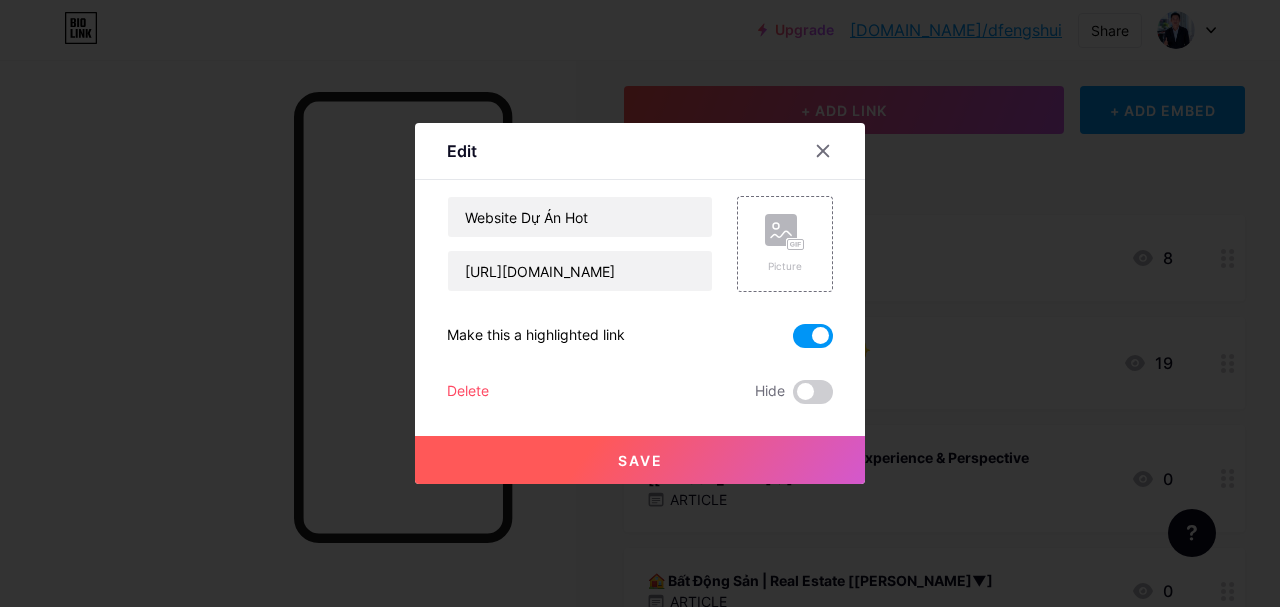 click on "Save" at bounding box center (640, 460) 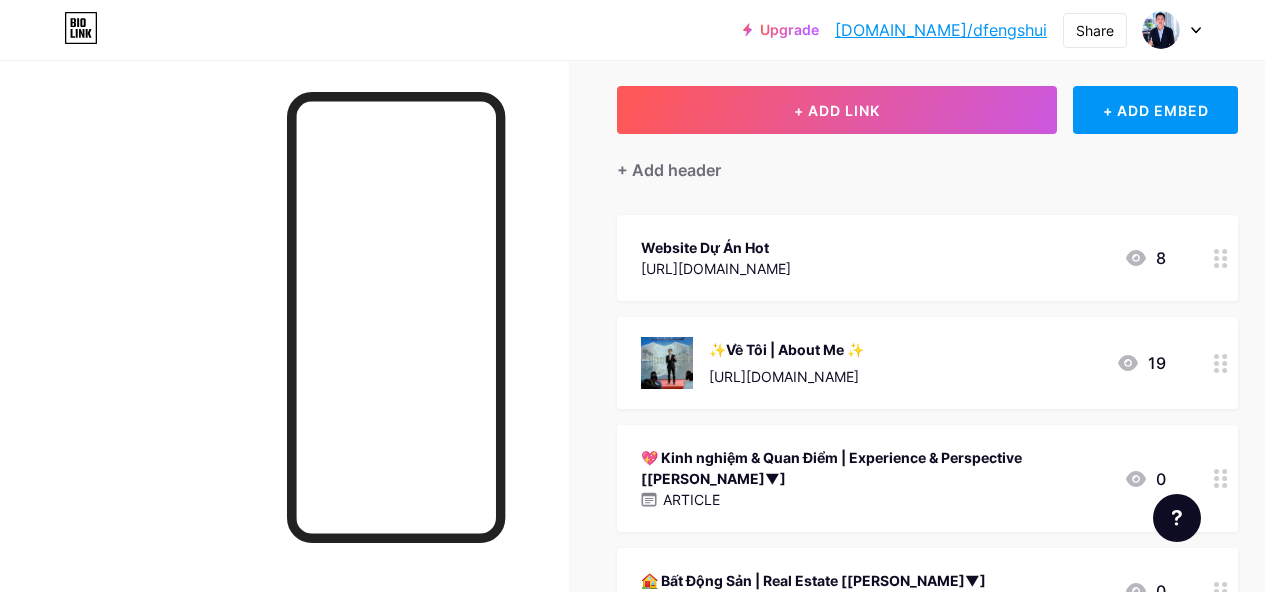 click on "[URL][DOMAIN_NAME]" at bounding box center (716, 268) 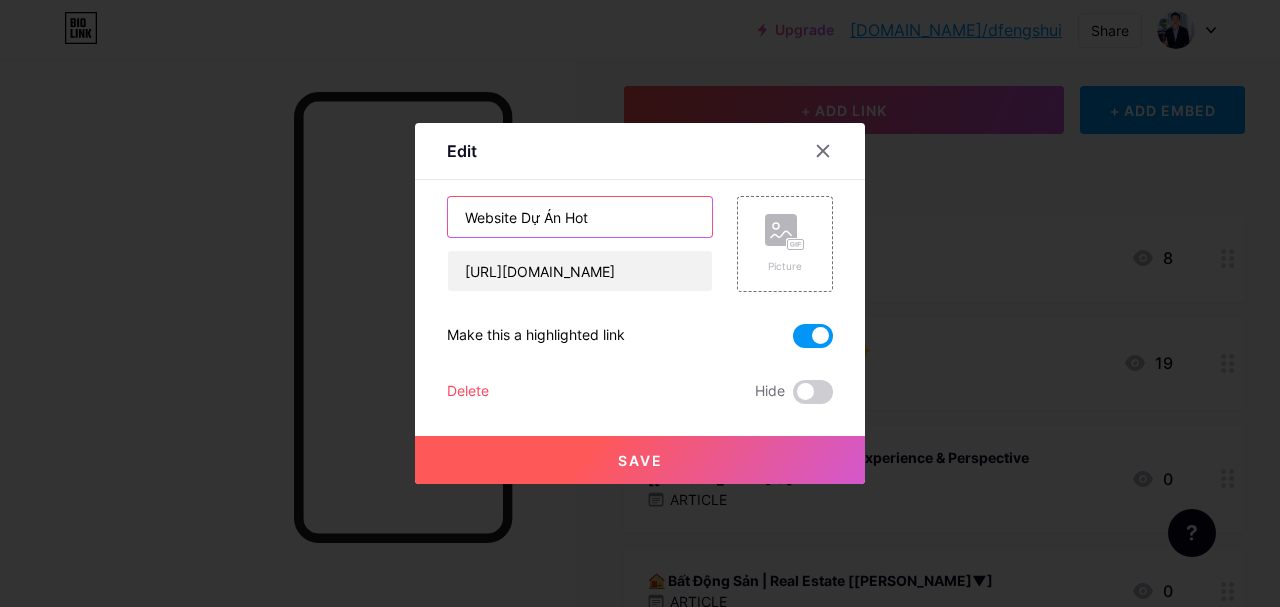 click on "Website Dự Án Hot" at bounding box center [580, 217] 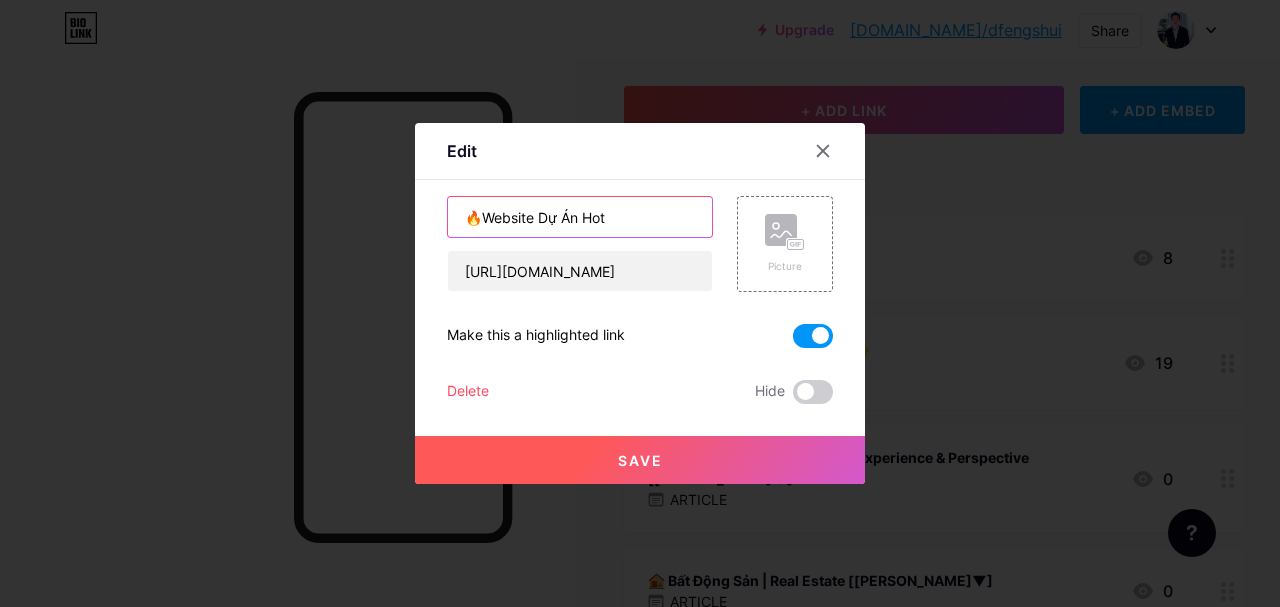 drag, startPoint x: 527, startPoint y: 217, endPoint x: 476, endPoint y: 218, distance: 51.009804 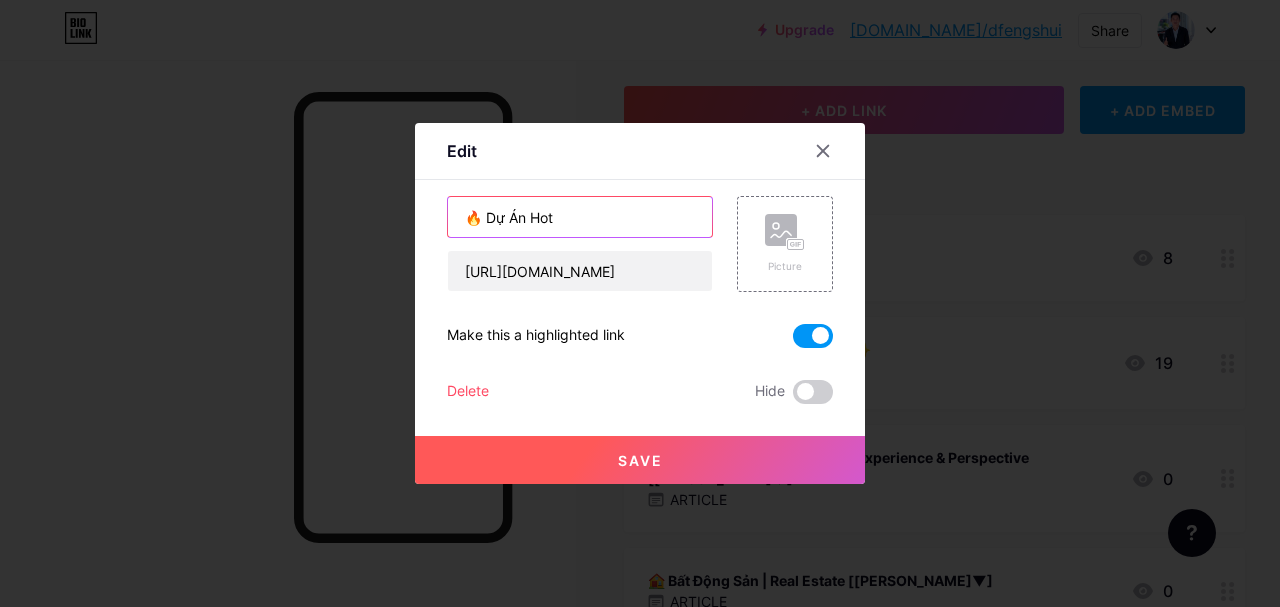 click on "🔥 Dự Án Hot" at bounding box center (580, 217) 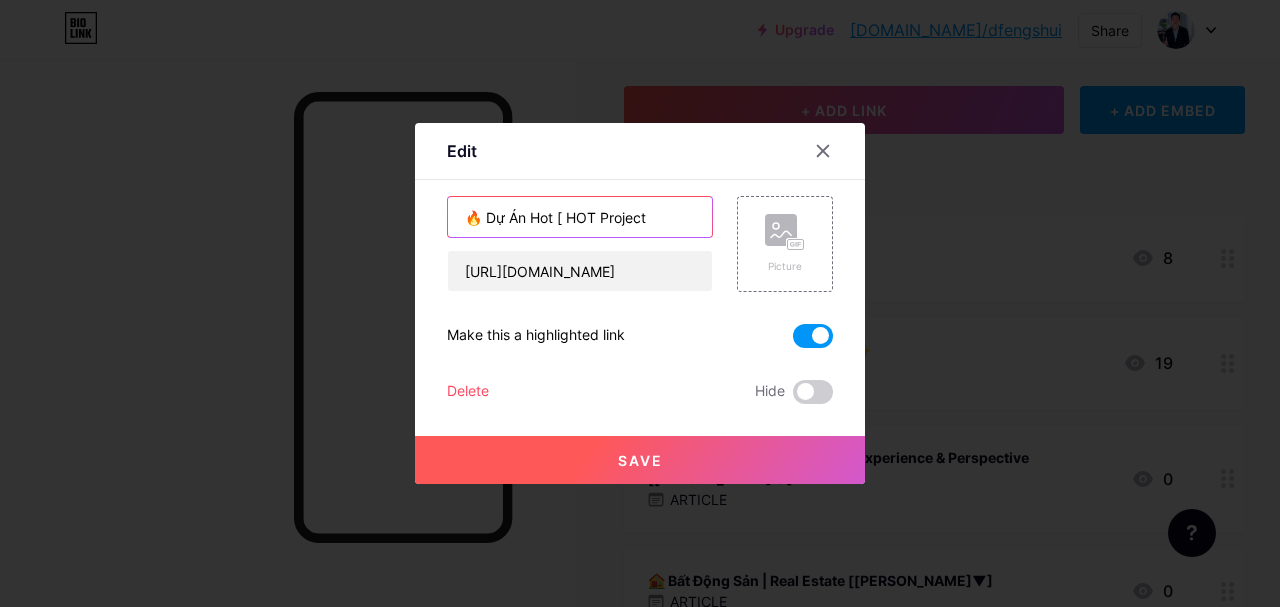 drag, startPoint x: 592, startPoint y: 218, endPoint x: 925, endPoint y: 207, distance: 333.18164 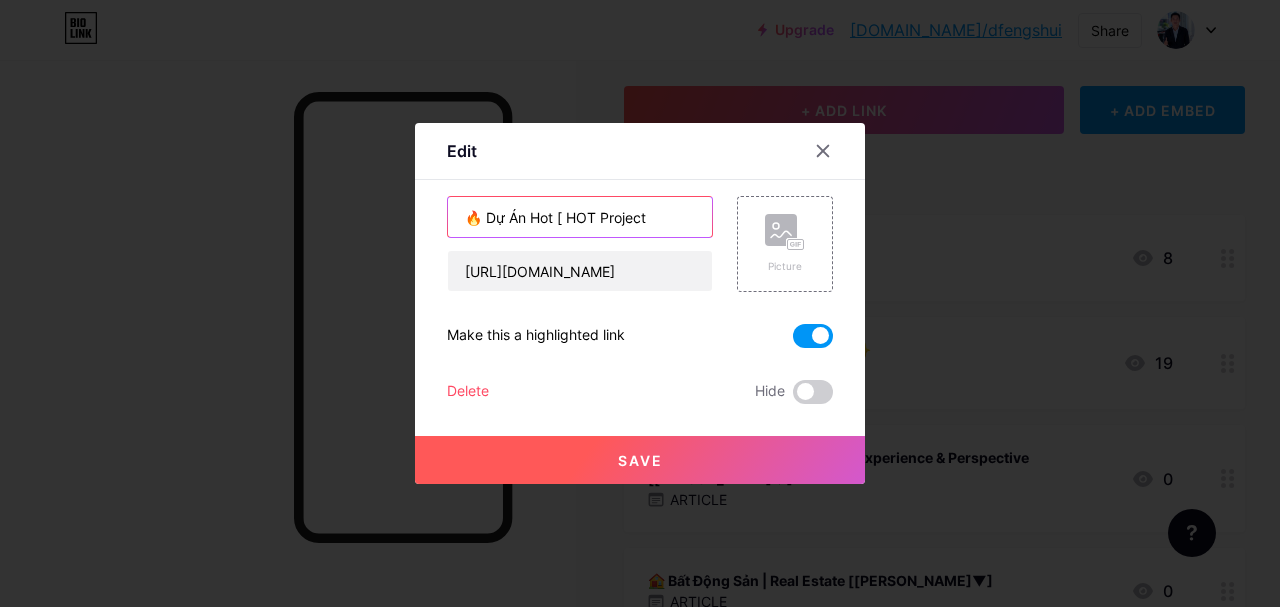 click on "Edit           Content
YouTube
Play YouTube video without leaving your page.
ADD
Vimeo
Play Vimeo video without leaving your page.
ADD
Tiktok
Grow your TikTok following
ADD
Tweet
Embed a tweet.
ADD
Reddit
Showcase your Reddit profile
ADD
Spotify
Embed Spotify to play the preview of a track.
ADD
Twitch
Play Twitch video without leaving your page.
ADD
SoundCloud" at bounding box center [640, 303] 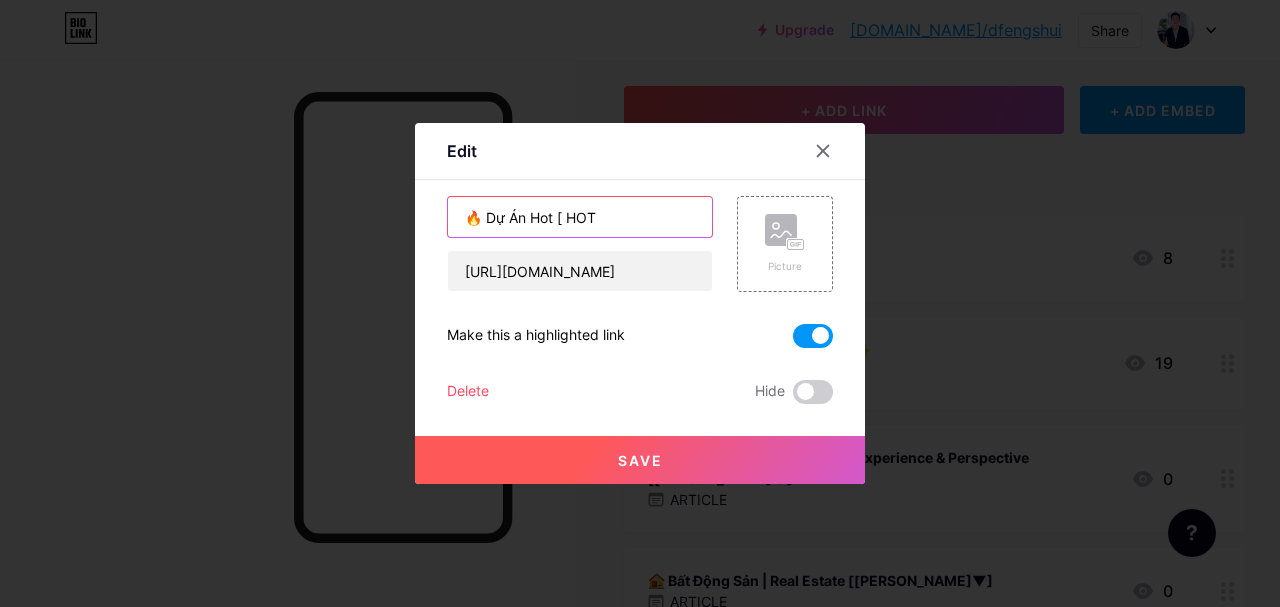 drag, startPoint x: 543, startPoint y: 219, endPoint x: 523, endPoint y: 220, distance: 20.024984 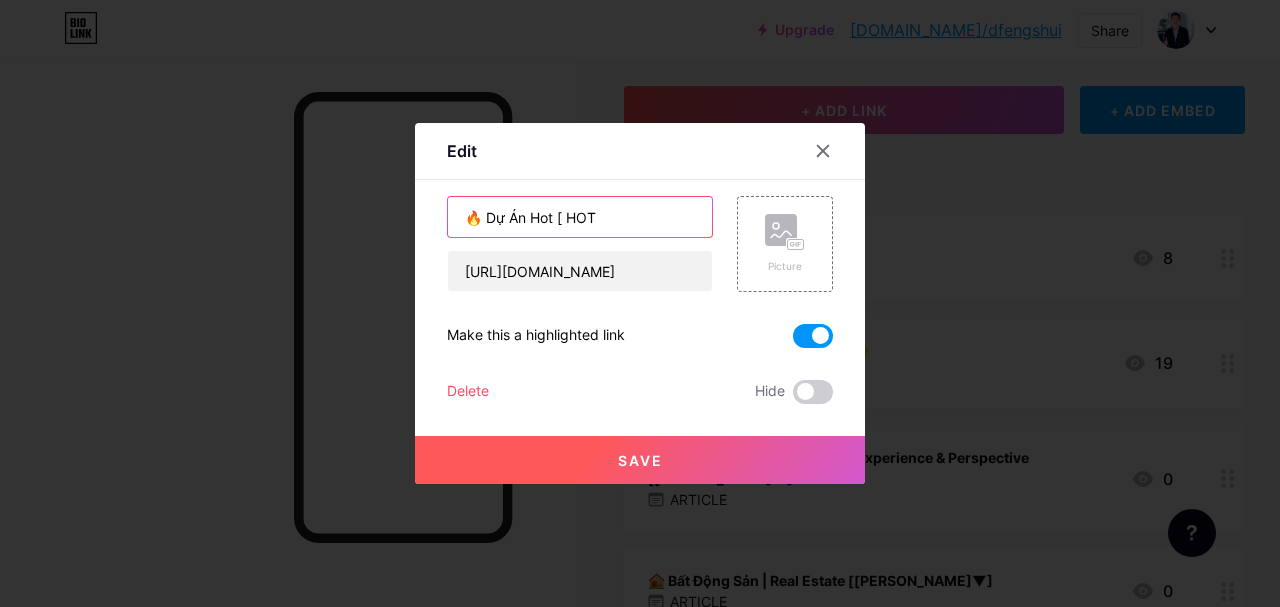click on "🔥 Dự Án Hot [ HOT" at bounding box center (580, 217) 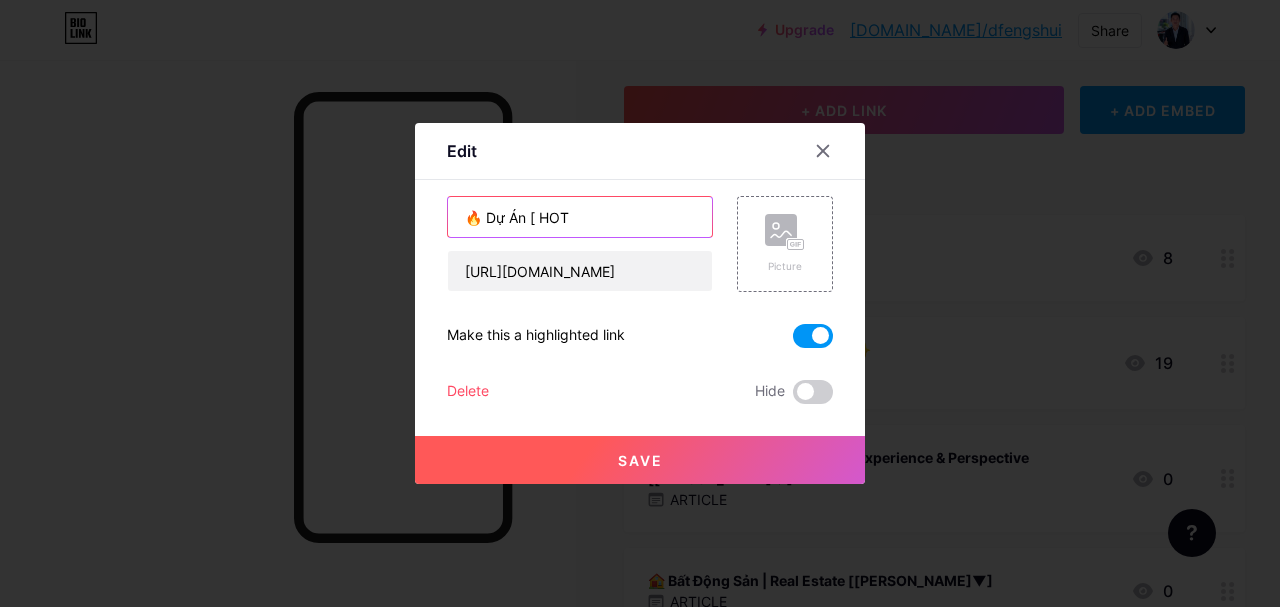 click on "🔥 Dự Án [ HOT" at bounding box center [580, 217] 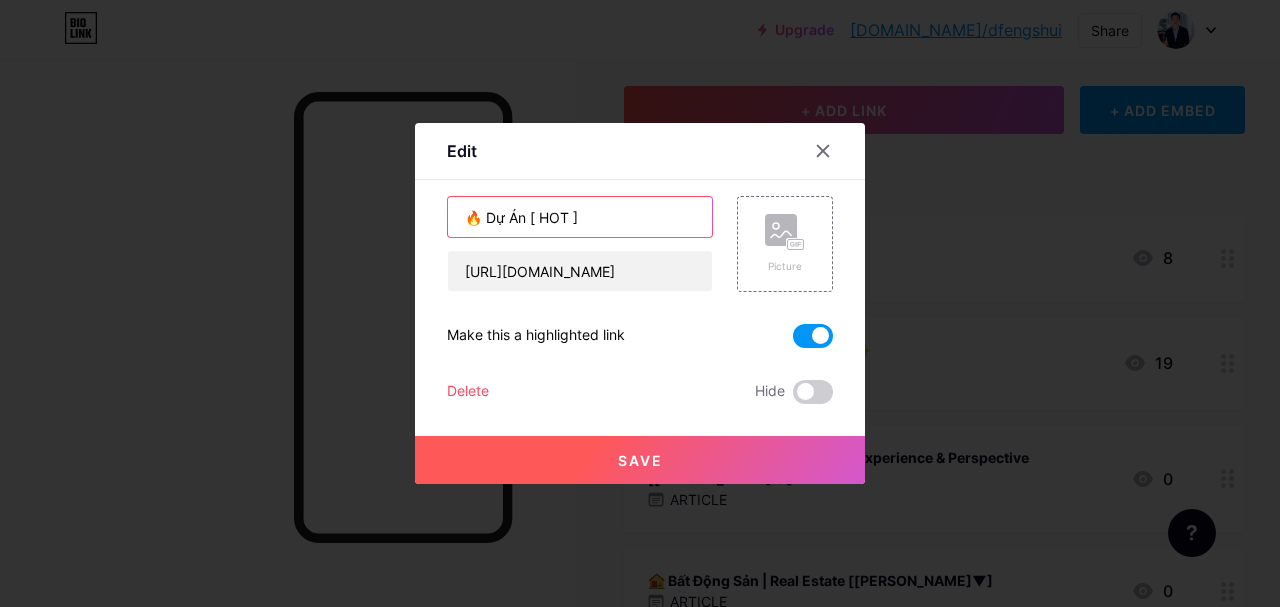 click on "🔥 Dự Án [ HOT ]" at bounding box center (580, 217) 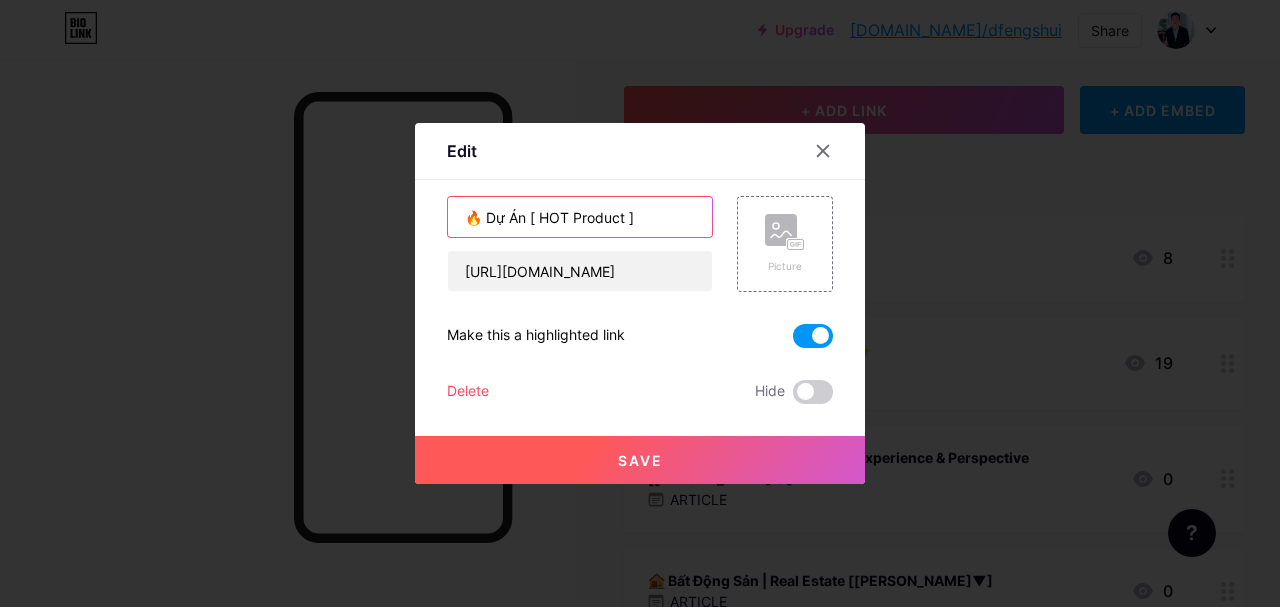 type on "🔥 Dự Án [ HOT Product ]" 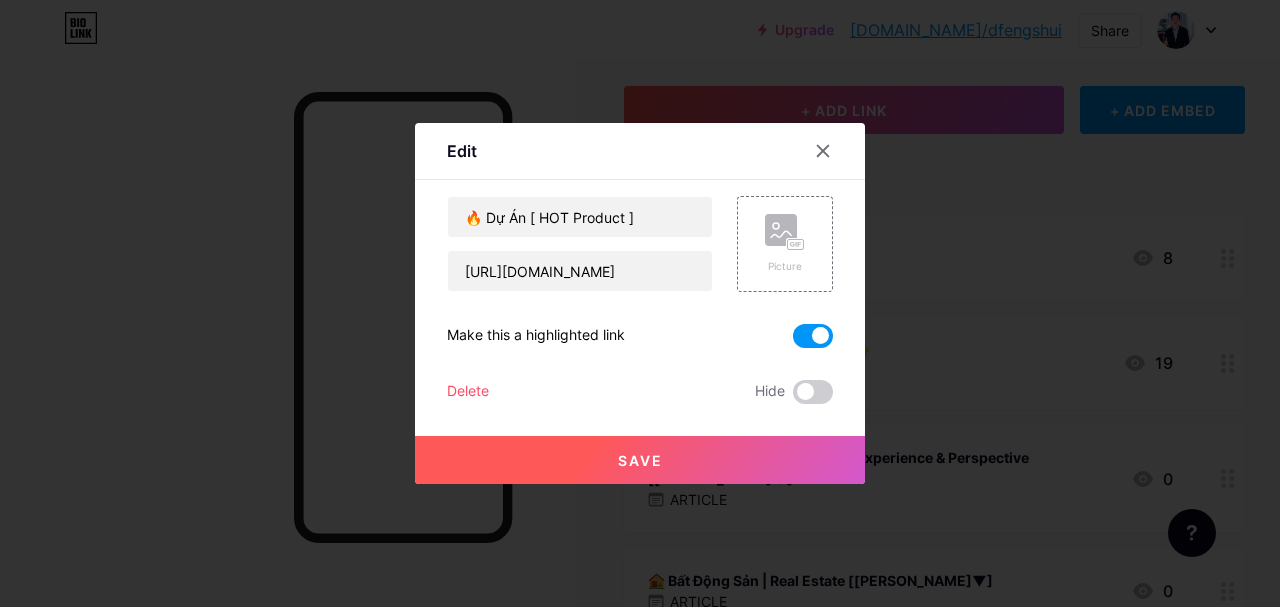 click on "Save" at bounding box center [640, 460] 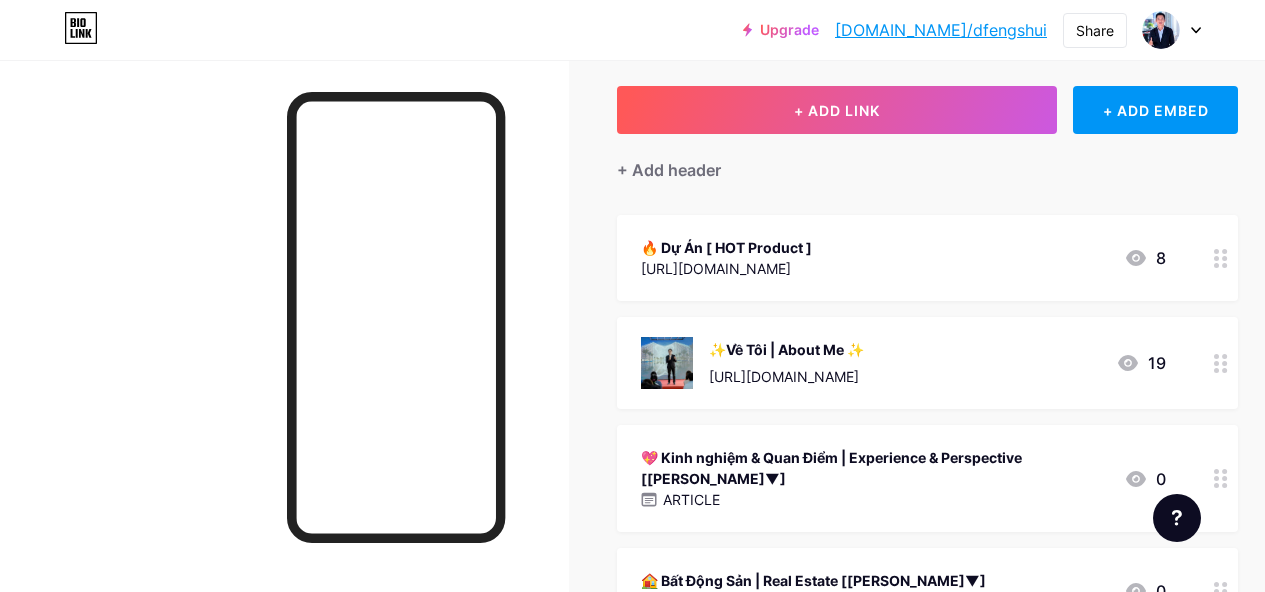 click on "[URL][DOMAIN_NAME]" at bounding box center (726, 268) 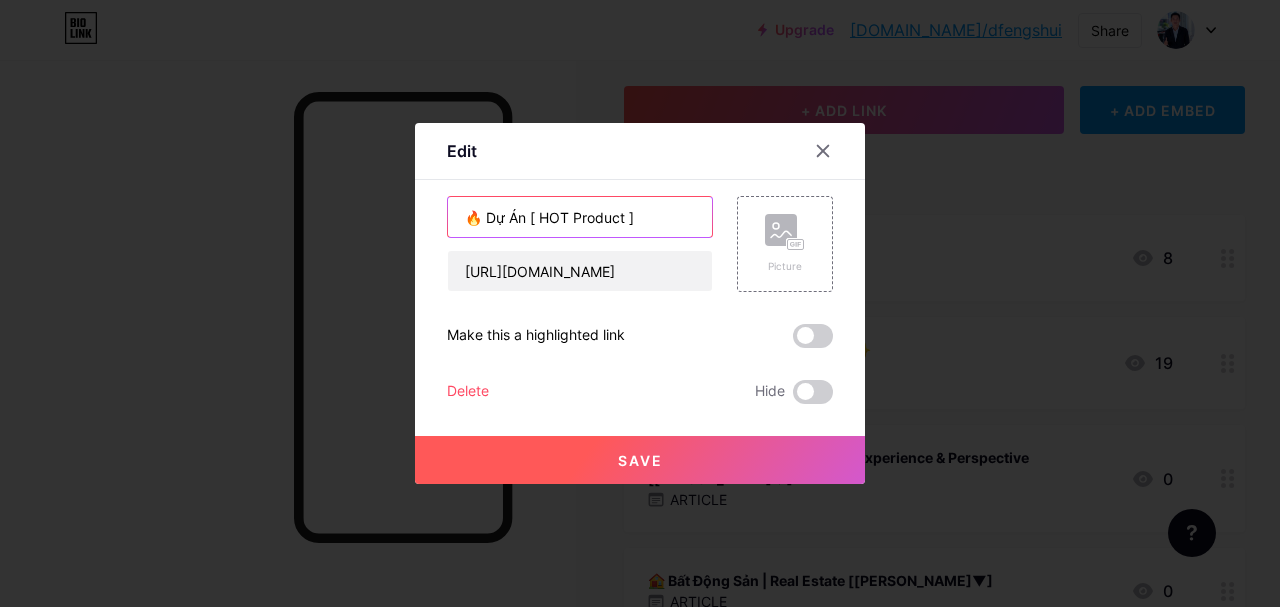 drag, startPoint x: 644, startPoint y: 221, endPoint x: 529, endPoint y: 221, distance: 115 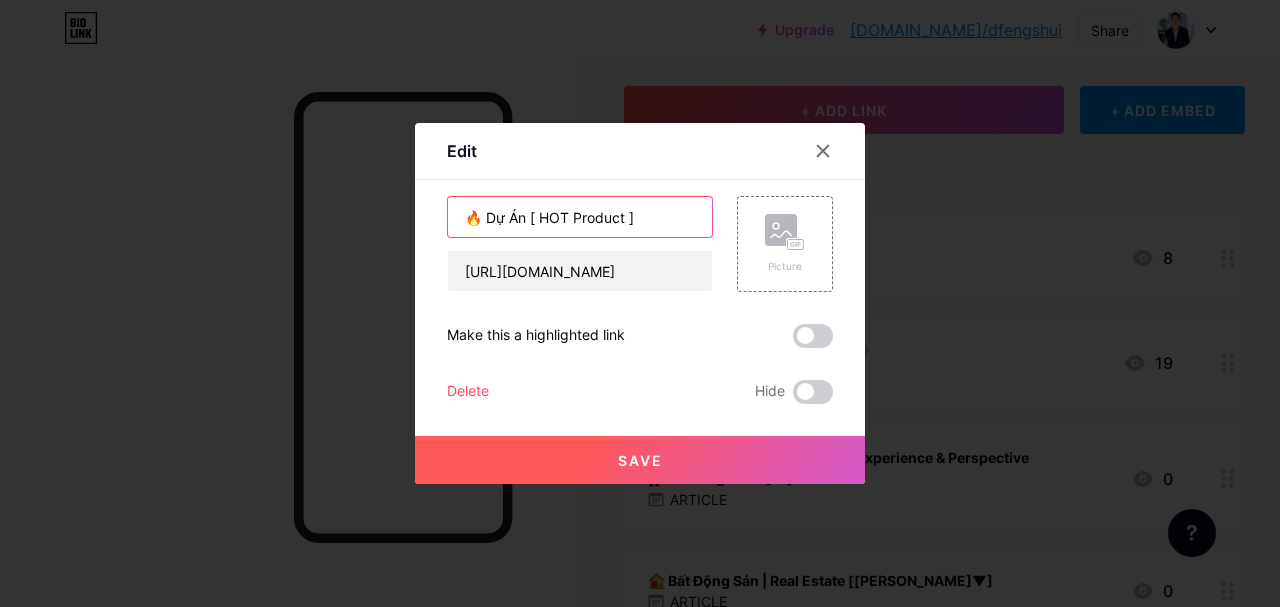 click on "🔥 Dự Án [ HOT Product ]" at bounding box center [580, 217] 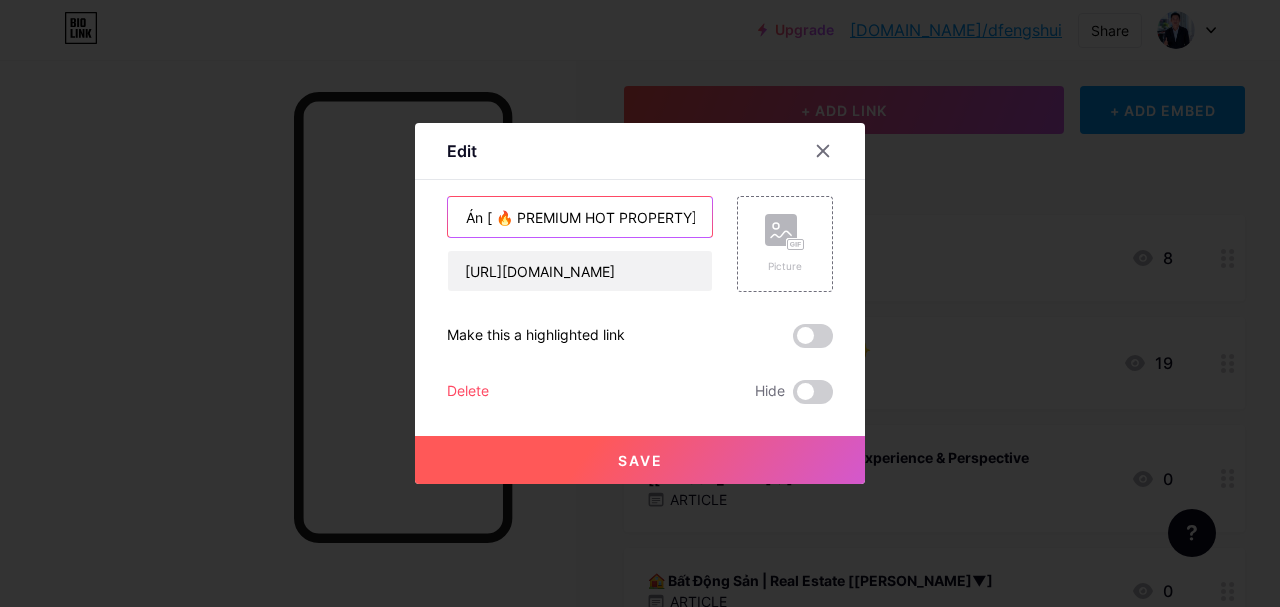scroll, scrollTop: 0, scrollLeft: 0, axis: both 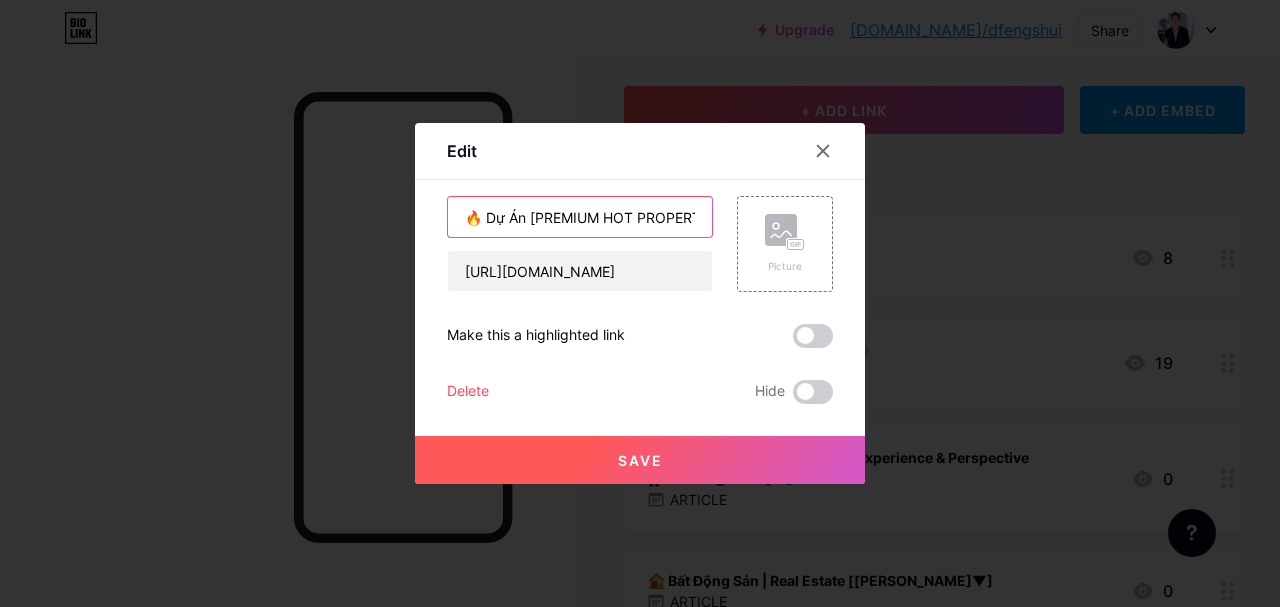 drag, startPoint x: 513, startPoint y: 216, endPoint x: 481, endPoint y: 216, distance: 32 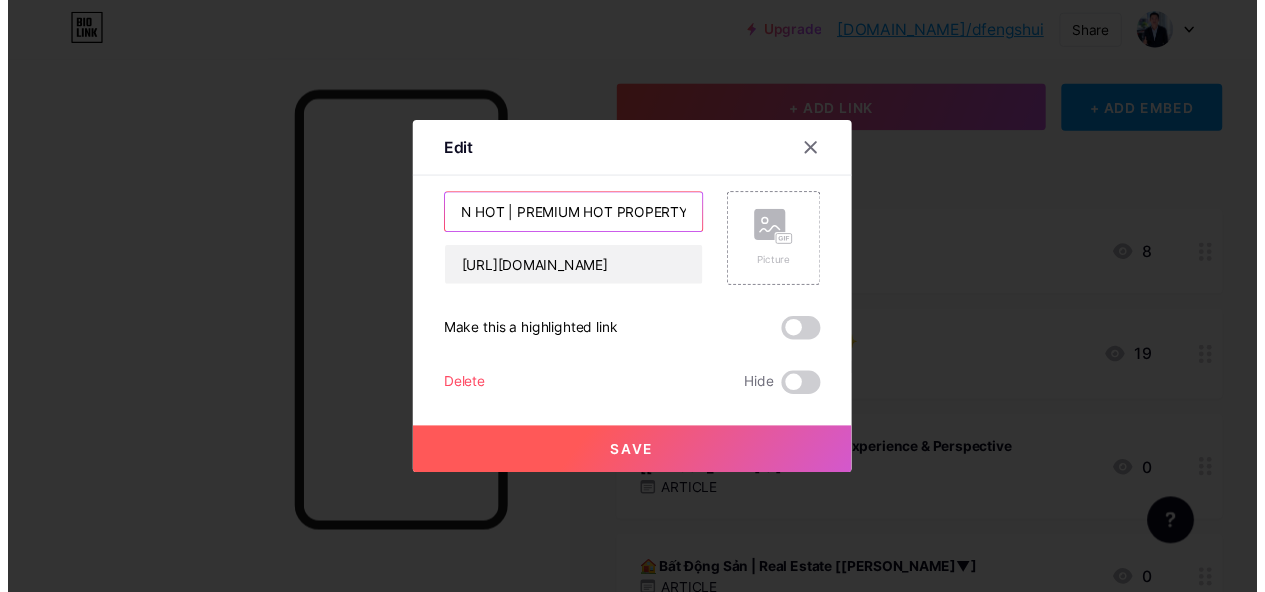 scroll, scrollTop: 0, scrollLeft: 0, axis: both 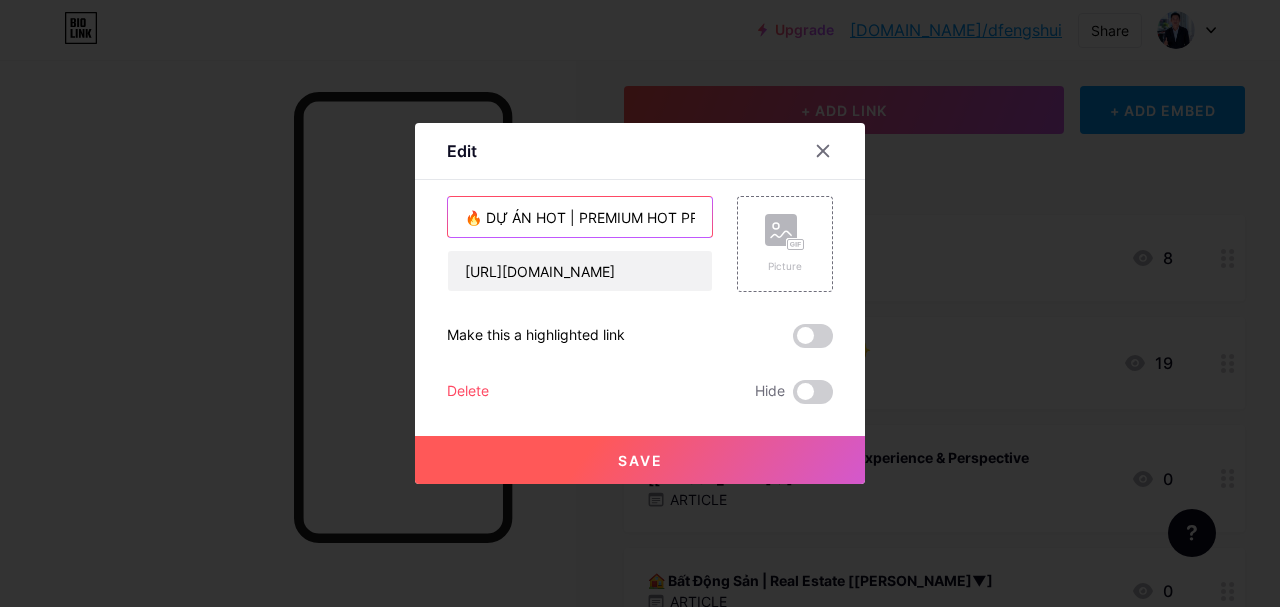 type on "🔥 DỰ ÁN HOT | PREMIUM HOT PROPERTY" 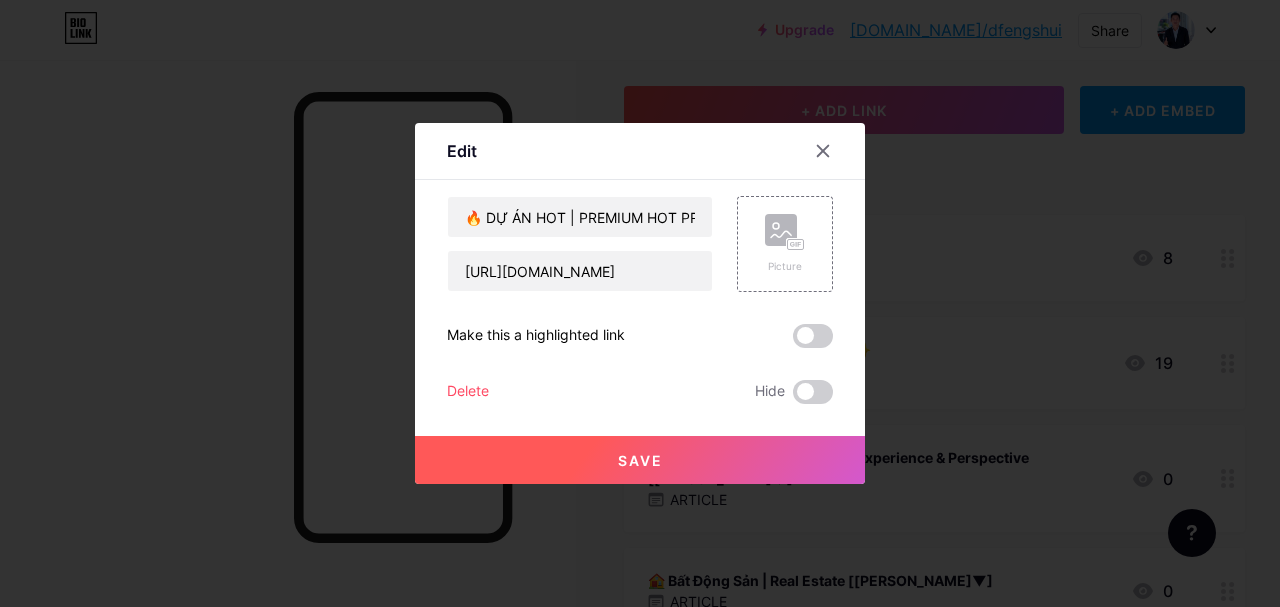 click on "Save" at bounding box center [640, 460] 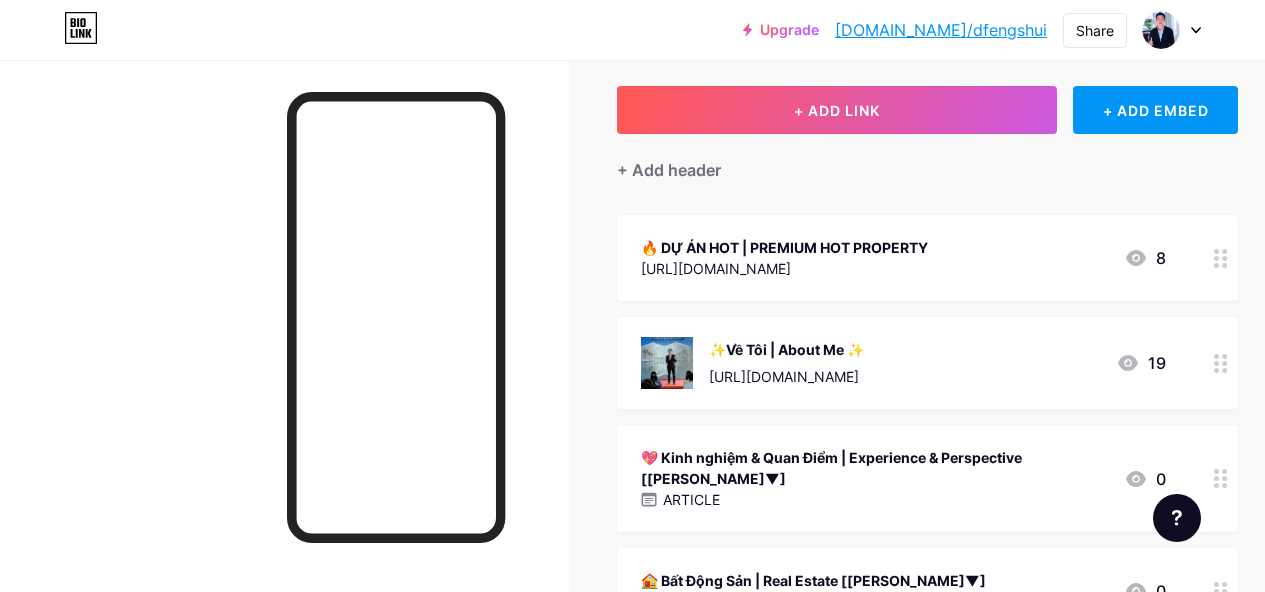 click on "🔥 DỰ ÁN HOT | PREMIUM HOT PROPERTY
https://www.dicresco.com.vn
8" at bounding box center (903, 258) 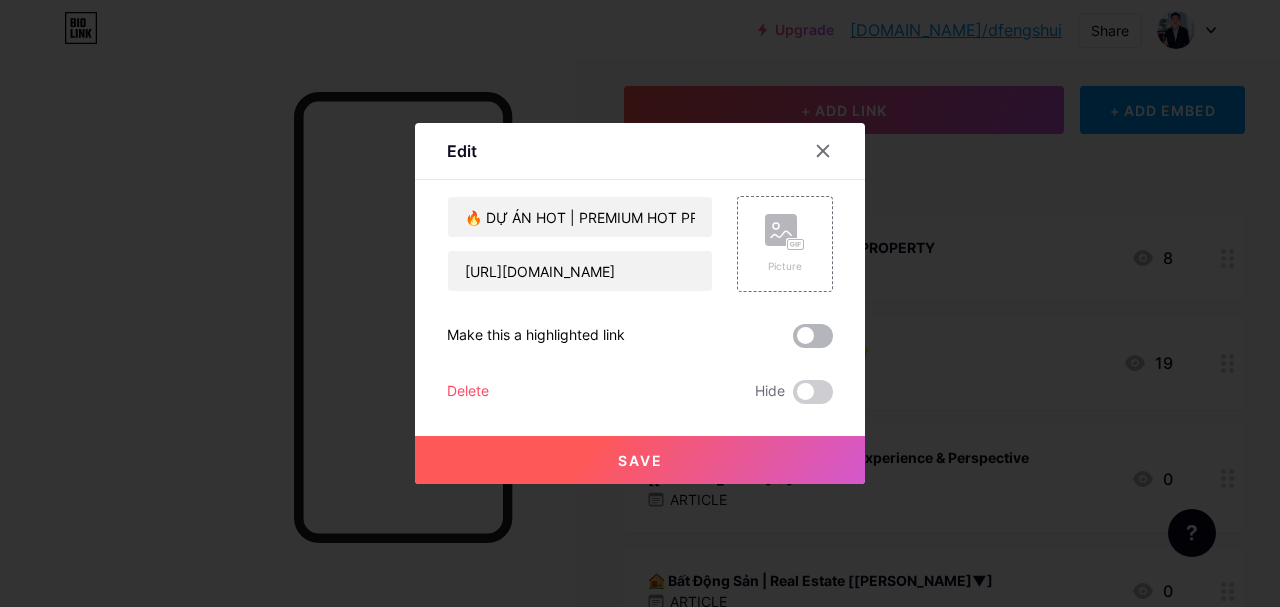 click at bounding box center (813, 336) 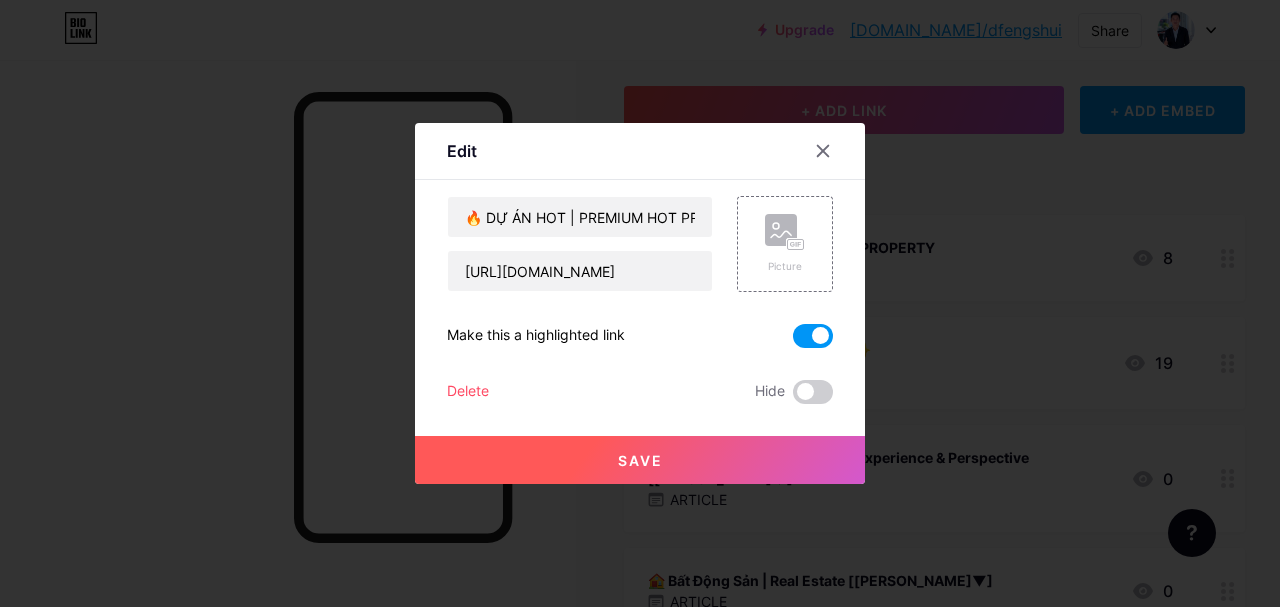 click on "Save" at bounding box center (640, 460) 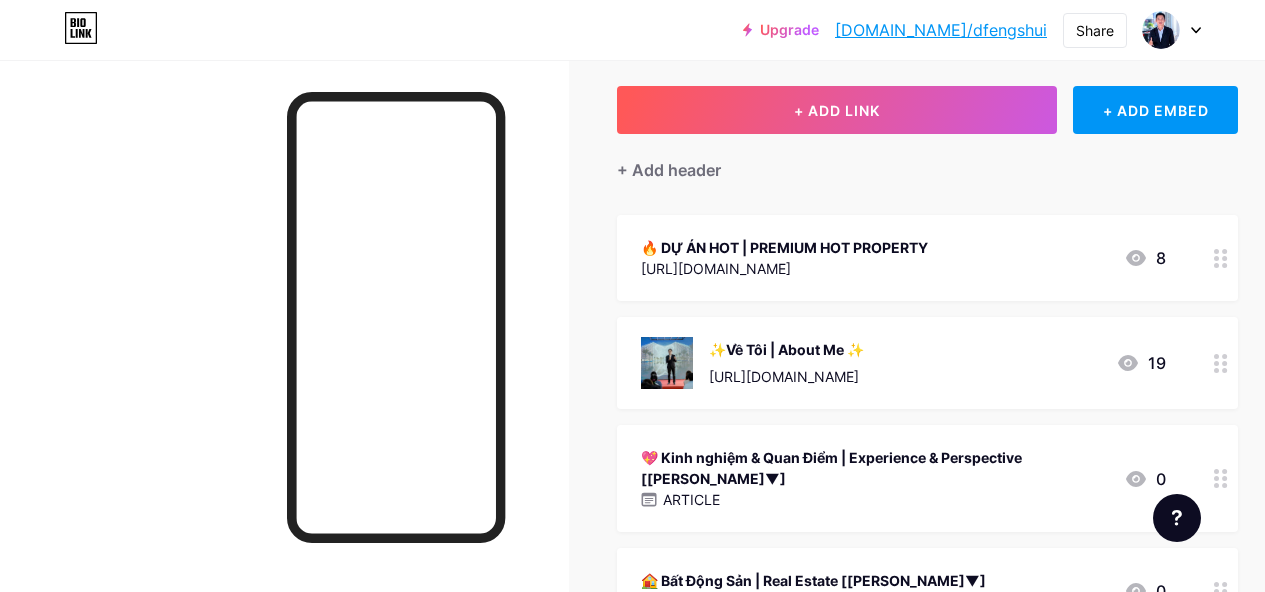 click on "[DOMAIN_NAME]/dfengshui" at bounding box center [941, 30] 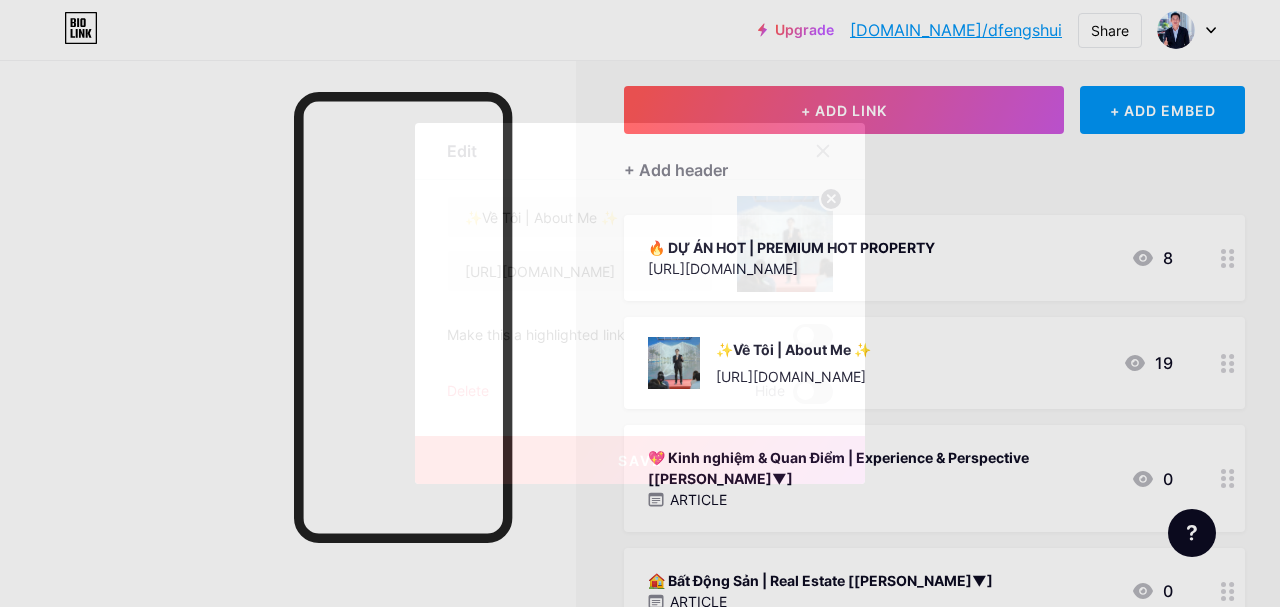 click 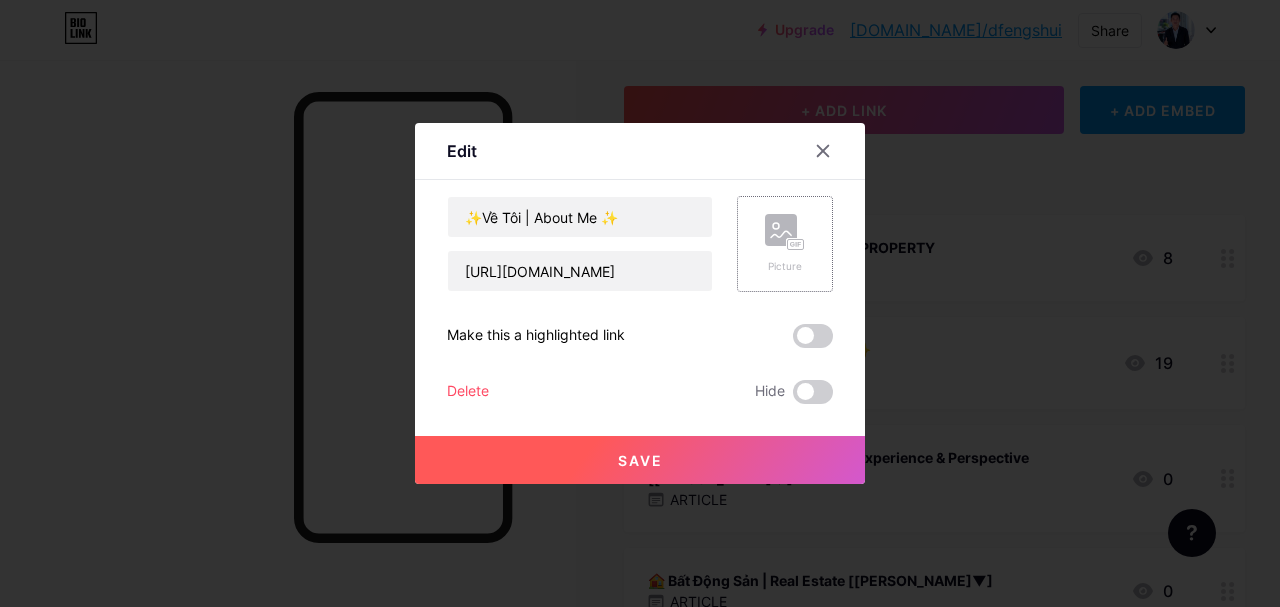 click on "Save" at bounding box center (640, 460) 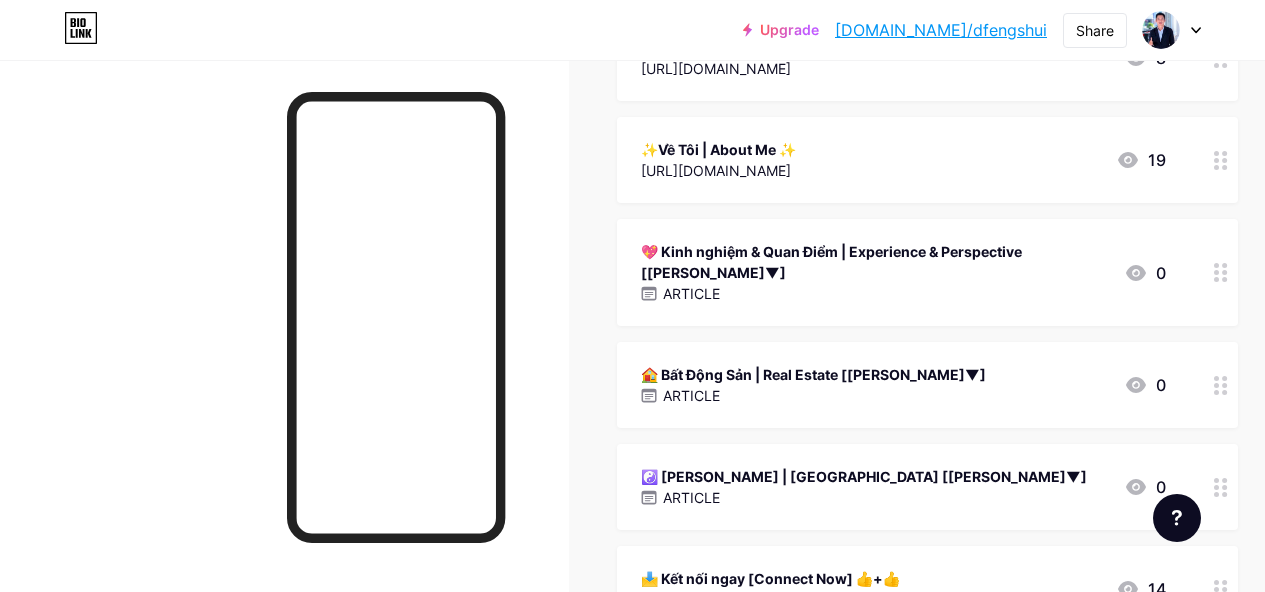 scroll, scrollTop: 400, scrollLeft: 0, axis: vertical 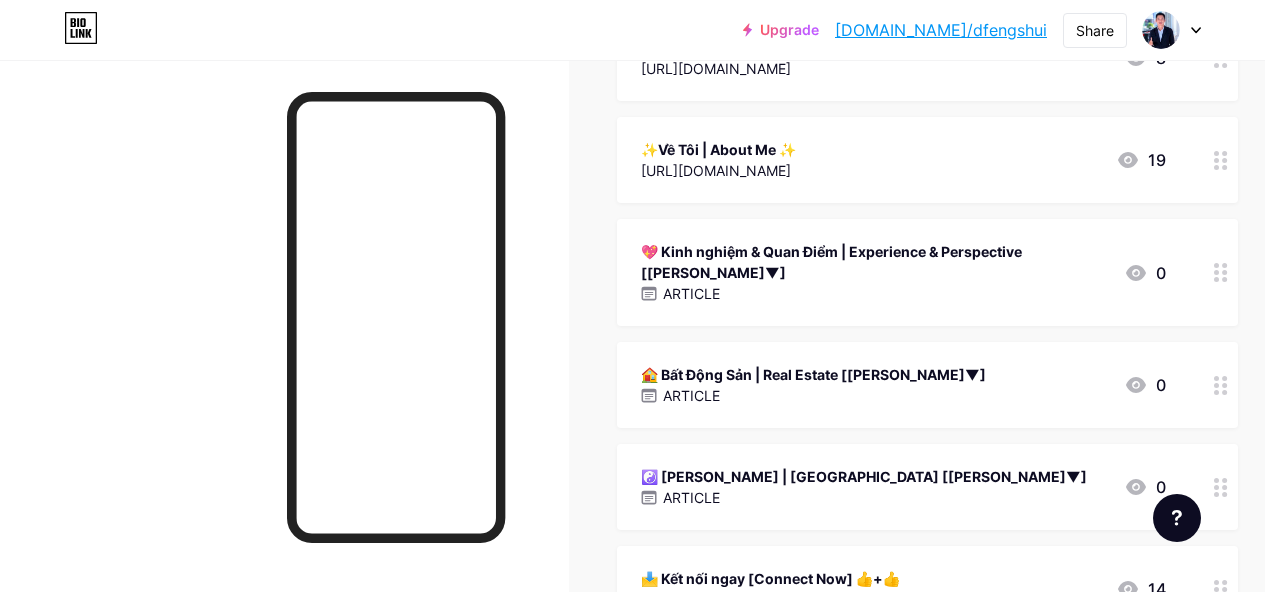 type 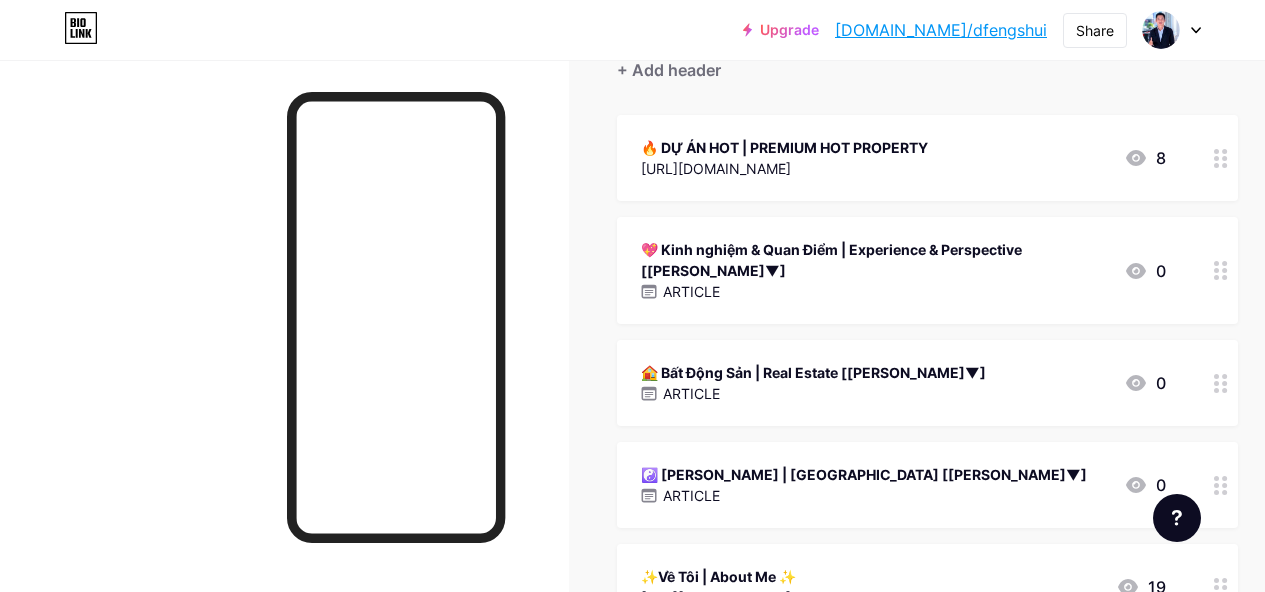 scroll, scrollTop: 300, scrollLeft: 0, axis: vertical 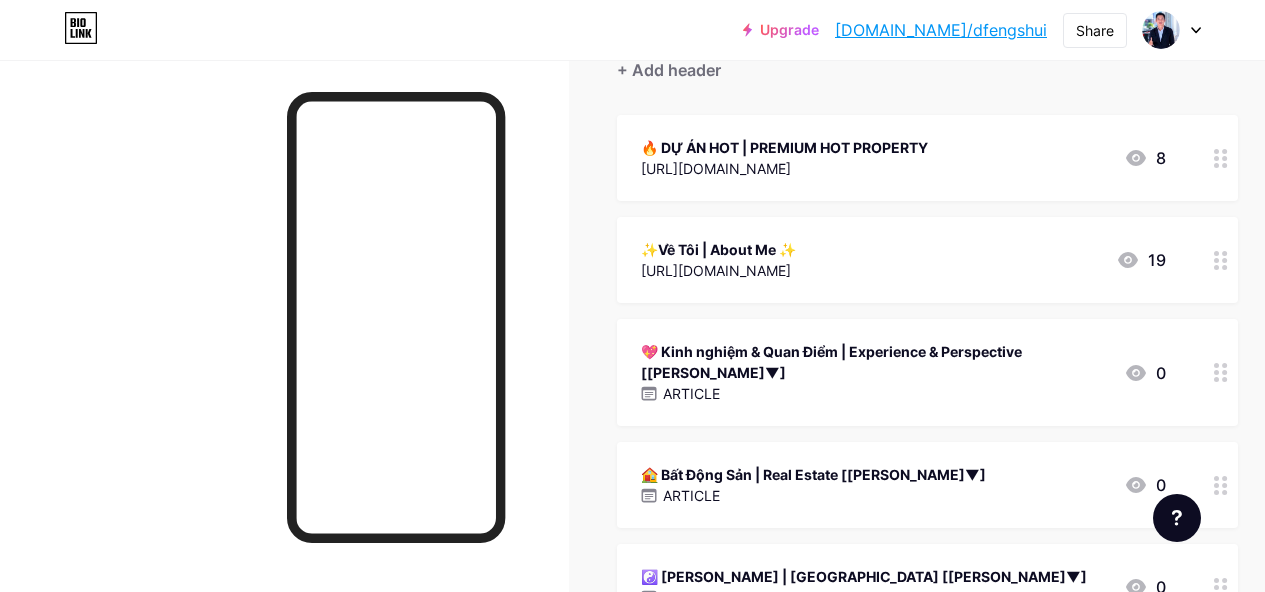click at bounding box center (1221, 260) 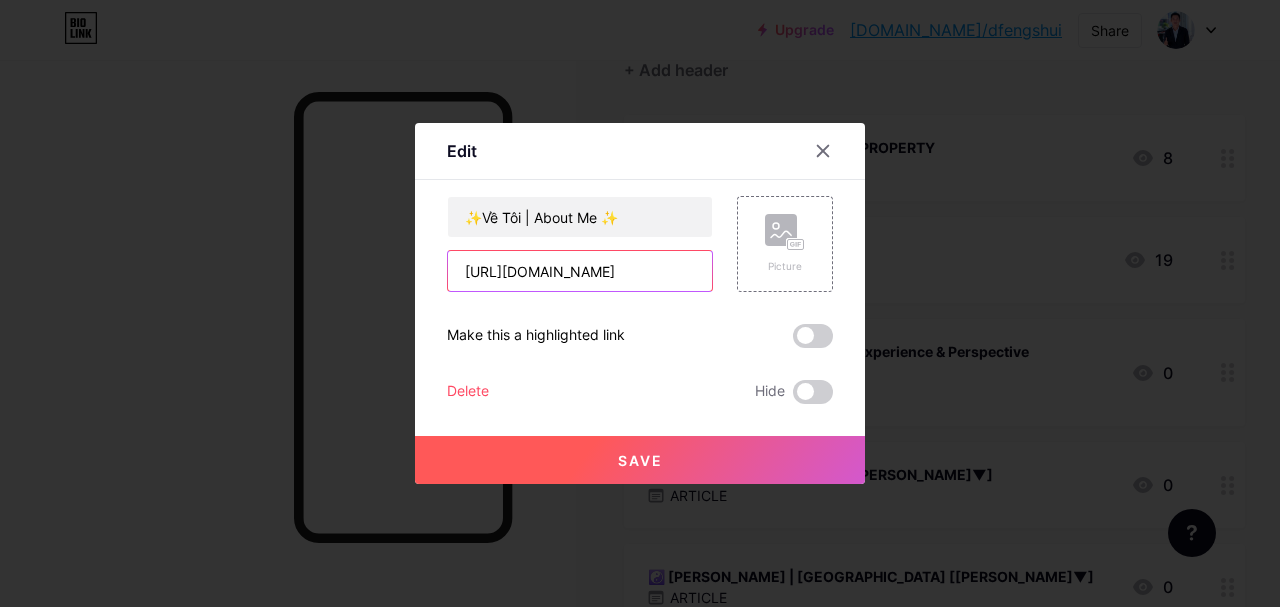 click on "[URL][DOMAIN_NAME]" at bounding box center [580, 271] 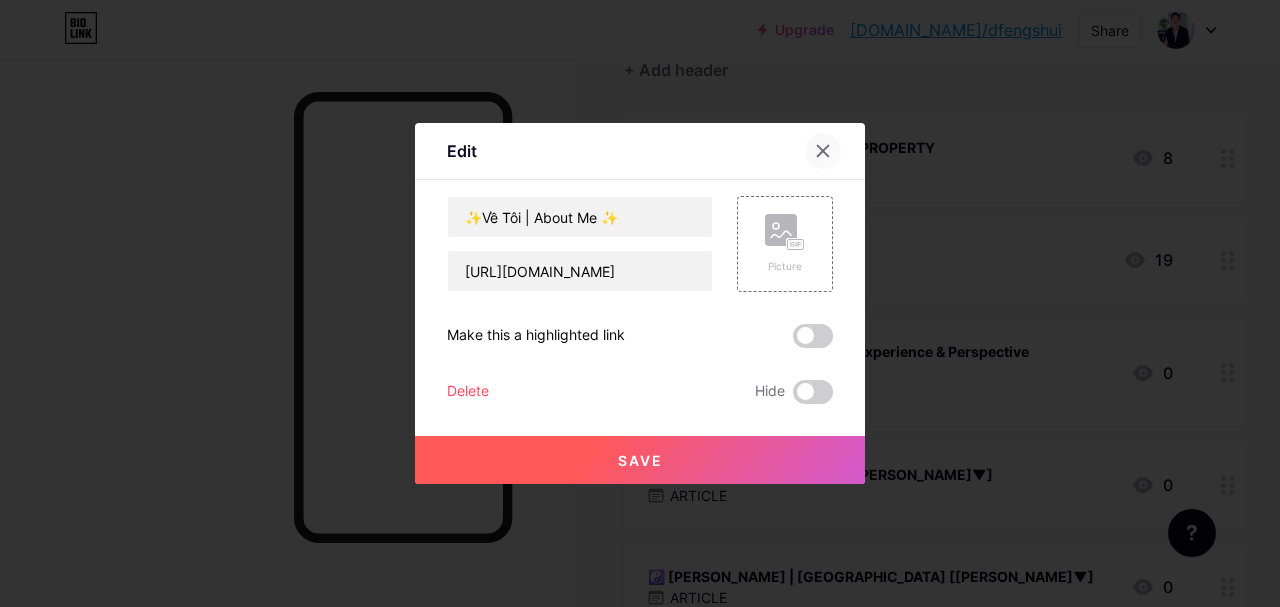 click 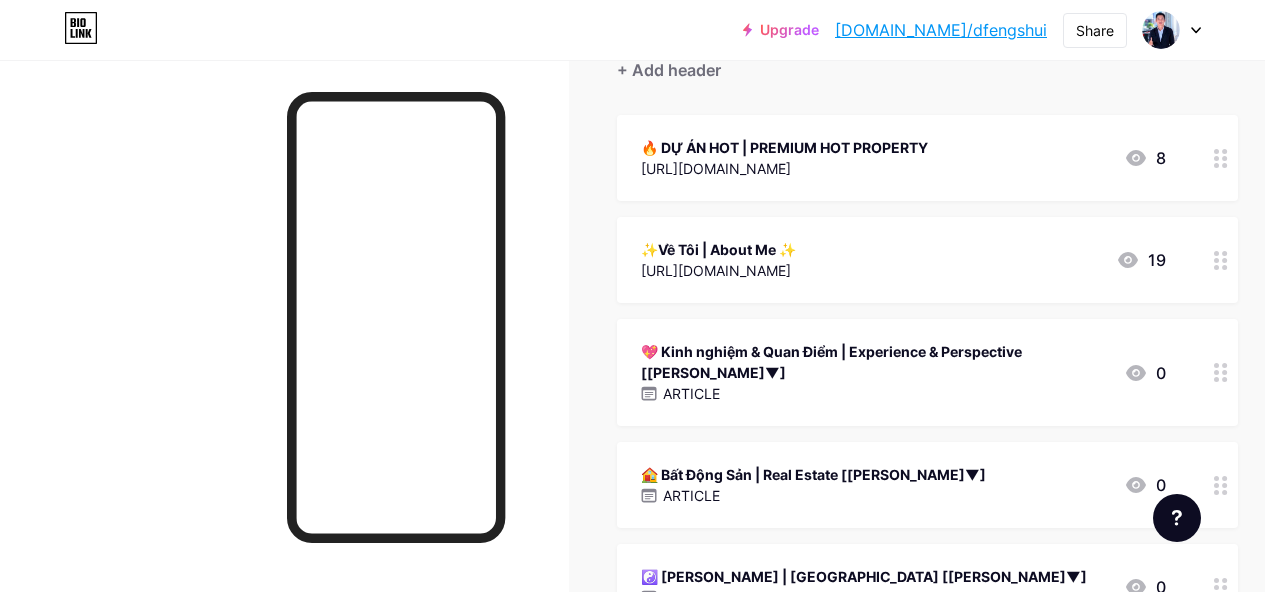 click 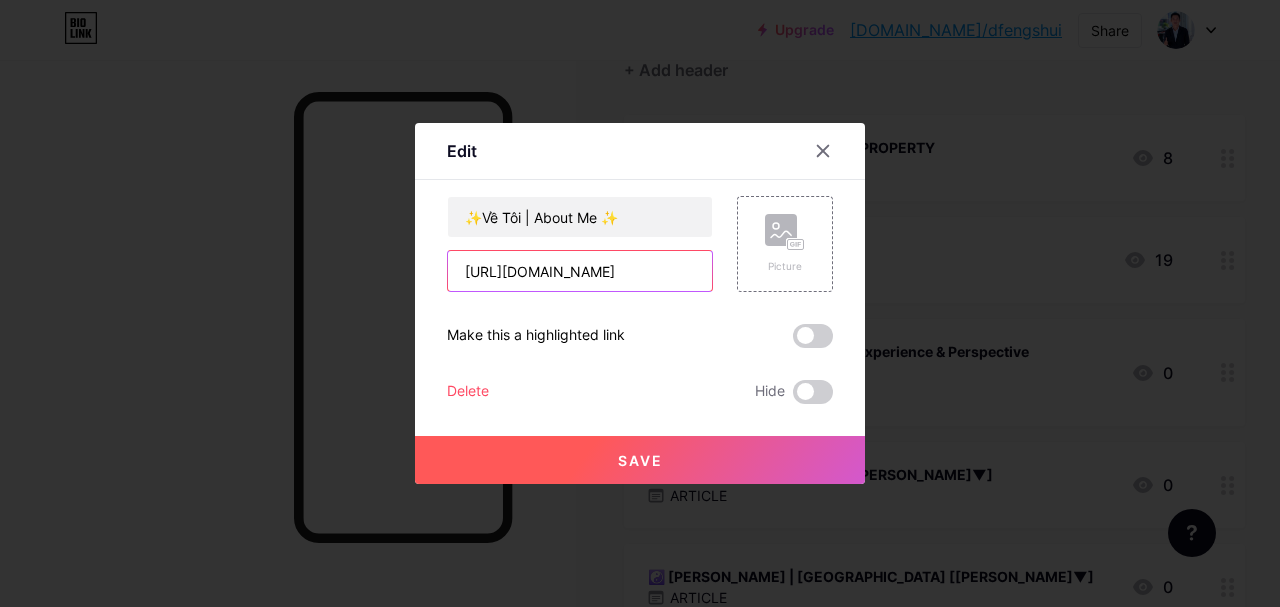 click on "[URL][DOMAIN_NAME]" at bounding box center [580, 271] 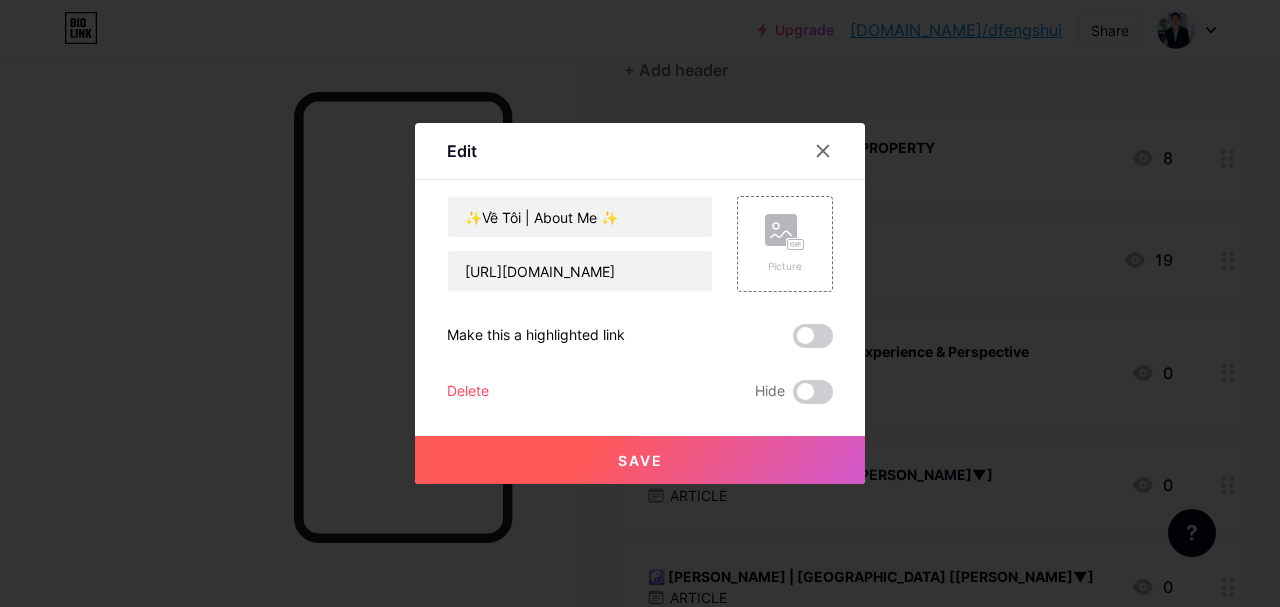click on "Save" at bounding box center (640, 460) 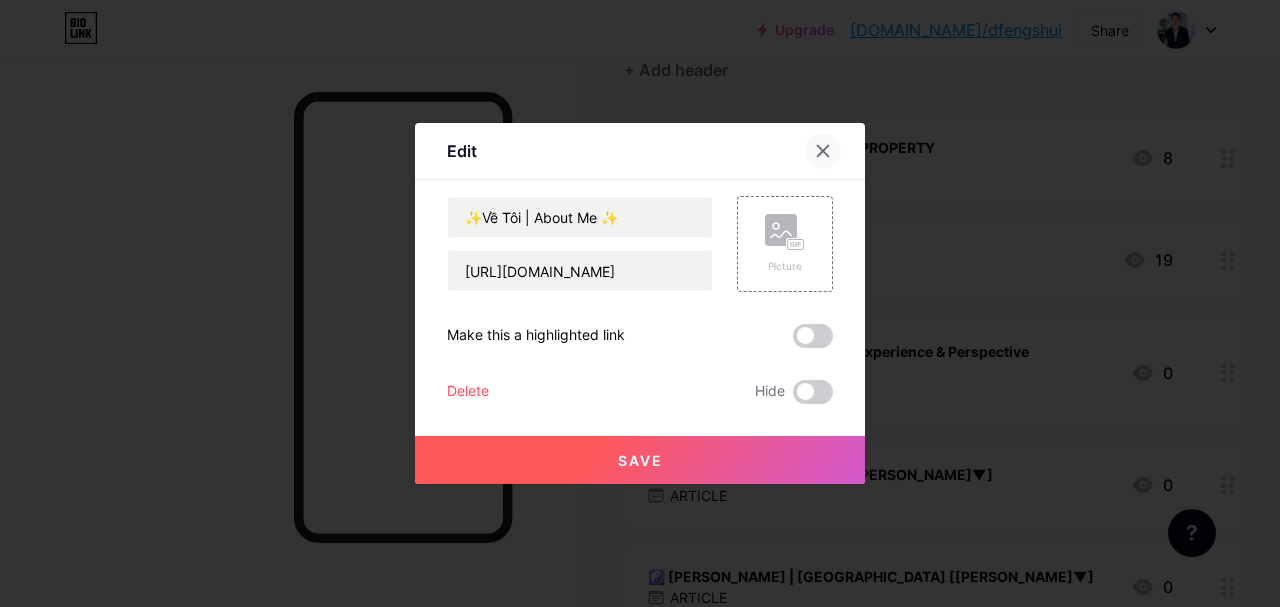 click 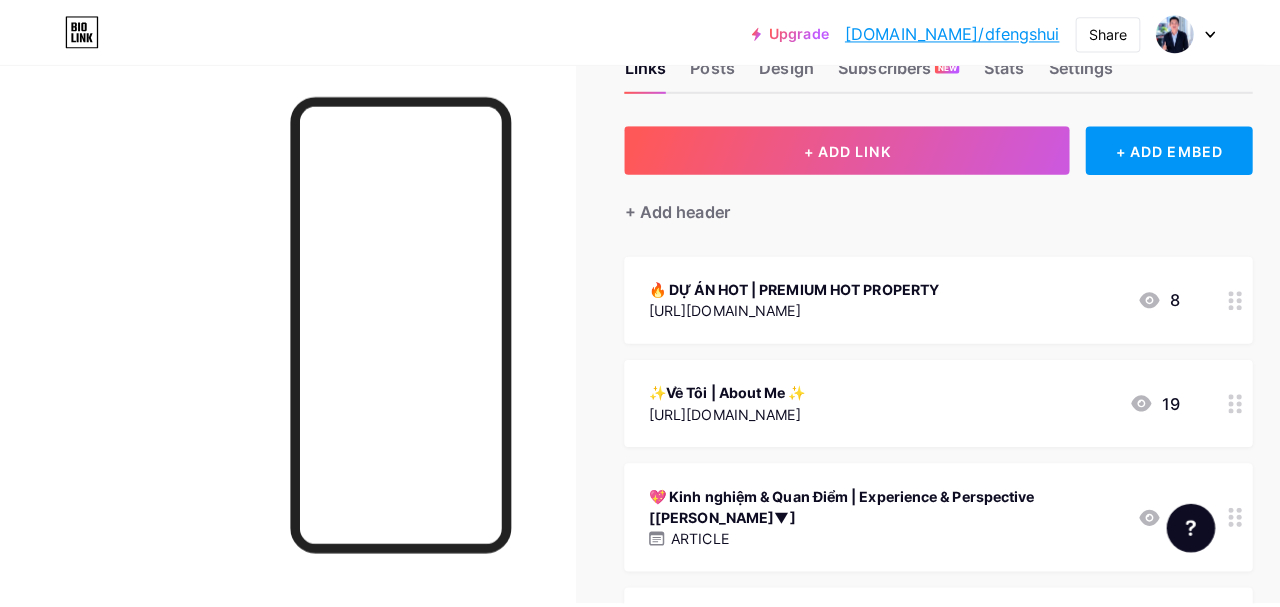 scroll, scrollTop: 100, scrollLeft: 0, axis: vertical 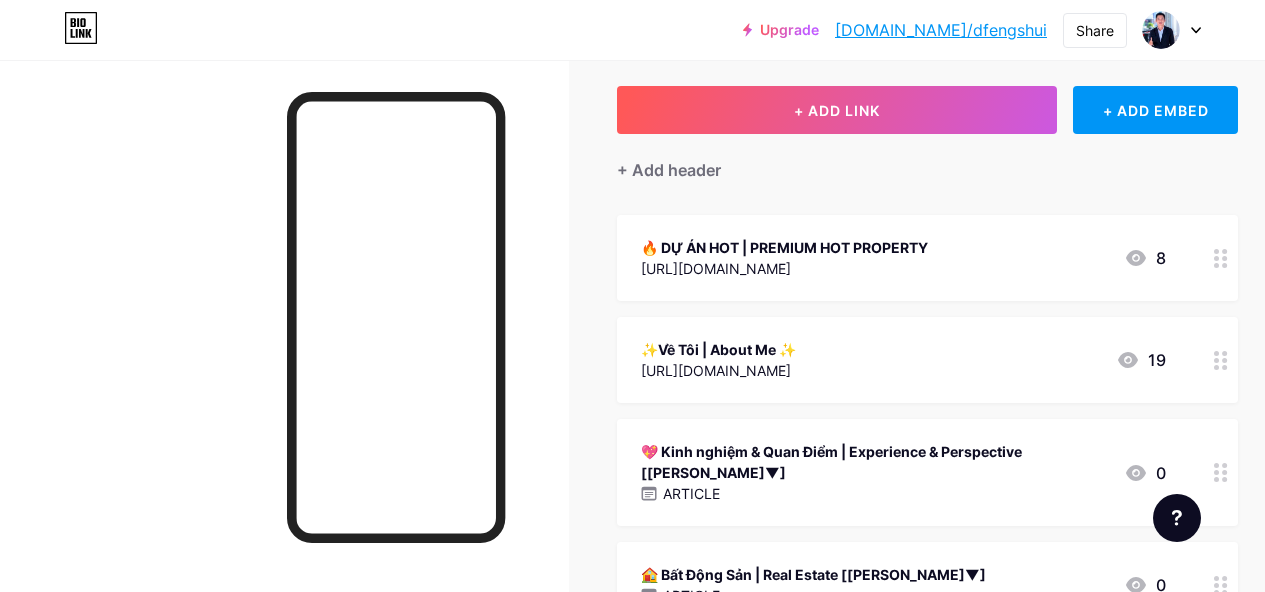 click 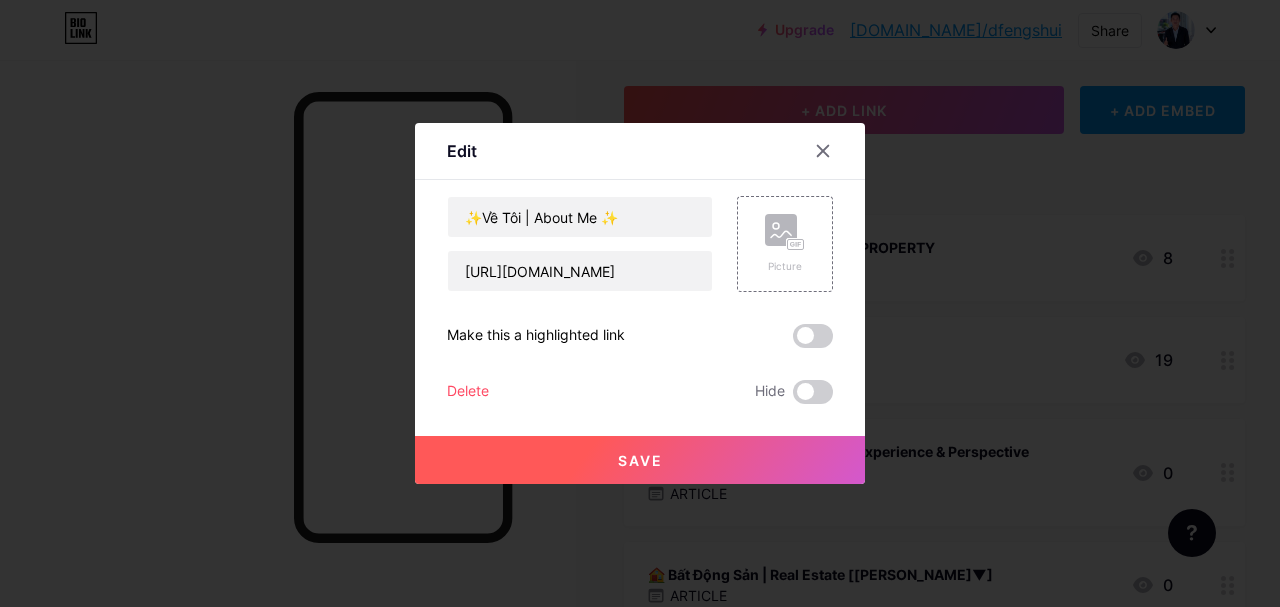 click on "Delete" at bounding box center (468, 392) 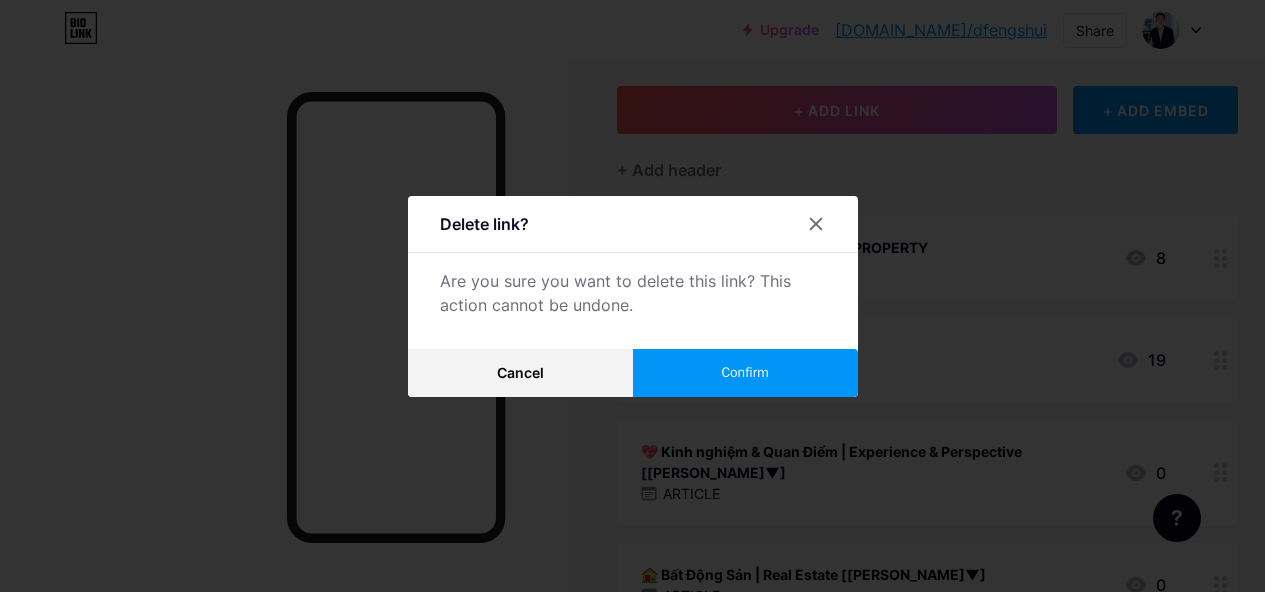 click on "Confirm" at bounding box center [745, 373] 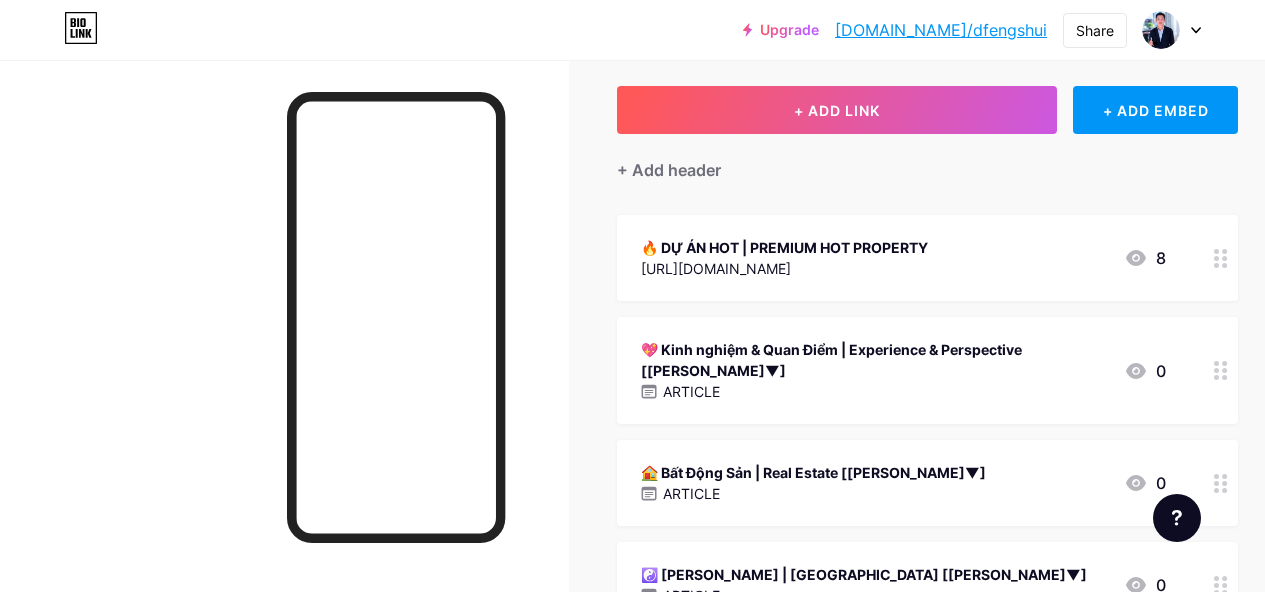 click 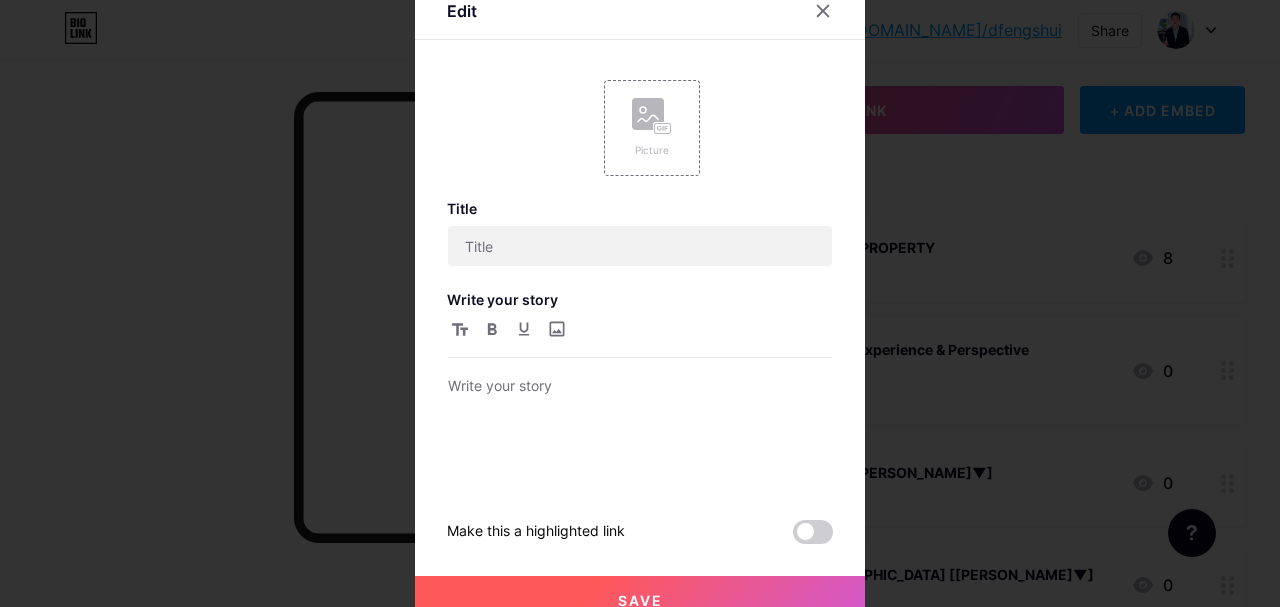 type on "💖 Kinh nghiệm & Quan Điểm | Experience & Perspective [Eng Bellow▼]" 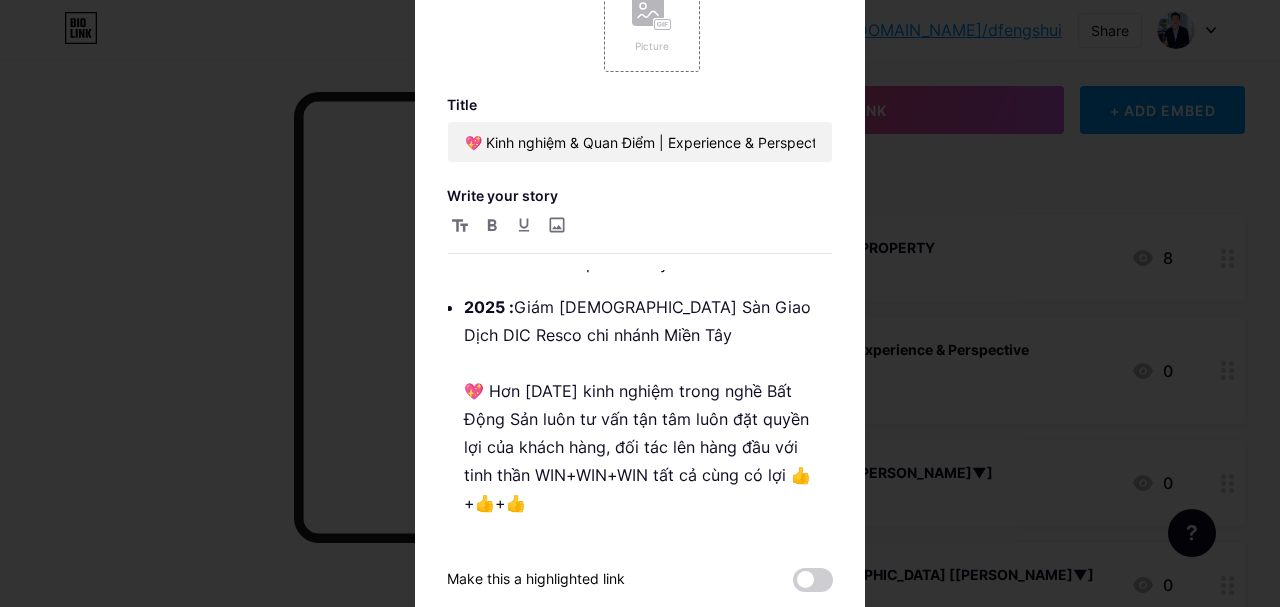 scroll, scrollTop: 300, scrollLeft: 0, axis: vertical 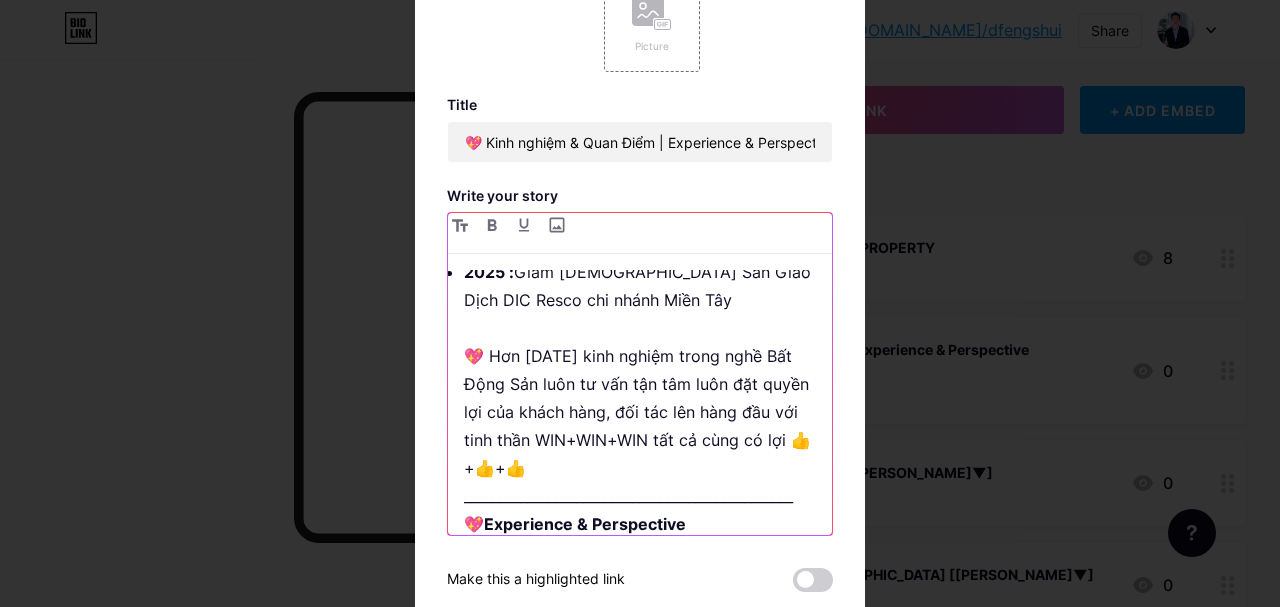 click on "2025 :  Giám Đốc Sàn Giao Dịch DIC Resco chi nhánh Miền Tây 💖 Hơn 10 năm kinh nghiệm trong nghề Bất Động Sản luôn tư vấn tận tâm luôn đặt quyền lợi của khách hàng, đối tác lên hàng đầu với tinh thần WIN+WIN+WIN tất cả cùng có lợi 👍+👍+👍 _______________________________________________ 💖  Experience & Perspective" at bounding box center (648, 398) 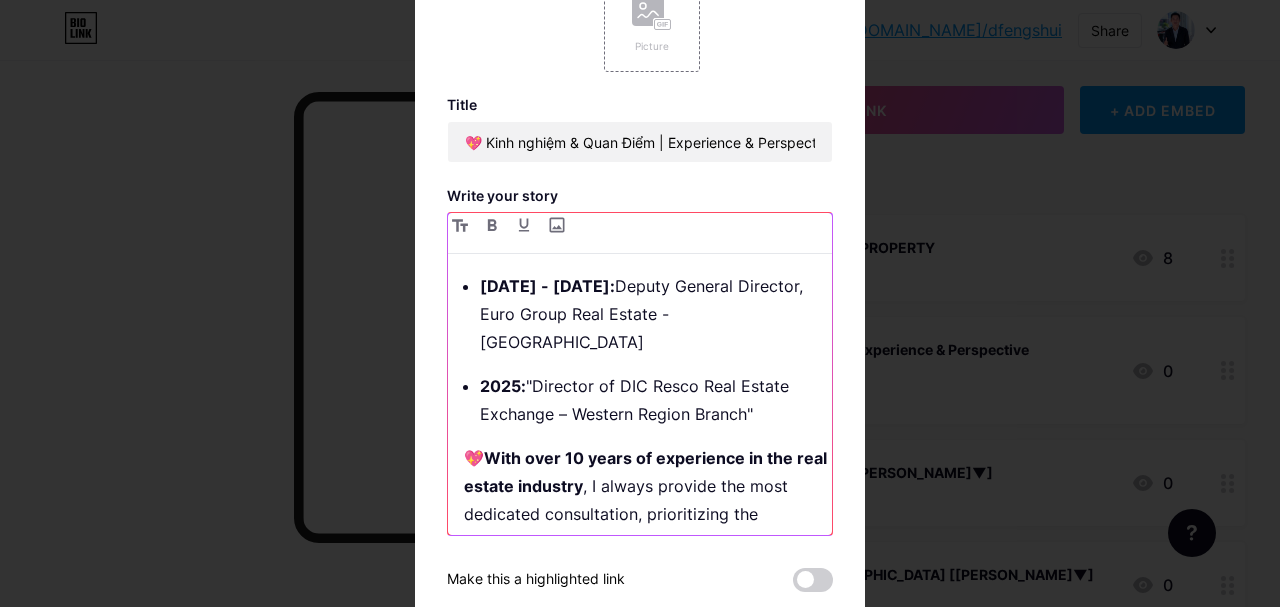scroll, scrollTop: 919, scrollLeft: 0, axis: vertical 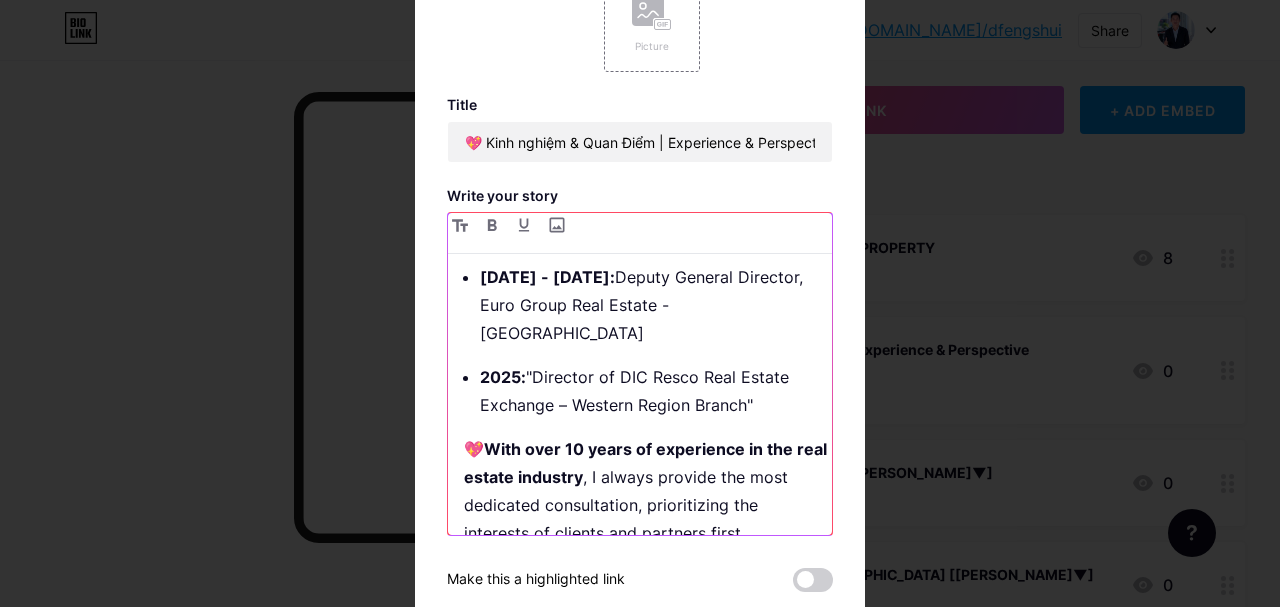 click on "💖  With over 10 years of experience in the real estate industry , I always provide the most dedicated consultation, prioritizing the interests of clients and partners first, embracing the  WIN+WIN+WIN  mindset where  everyone benefits together . 👍+👍+👍" at bounding box center (648, 519) 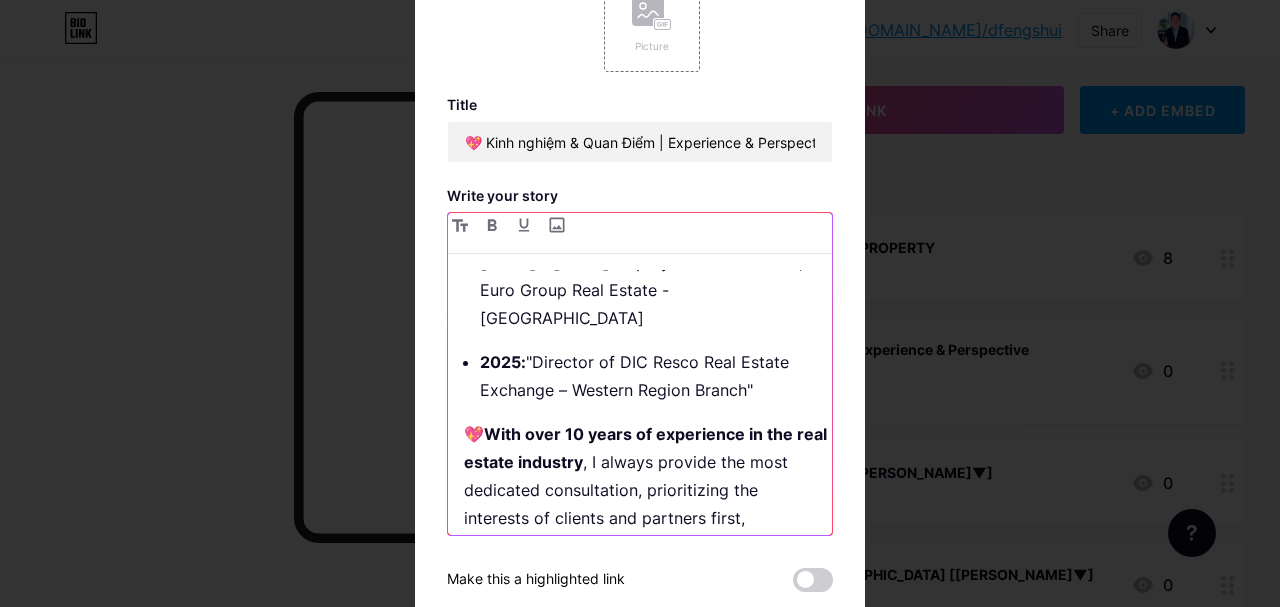 scroll, scrollTop: 975, scrollLeft: 0, axis: vertical 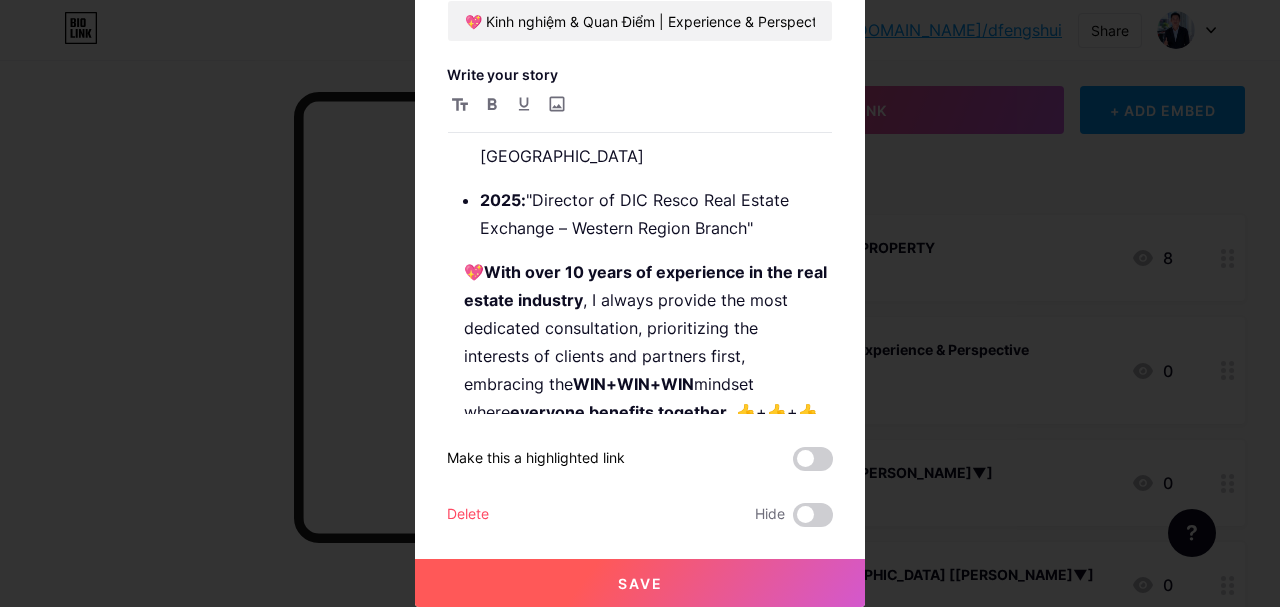 click on "Save" at bounding box center [640, 583] 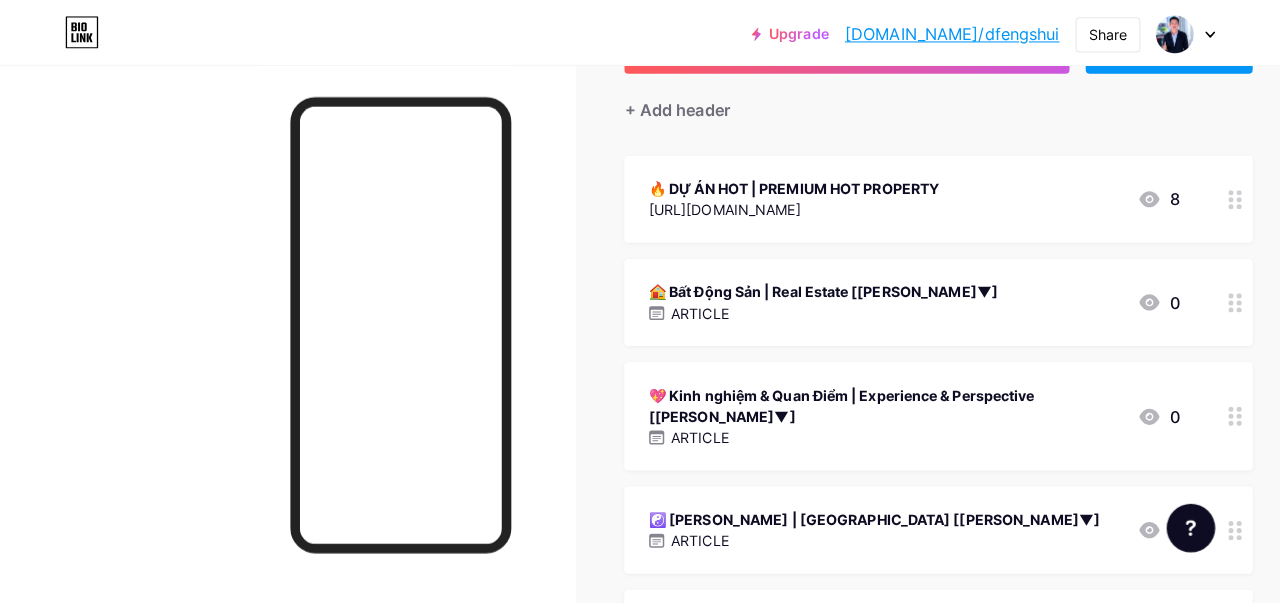 scroll, scrollTop: 200, scrollLeft: 0, axis: vertical 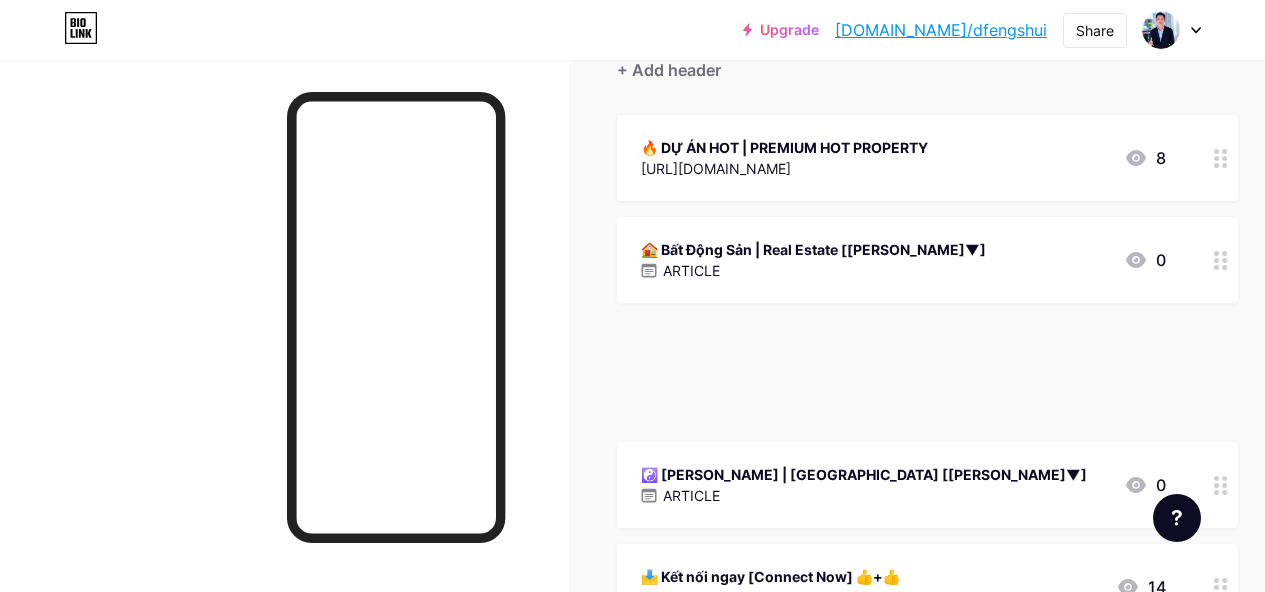 type 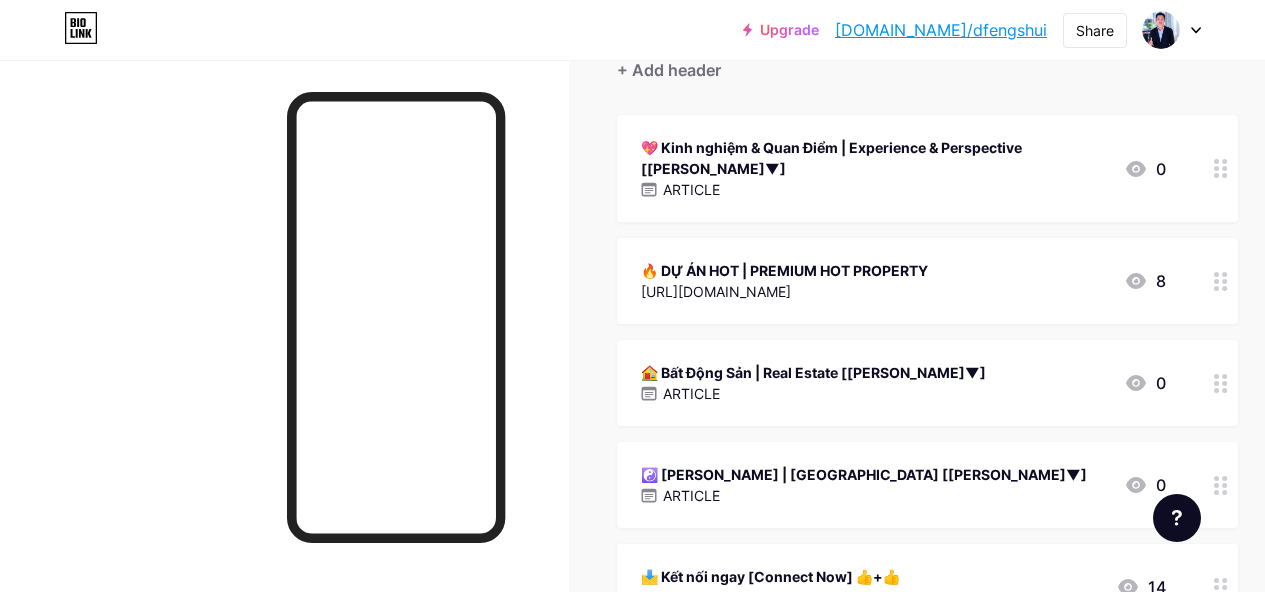 click 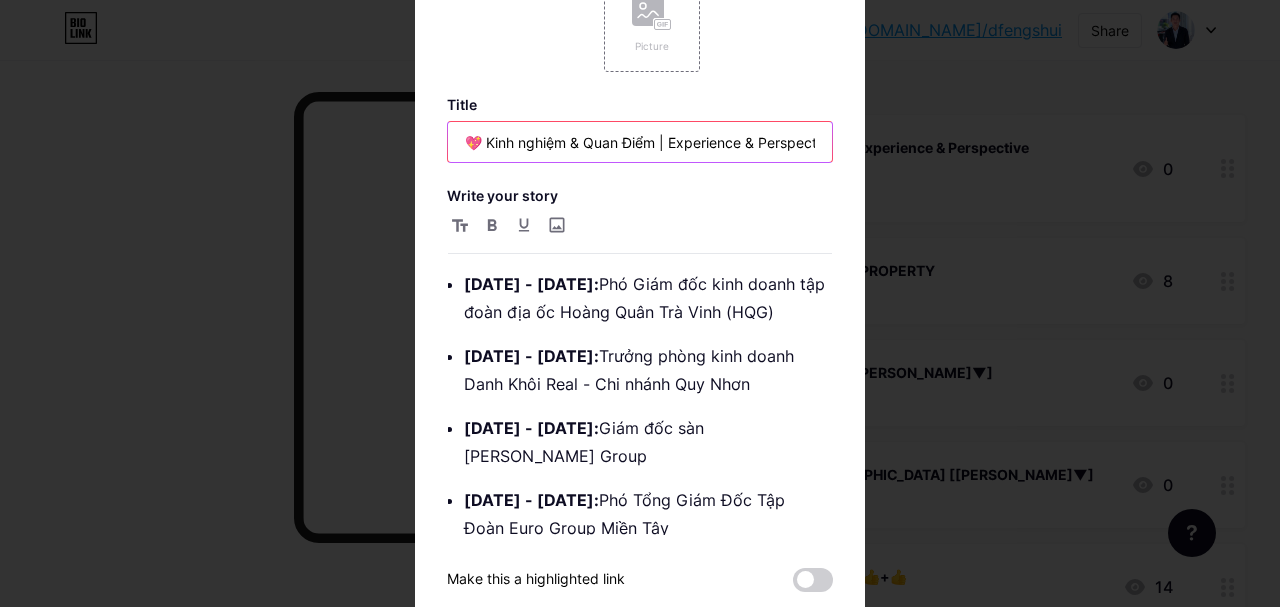 drag, startPoint x: 649, startPoint y: 144, endPoint x: 484, endPoint y: 144, distance: 165 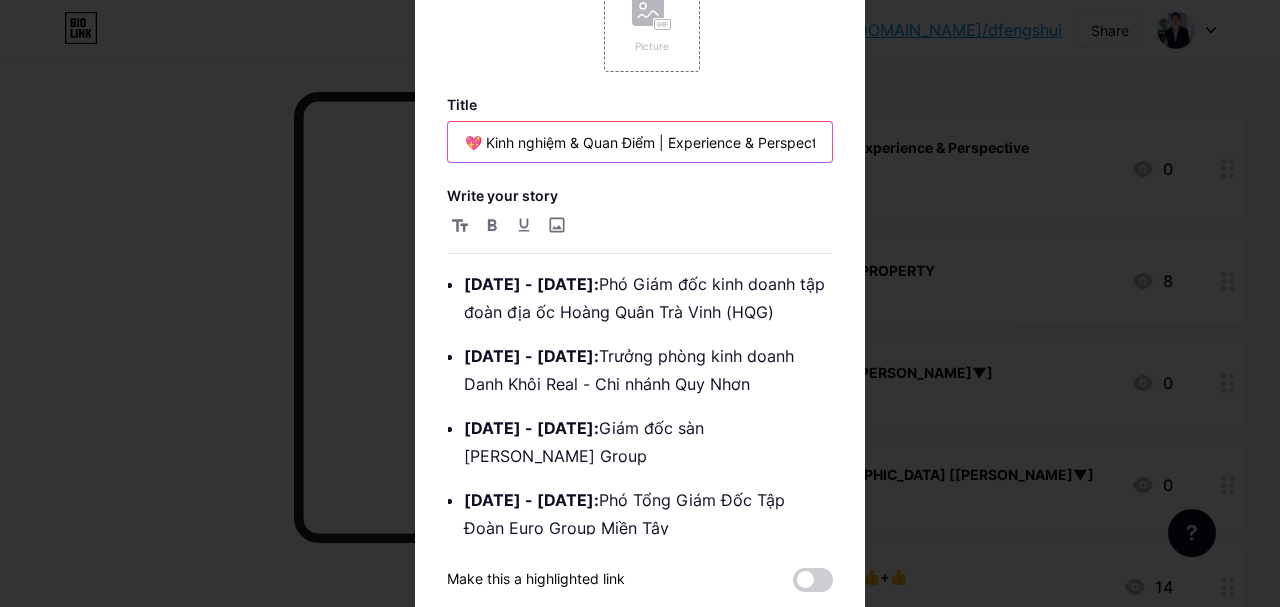 click on "💖 Kinh nghiệm & Quan Điểm | Experience & Perspective [Eng Bellow▼]" at bounding box center [640, 142] 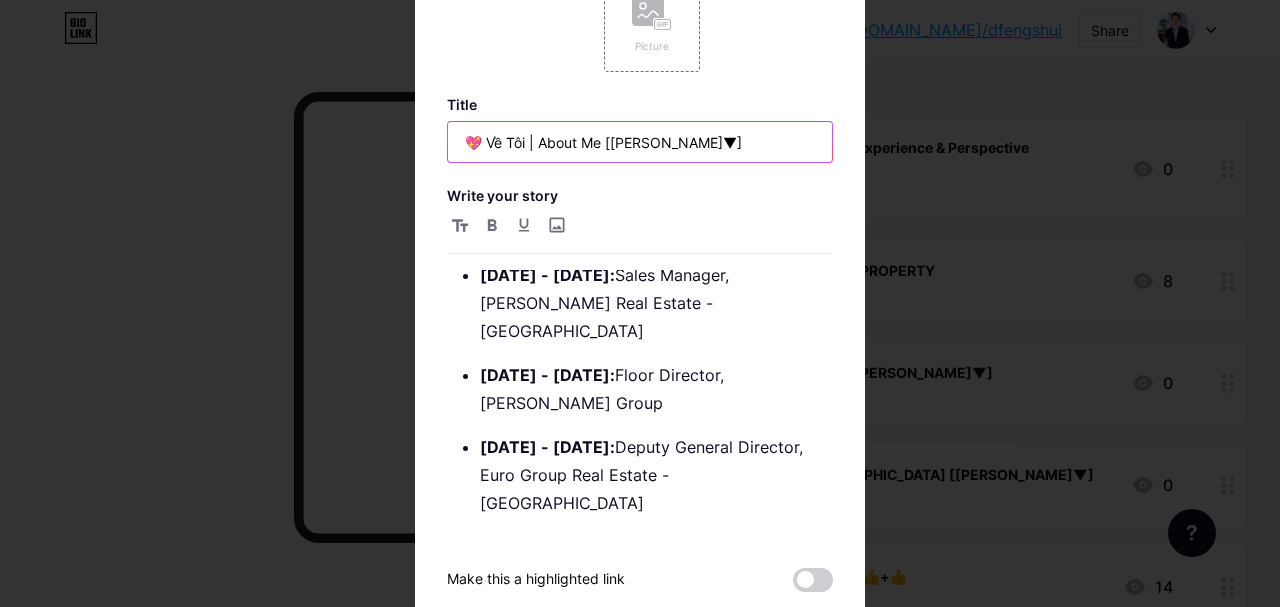scroll, scrollTop: 975, scrollLeft: 0, axis: vertical 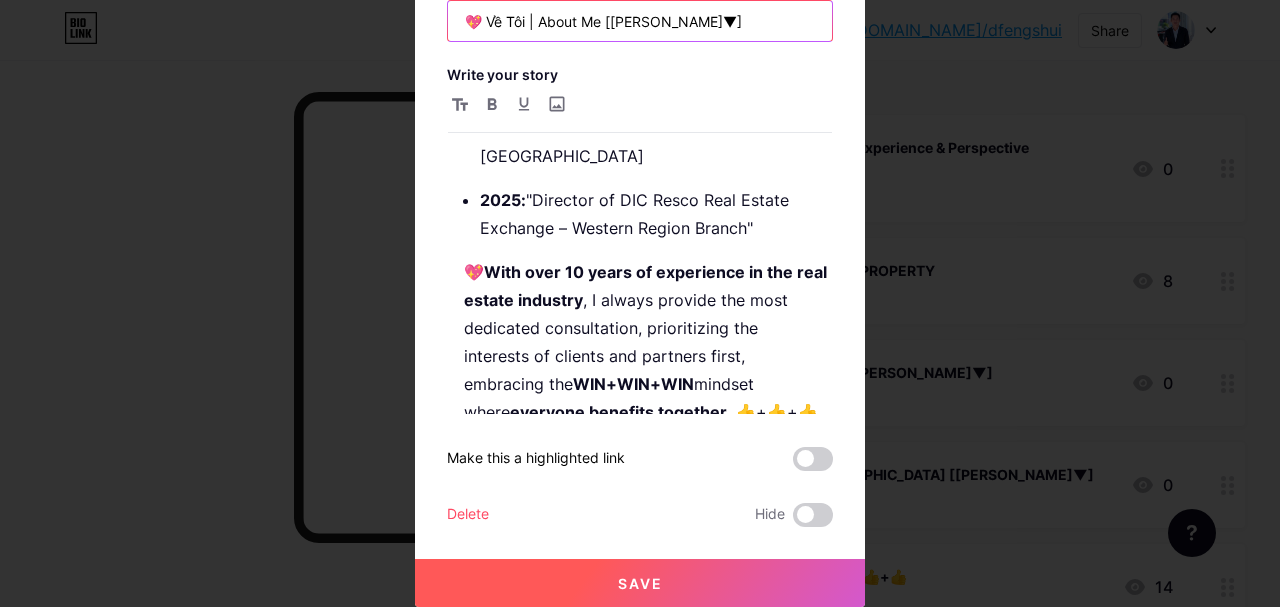 type on "💖 Về Tôi | About Me [[PERSON_NAME]▼]" 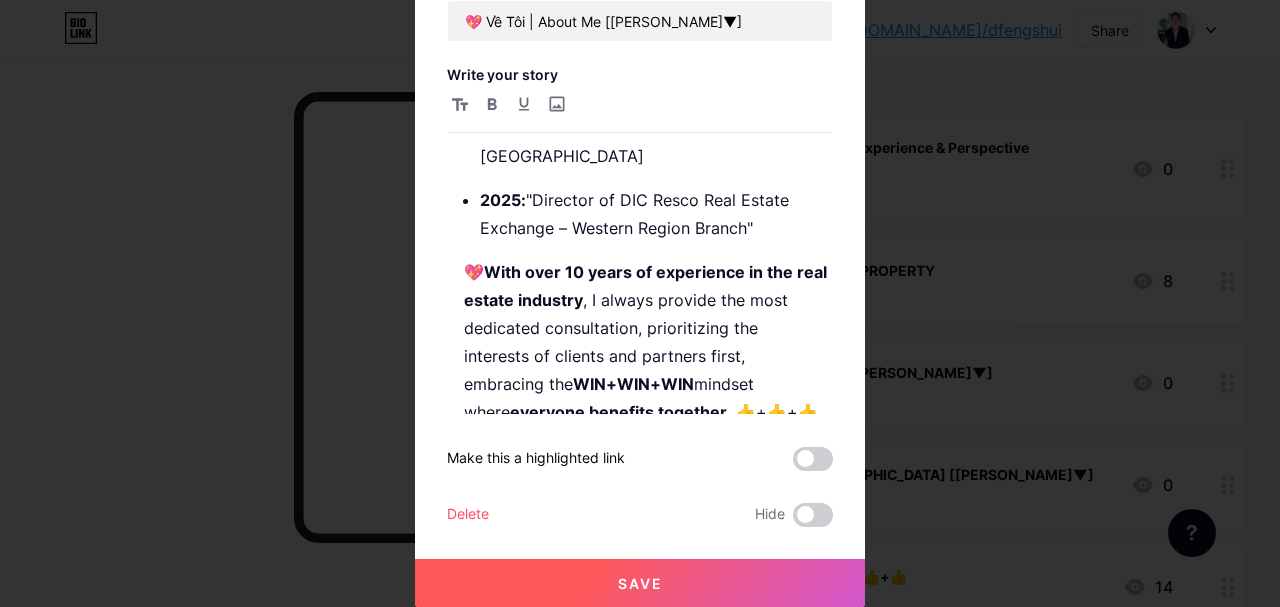 click on "Save" at bounding box center (640, 583) 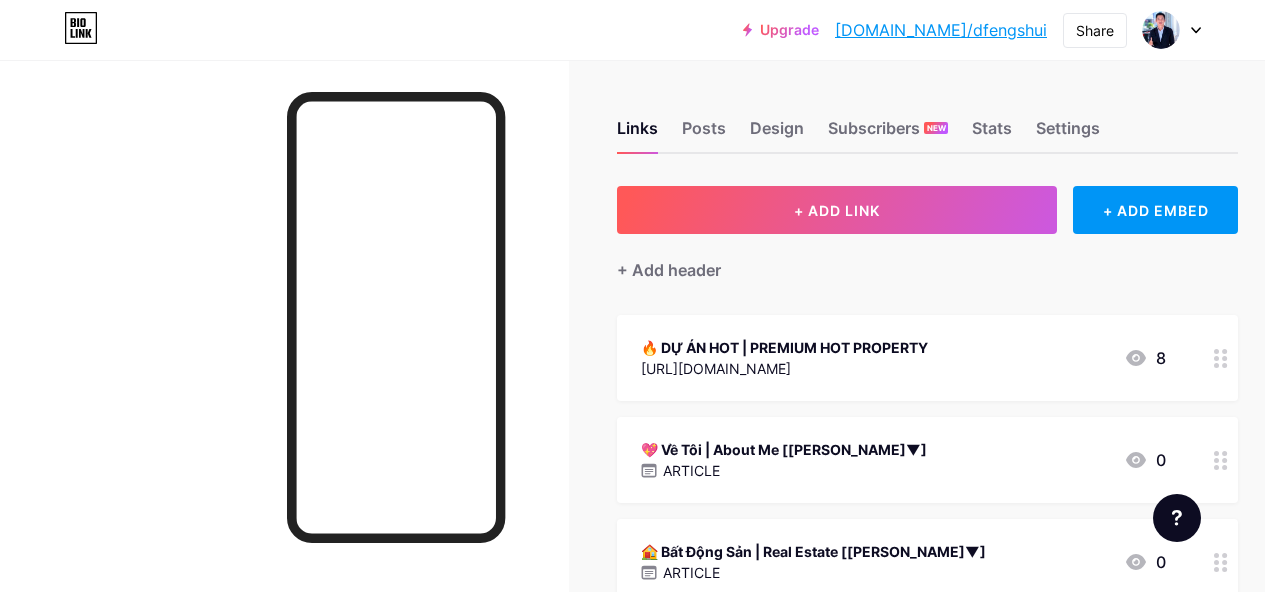 scroll, scrollTop: 0, scrollLeft: 0, axis: both 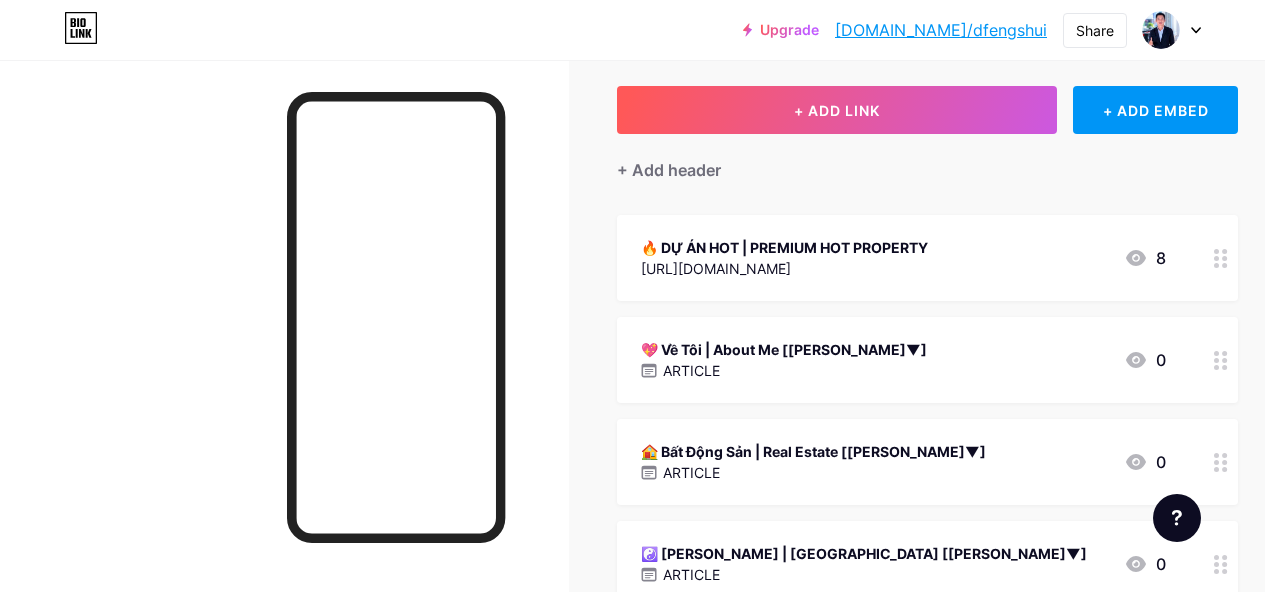 click on "ARTICLE" at bounding box center [784, 370] 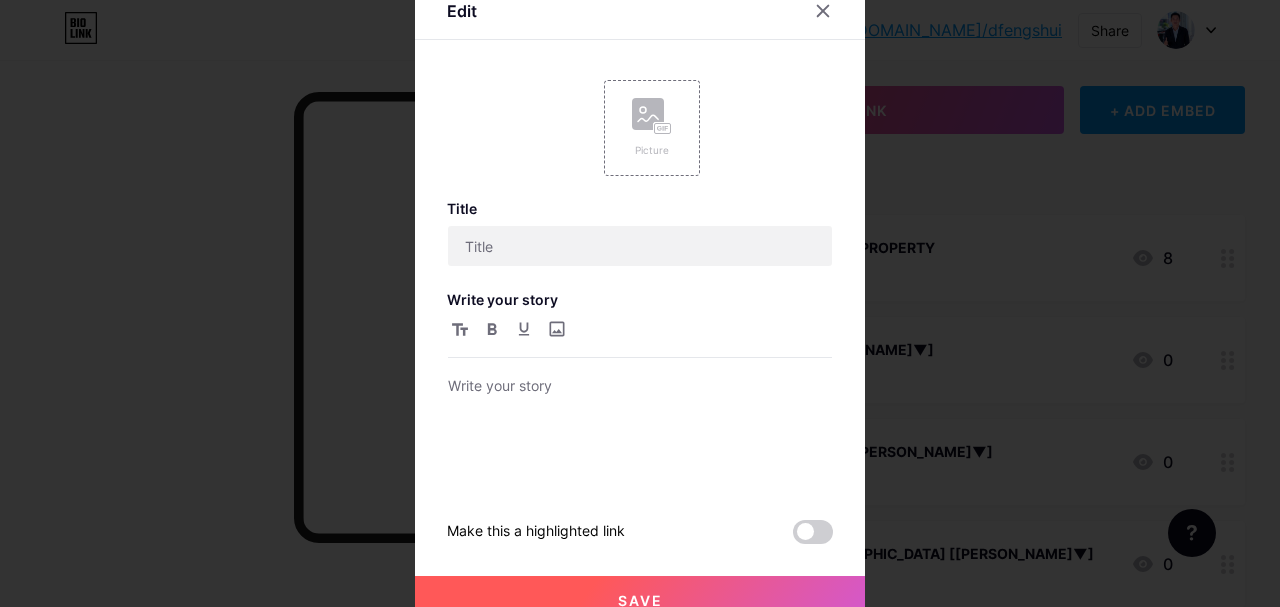 type on "💖 Về Tôi | About Me [[PERSON_NAME]▼]" 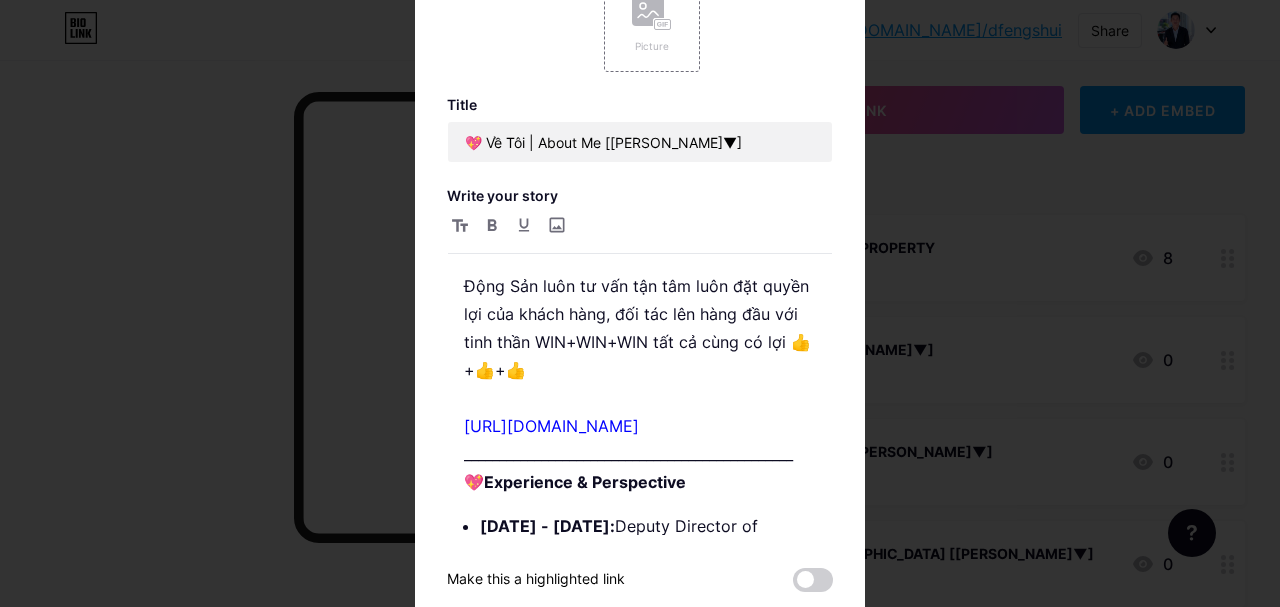 scroll, scrollTop: 400, scrollLeft: 0, axis: vertical 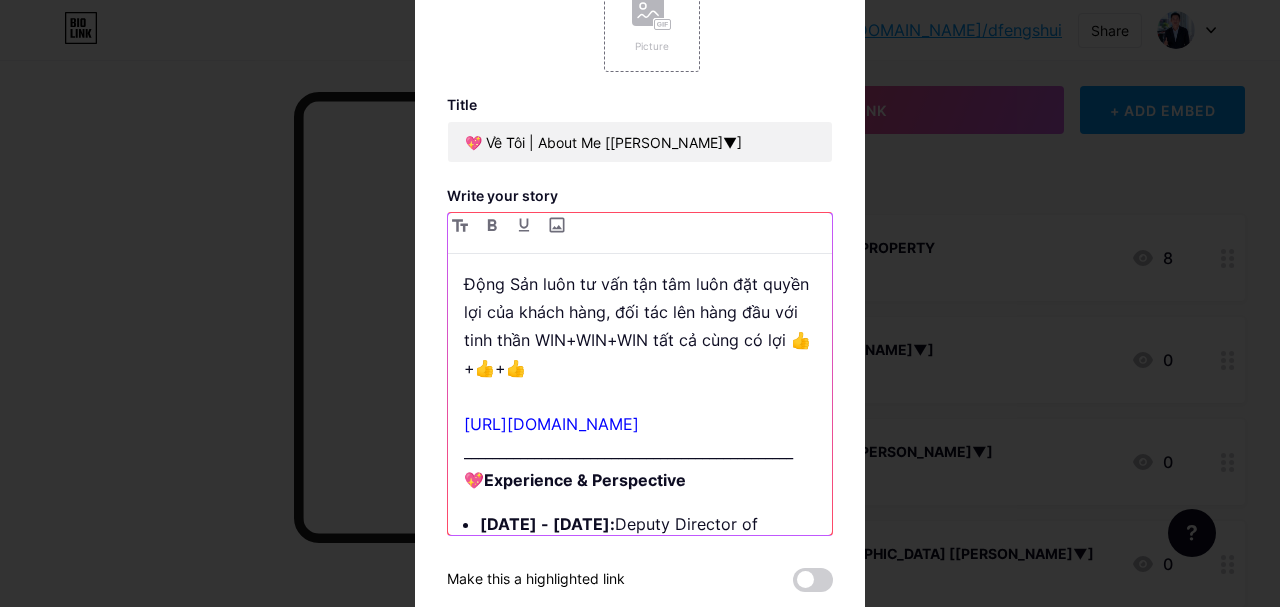 click on "2025 :  Giám Đốc Sàn Giao Dịch DIC Resco chi nhánh Miền Tây 💖 Hơn [DATE] kinh nghiệm trong nghề Bất Động Sản luôn tư vấn tận tâm luôn đặt quyền lợi của khách hàng, đối tác lên hàng đầu với tinh thần WIN+WIN+WIN tất cả cùng có lợi 👍+👍+👍 [URL][DOMAIN_NAME] _______________________________________________ 💖  Experience & Perspective" at bounding box center [648, 326] 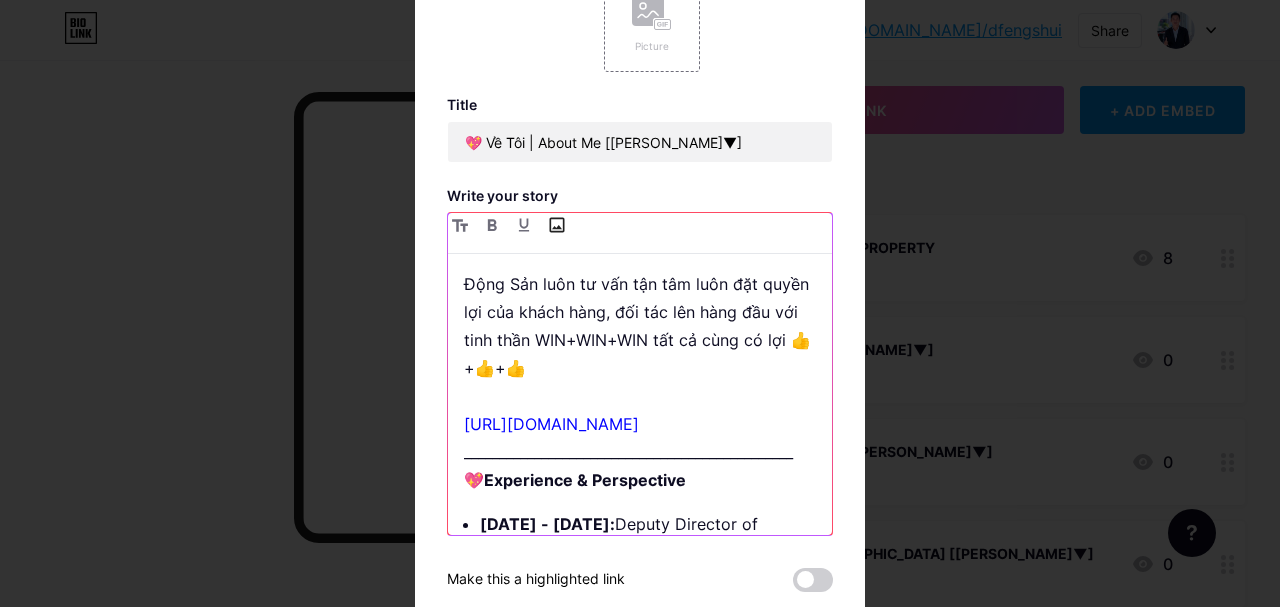 click at bounding box center (556, 225) 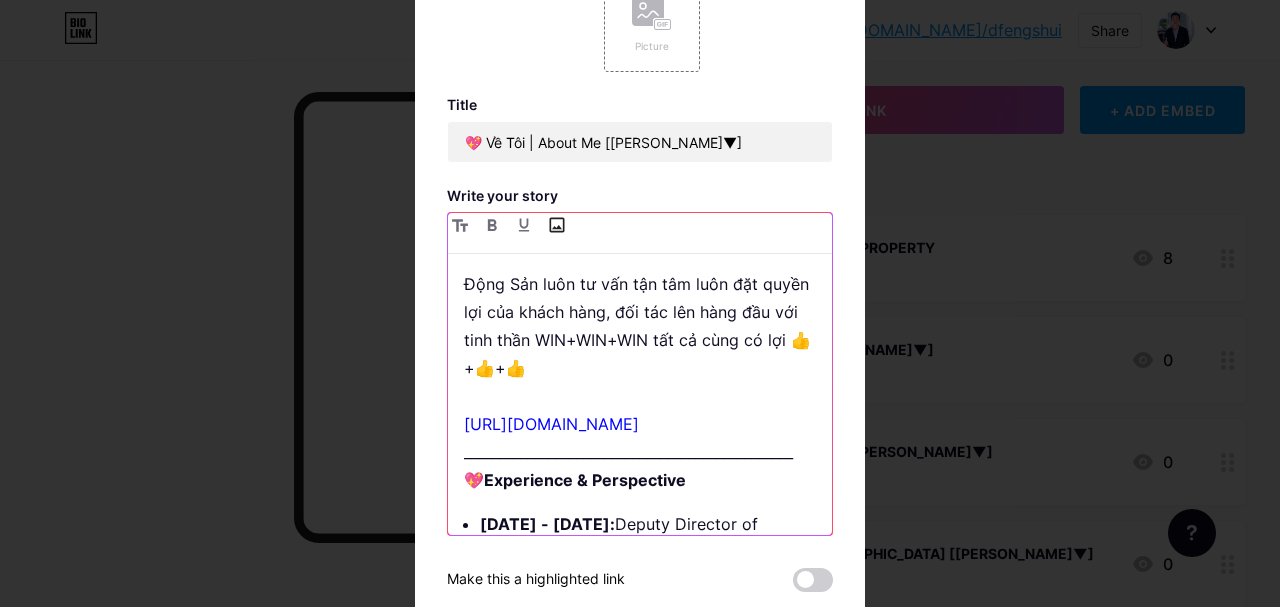 type on "C:\fakepath\481680504_1634628980757728_7353068910266689979_n.jpg" 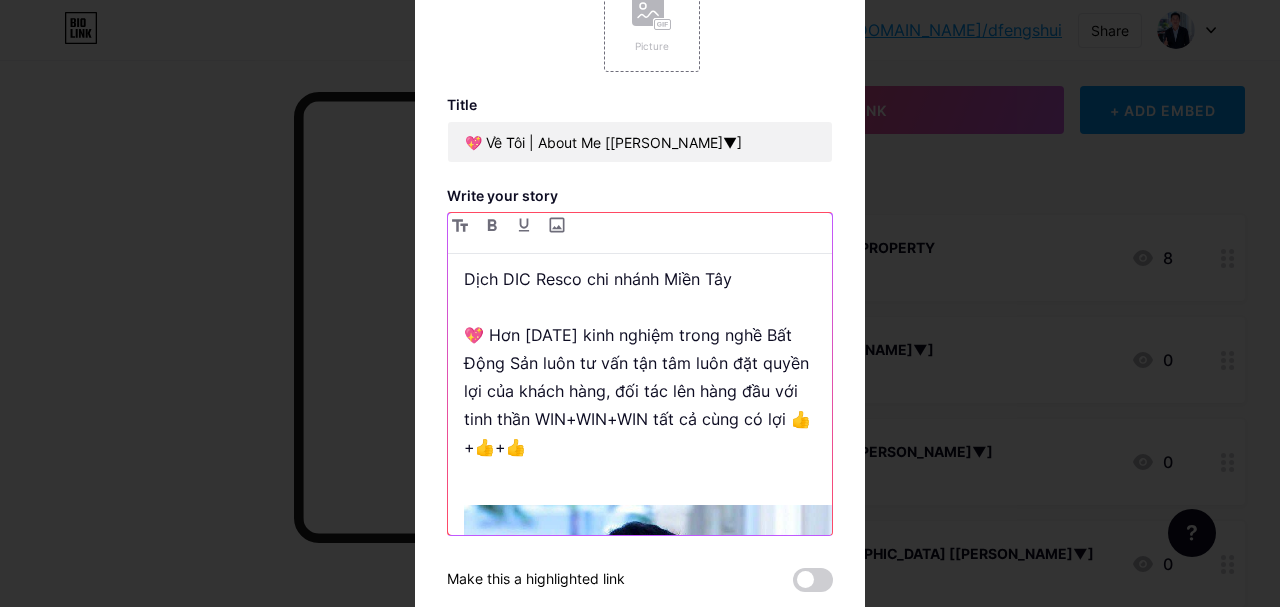 scroll, scrollTop: 700, scrollLeft: 0, axis: vertical 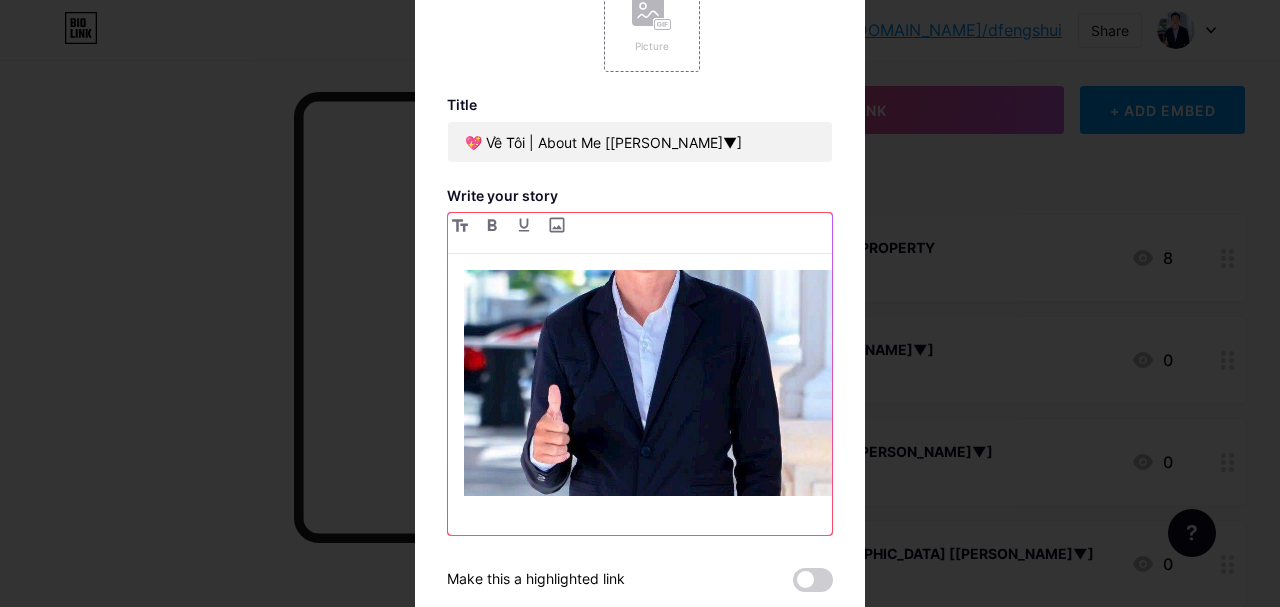 click on "[URL][DOMAIN_NAME]" at bounding box center [551, 562] 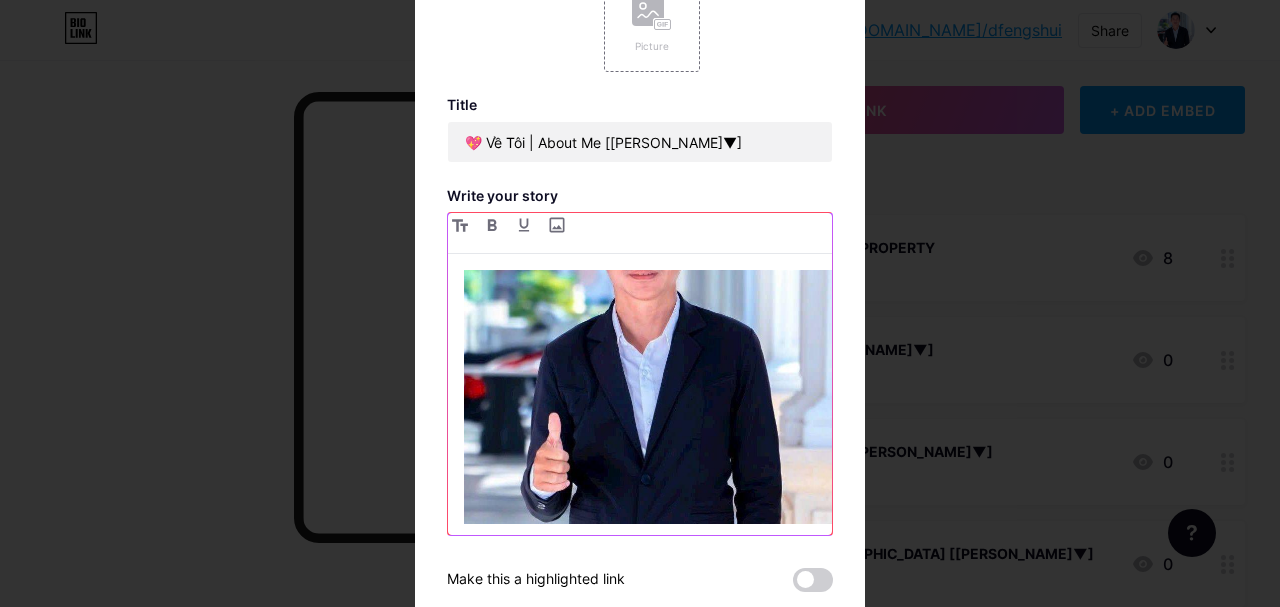 click on "2025 :  Giám Đốc Sàn Giao Dịch DIC Resco chi nhánh Miền Tây 💖 Hơn [DATE] kinh nghiệm trong nghề Bất Động Sản luôn tư vấn tận tâm luôn đặt quyền lợi của khách hàng, đối tác lên hàng đầu với tinh thần WIN+WIN+WIN tất cả cùng có lợi 👍+👍+👍 [URL][DOMAIN_NAME] _______________________________________________ 💖  Experience & Perspective [DATE] - [DATE]:  Deputy Director of Business, Hoang Quan Tra Vinh Real Estate Group (HQG) [DATE] - [DATE]:  Sales Manager, [PERSON_NAME] Real Estate - [GEOGRAPHIC_DATA] Branch [DATE] - [DATE]:  Floor Director, [PERSON_NAME] Group [DATE] - [DATE]:  Deputy General Director, Euro Group Real Estate - Mekong Region 2025:  "Director of DIC Resco Real Estate Exchange – Western Region Branch" 💖  With over 10 years of experience in the real estate industry , I always provide the most dedicated consultation, prioritizing the interests of clients and partners first, embracing the  WIN+WIN+WIN  mindset where" at bounding box center (648, 601) 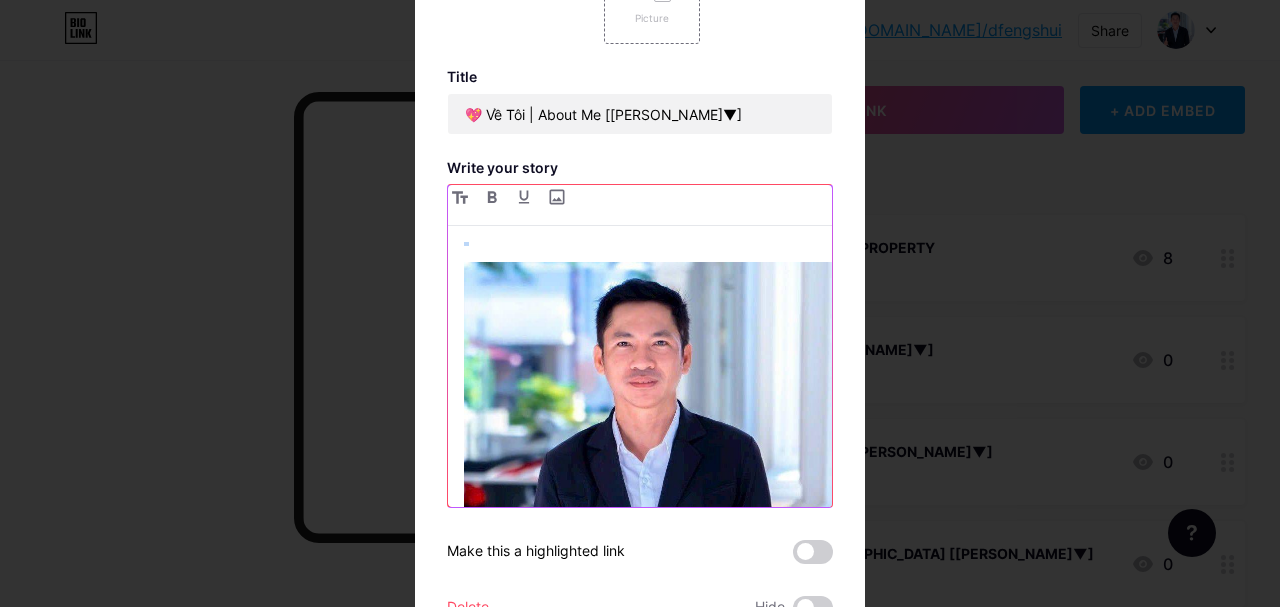 scroll, scrollTop: 423, scrollLeft: 0, axis: vertical 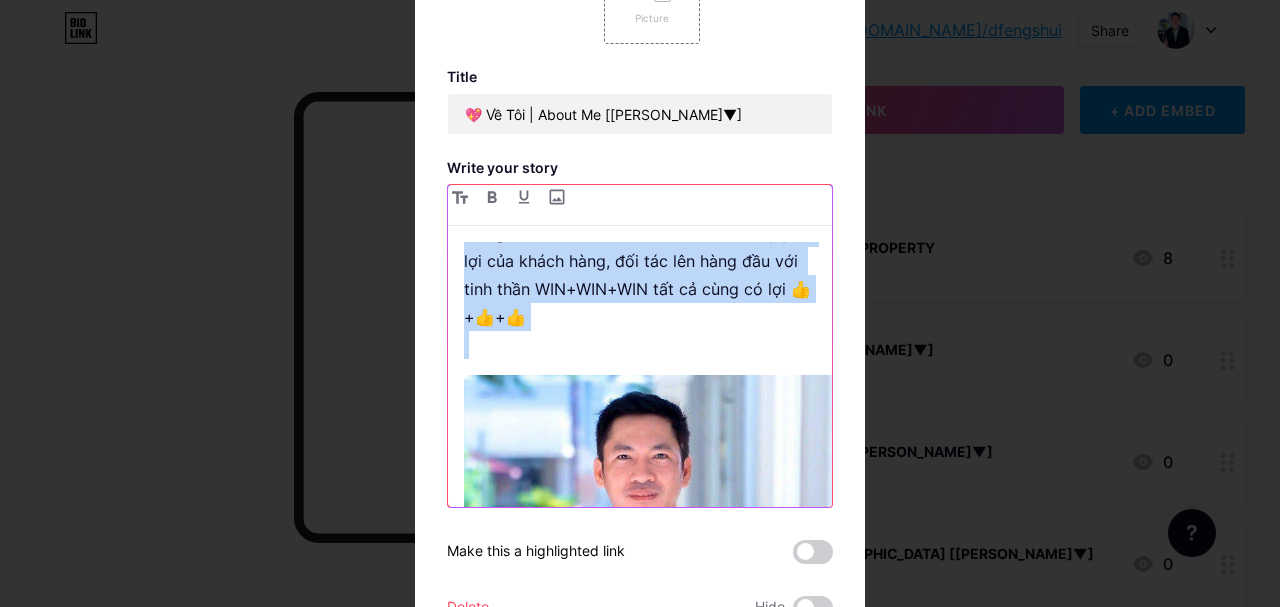 click at bounding box center [648, 560] 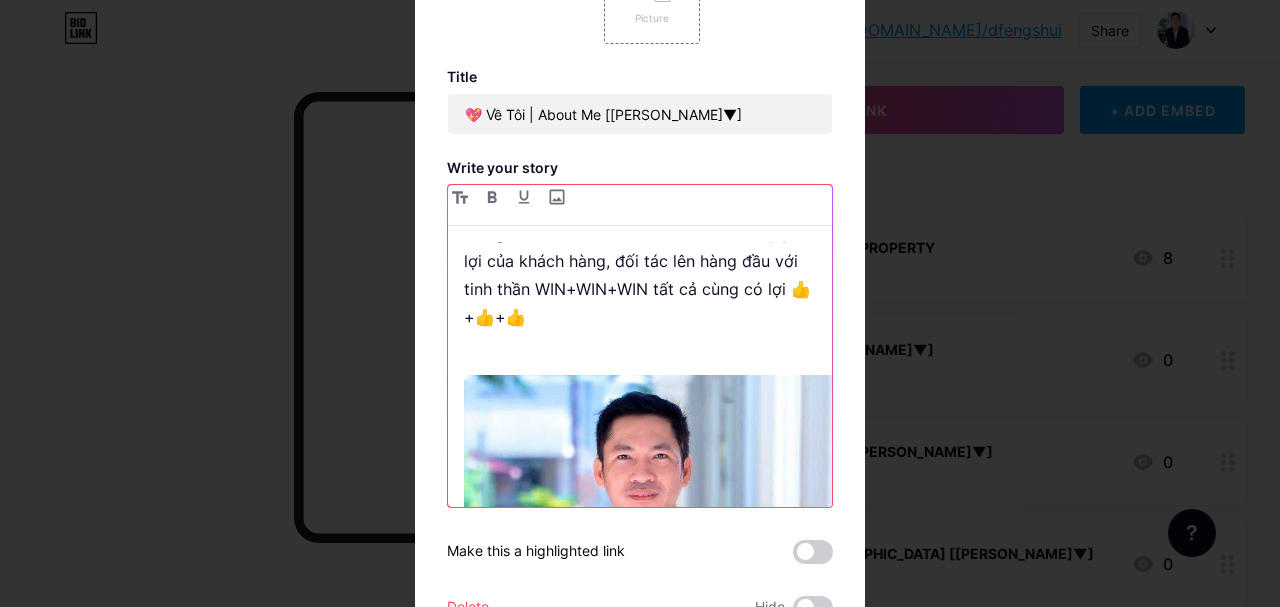 click on "2025 :  Giám Đốc Sàn Giao Dịch DIC Resco chi nhánh Miền Tây 💖 Hơn 10 năm kinh nghiệm trong nghề Bất Động Sản luôn tư vấn tận tâm luôn đặt quyền lợi của khách hàng, đối tác lên hàng đầu với tinh thần WIN+WIN+WIN tất cả cùng có lợi 👍+👍+👍" at bounding box center [648, 233] 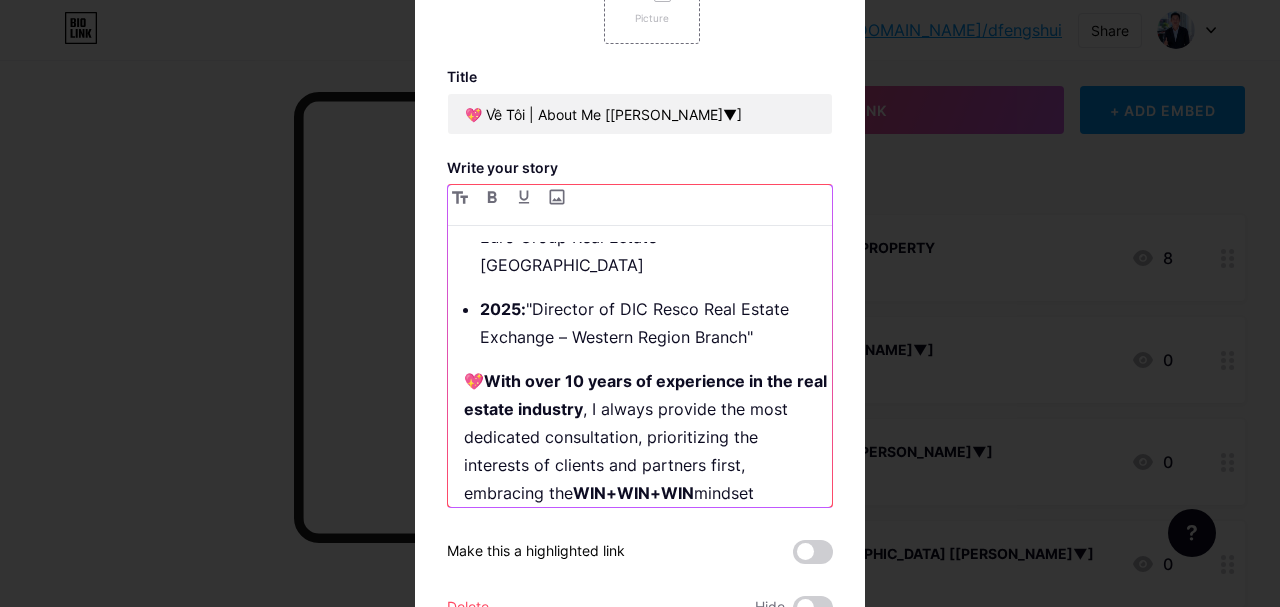 scroll, scrollTop: 1342, scrollLeft: 0, axis: vertical 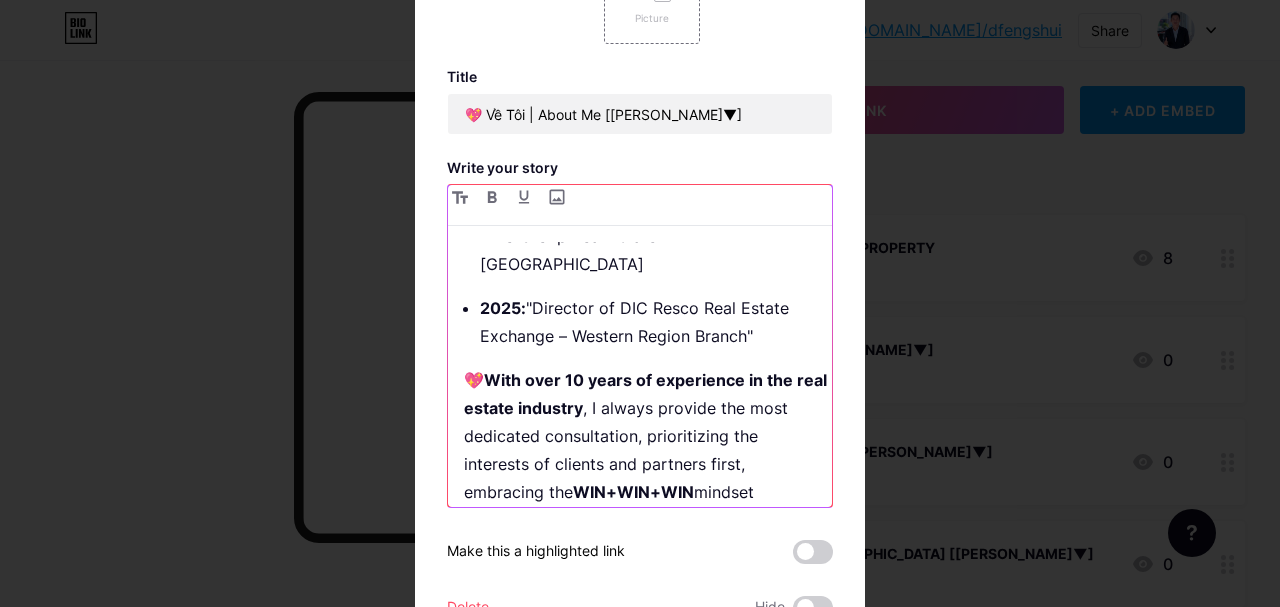 click on "💖  With over 10 years of experience in the real estate industry , I always provide the most dedicated consultation, prioritizing the interests of clients and partners first, embracing the  WIN+WIN+WIN  mindset where  everyone benefits together . 👍+👍+👍 https://www.facebook.com/tran.duy.424589" at bounding box center (648, 478) 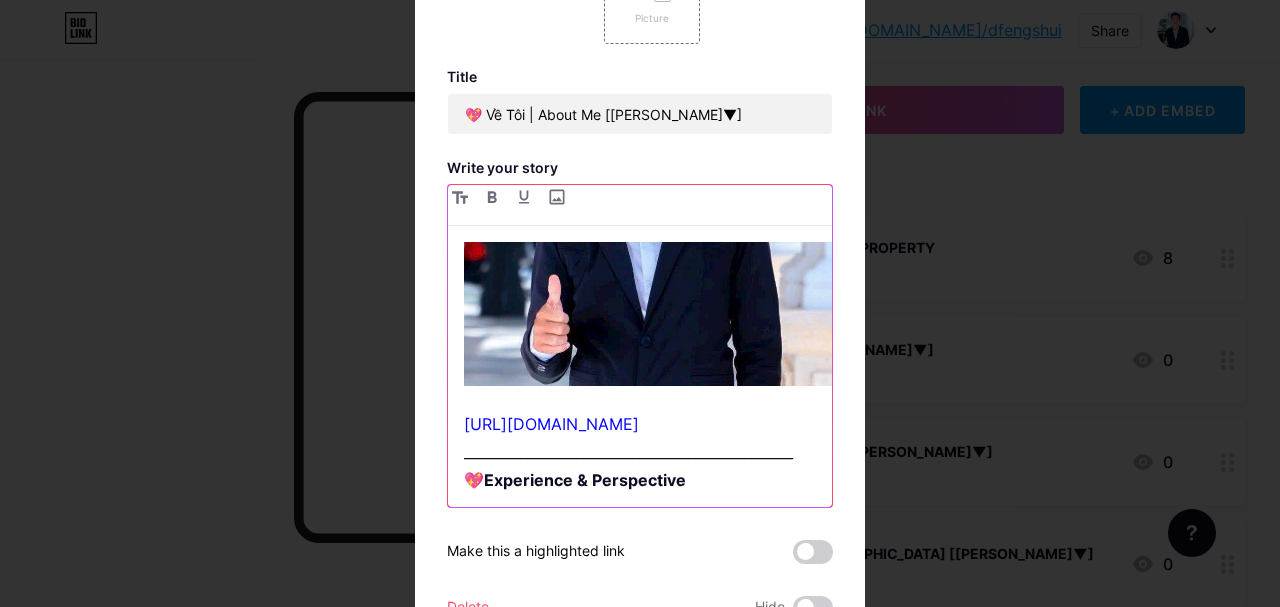 scroll, scrollTop: 742, scrollLeft: 0, axis: vertical 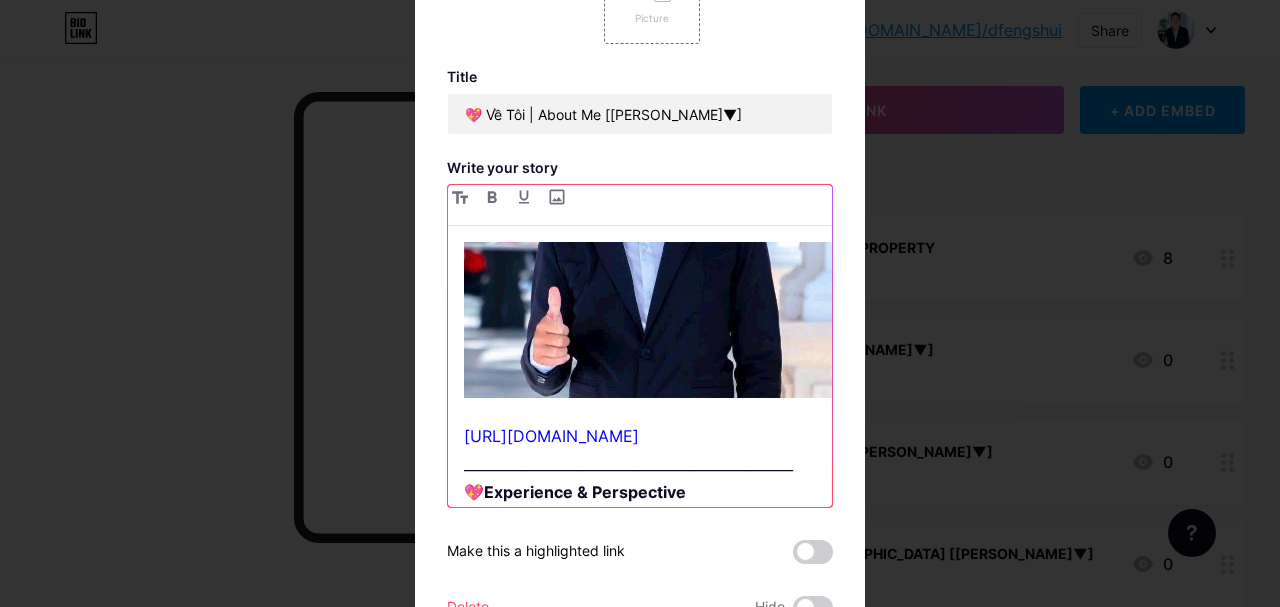 click at bounding box center [648, 213] 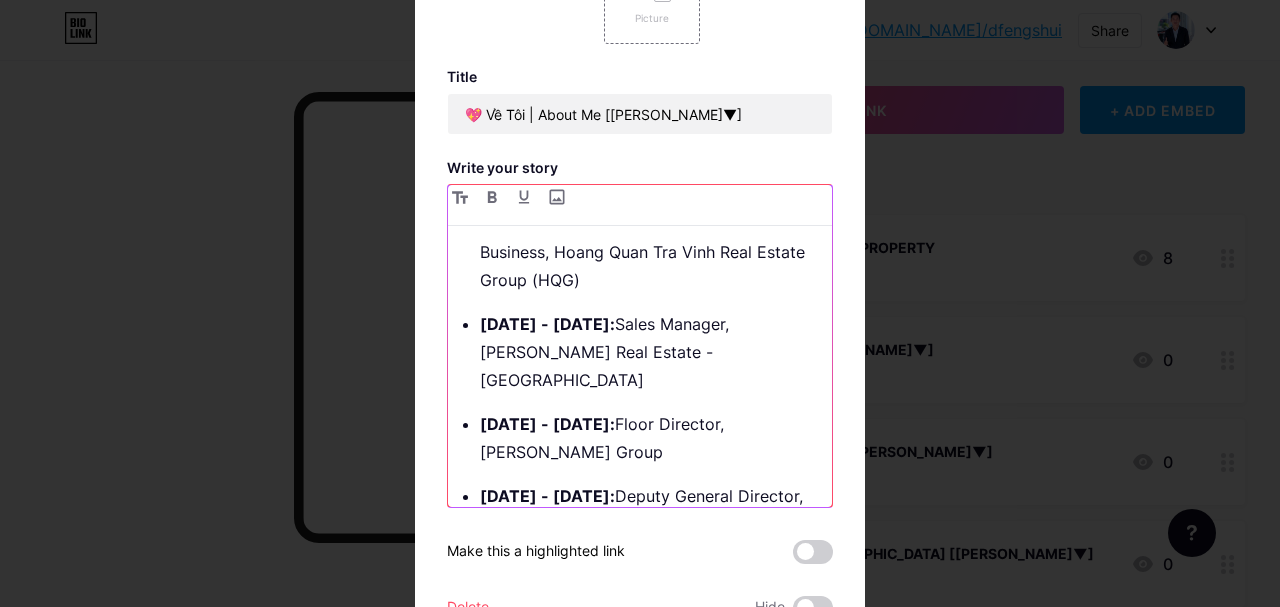 scroll, scrollTop: 1342, scrollLeft: 0, axis: vertical 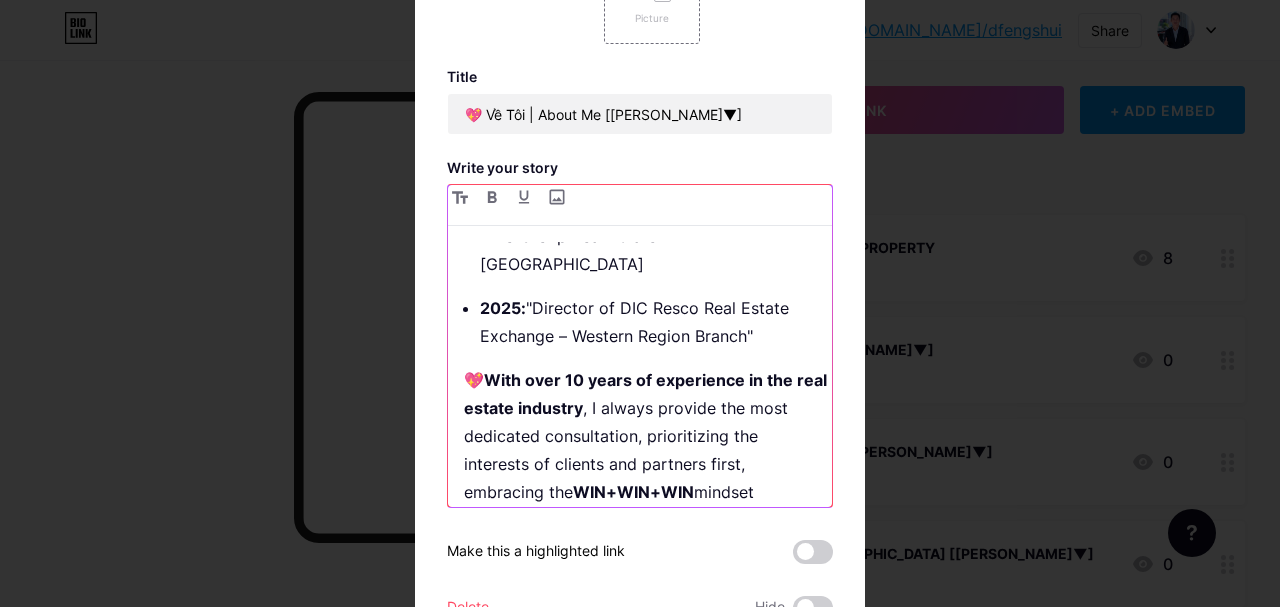 click on "💖  With over 10 years of experience in the real estate industry , I always provide the most dedicated consultation, prioritizing the interests of clients and partners first, embracing the  WIN+WIN+WIN  mindset where  everyone benefits together . 👍+👍+👍 https://www.facebook.com/tran.duy.424589" at bounding box center [648, 478] 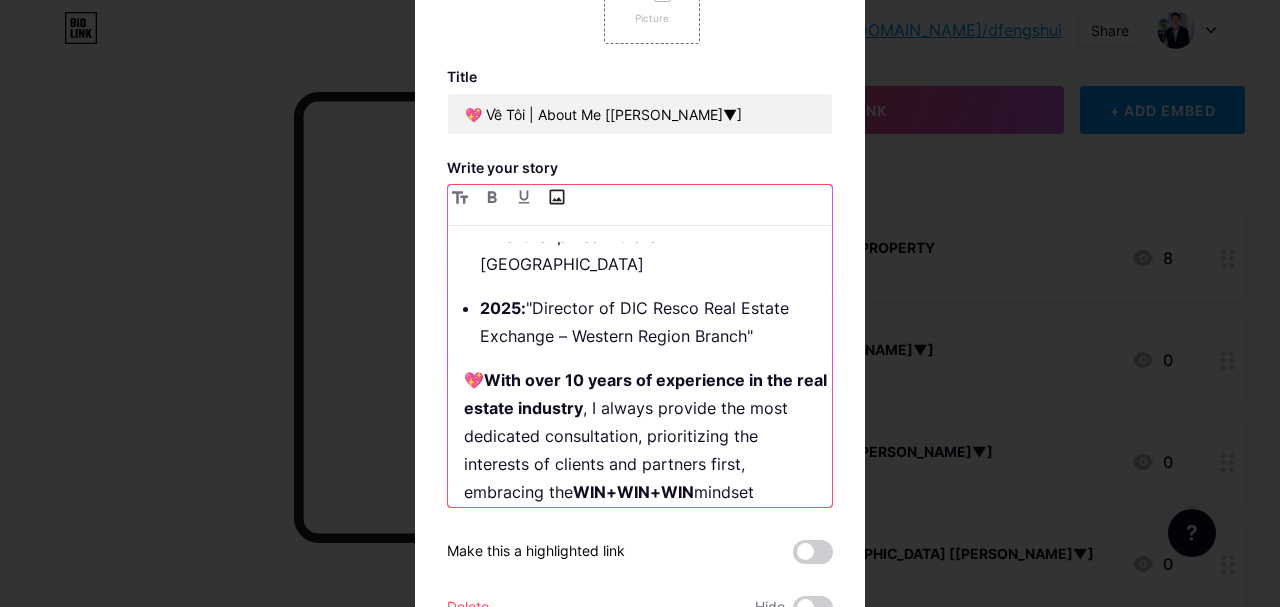 click at bounding box center [556, 197] 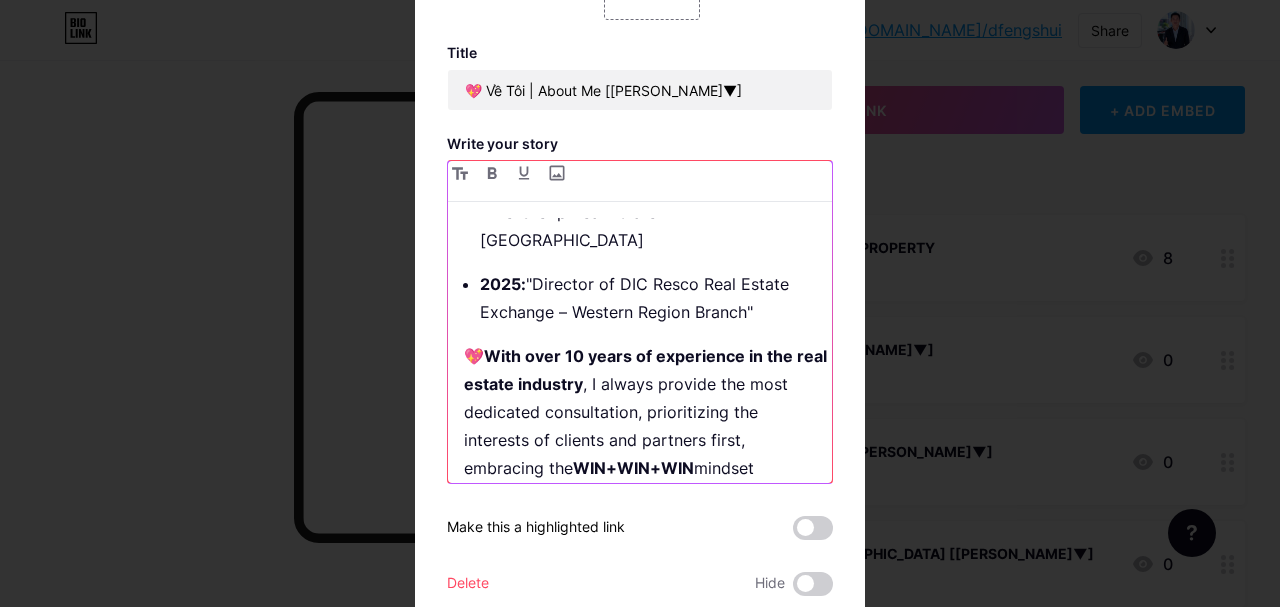 scroll, scrollTop: 121, scrollLeft: 0, axis: vertical 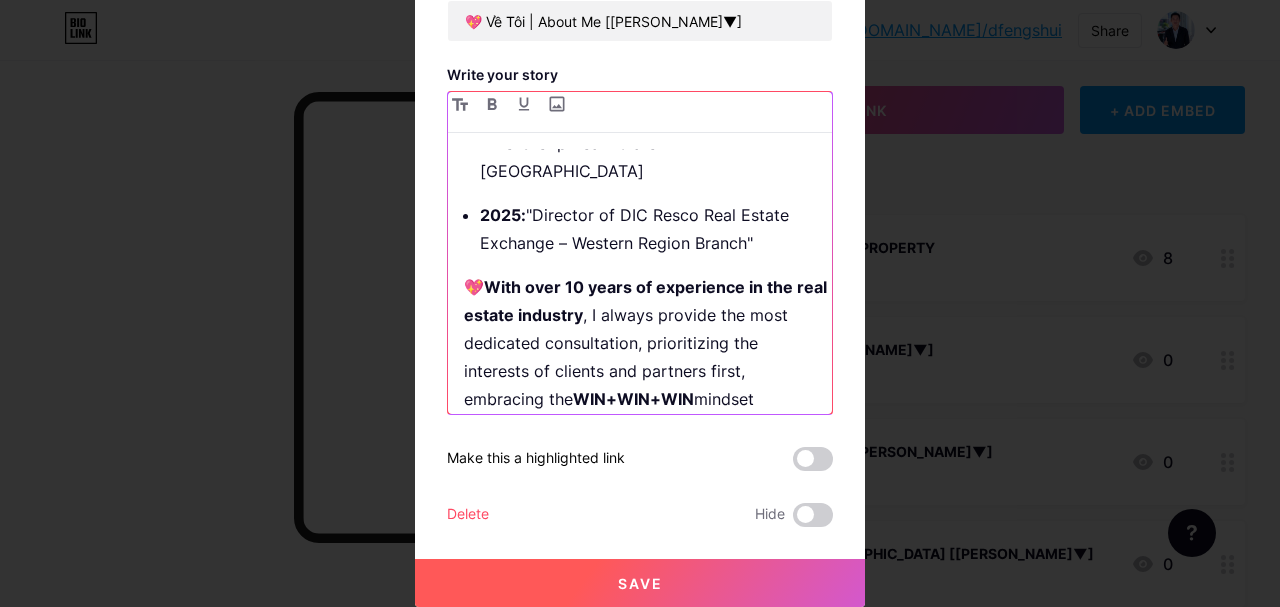 click on "💖  With over 10 years of experience in the real estate industry , I always provide the most dedicated consultation, prioritizing the interests of clients and partners first, embracing the  WIN+WIN+WIN  mindset where  everyone benefits together . 👍+👍+👍 https://www.facebook.com/tran.duy.424589" at bounding box center [648, 385] 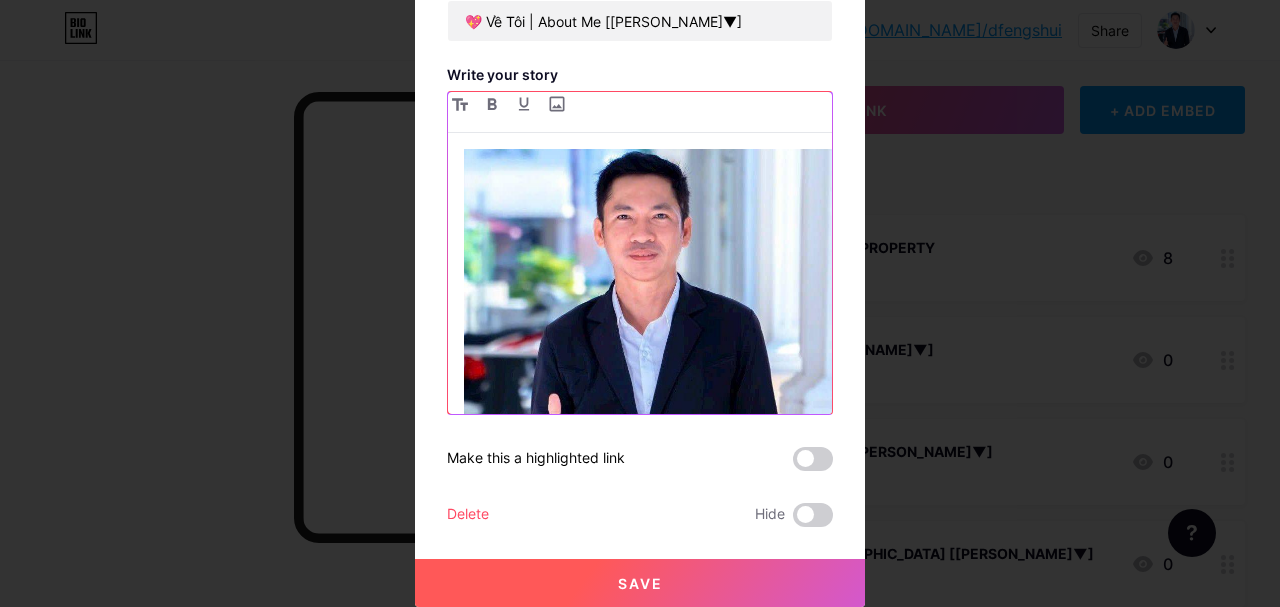 click at bounding box center (648, 320) 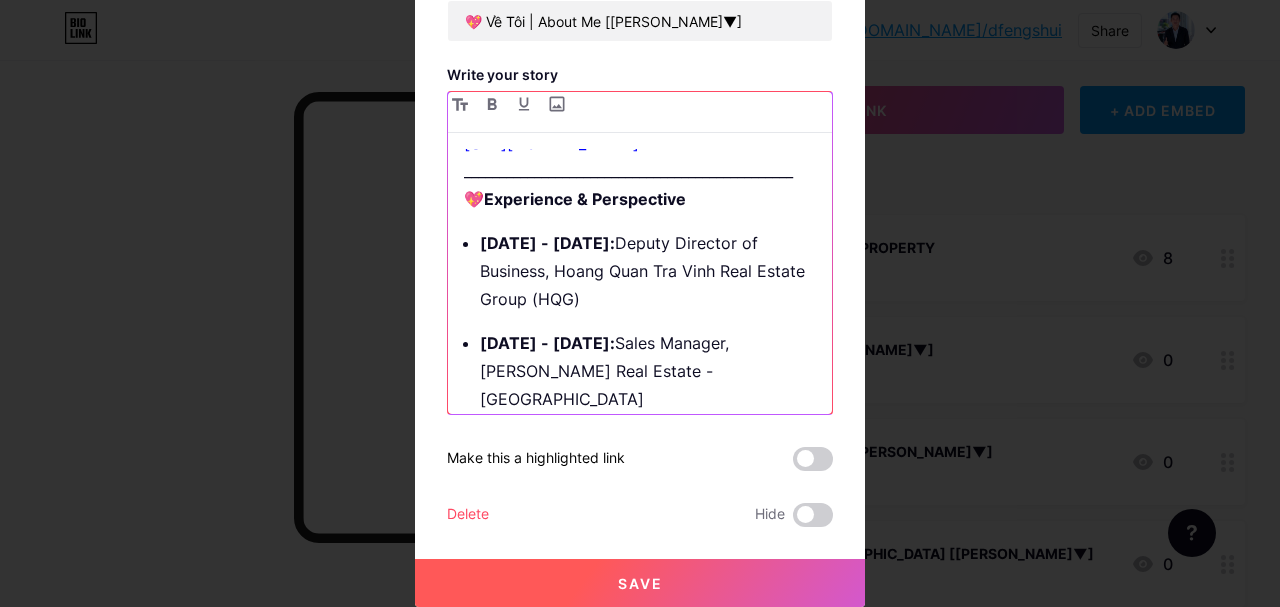 scroll, scrollTop: 1342, scrollLeft: 0, axis: vertical 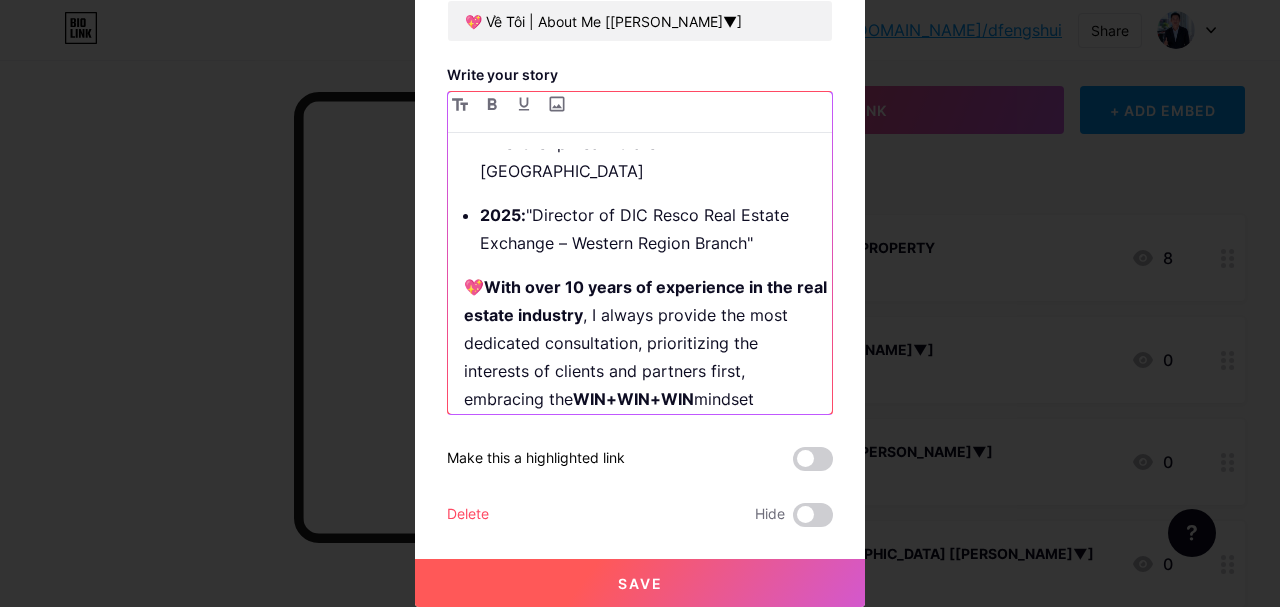 click on "💖  With over 10 years of experience in the real estate industry , I always provide the most dedicated consultation, prioritizing the interests of clients and partners first, embracing the  WIN+WIN+WIN  mindset where  everyone benefits together . 👍+👍+👍 https://www.facebook.com/tran.duy.424589" at bounding box center [648, 385] 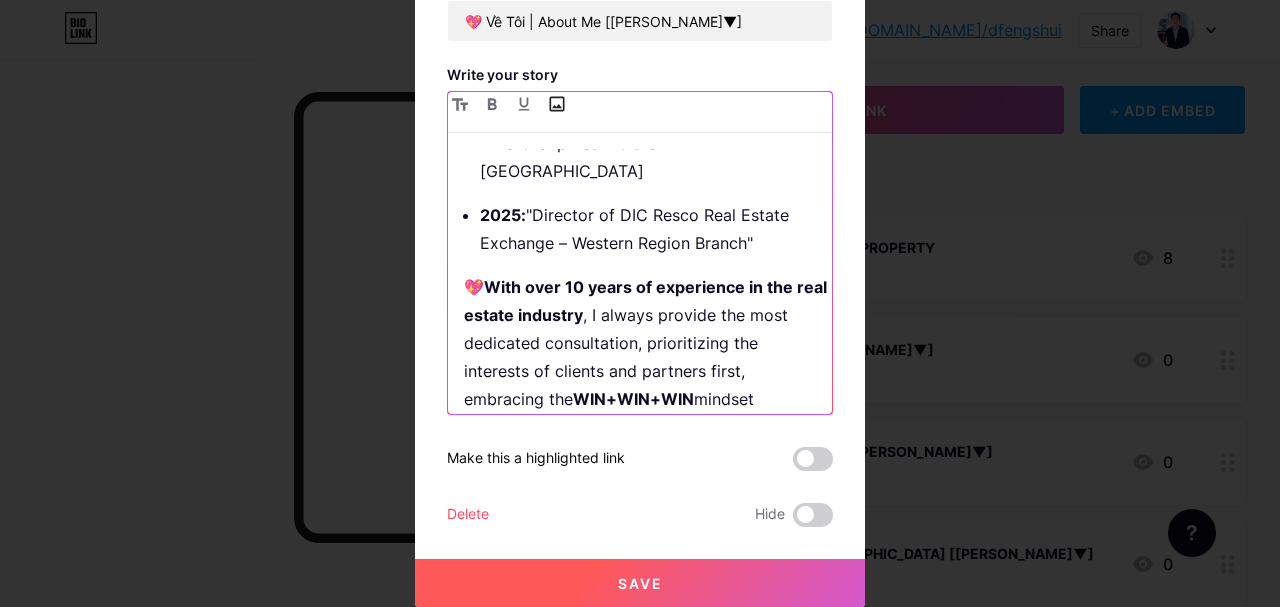 click at bounding box center (556, 104) 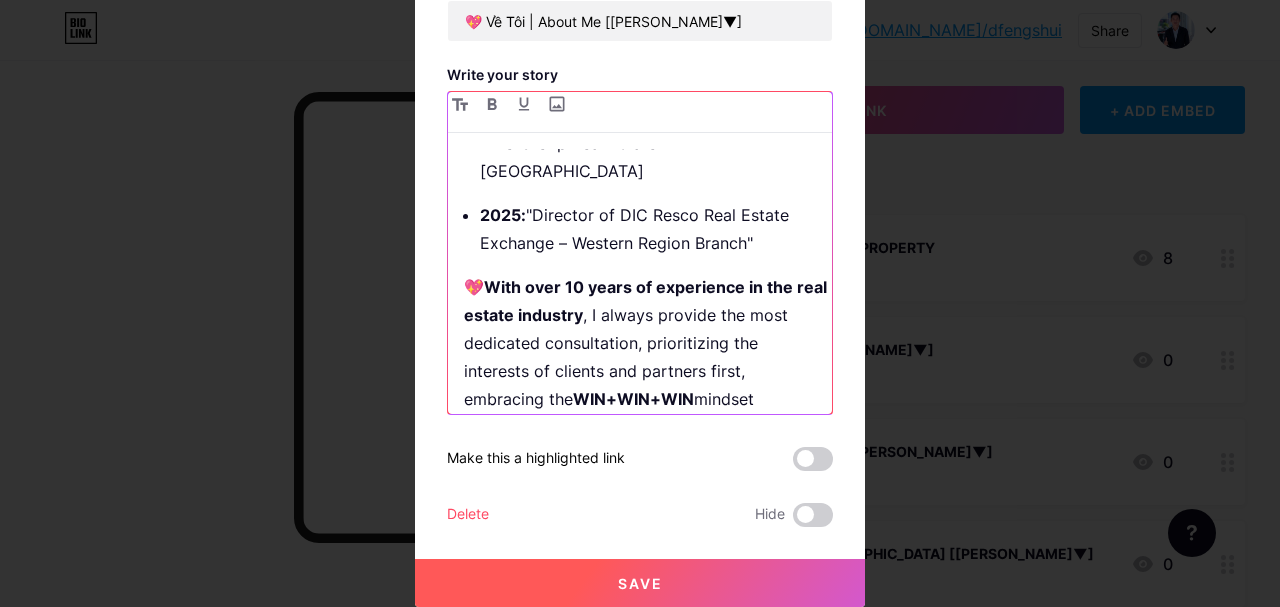 click on "💖  With over 10 years of experience in the real estate industry , I always provide the most dedicated consultation, prioritizing the interests of clients and partners first, embracing the  WIN+WIN+WIN  mindset where  everyone benefits together . 👍+👍+👍 https://www.facebook.com/tran.duy.424589" at bounding box center [648, 385] 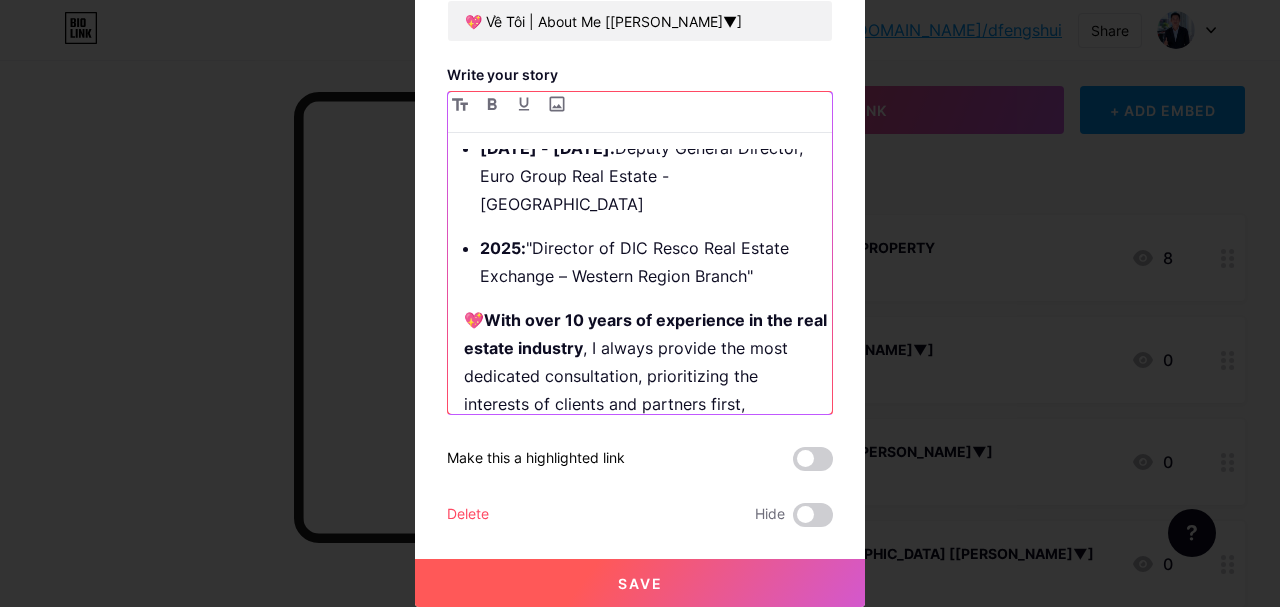 scroll, scrollTop: 1342, scrollLeft: 0, axis: vertical 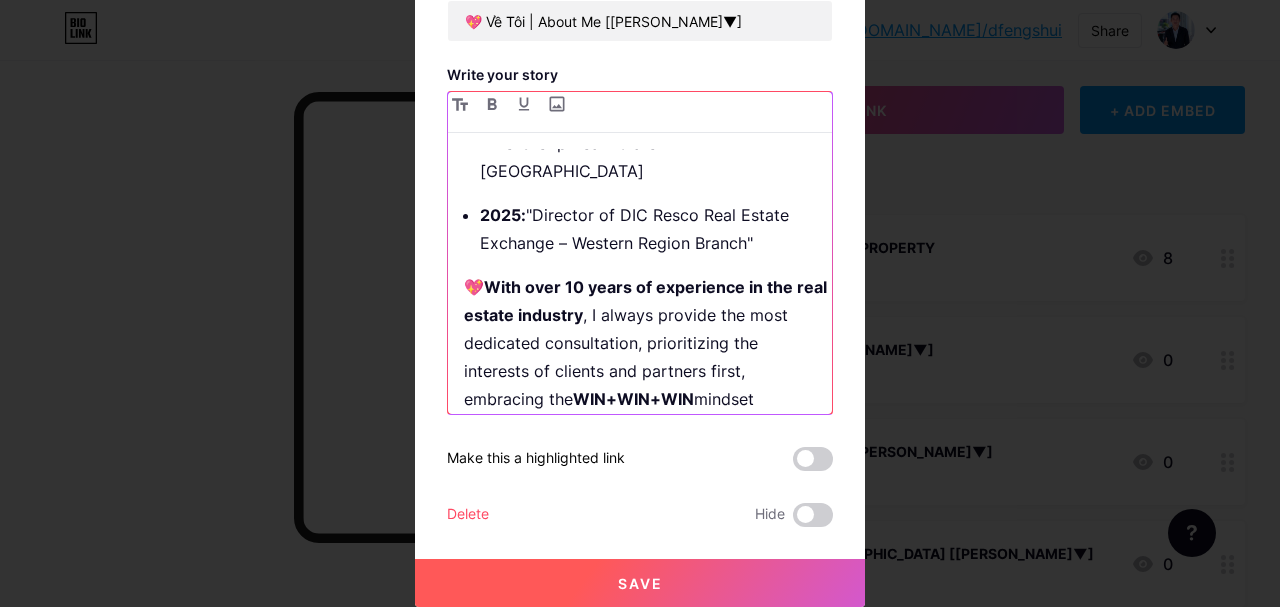 drag, startPoint x: 793, startPoint y: 383, endPoint x: 419, endPoint y: 373, distance: 374.13367 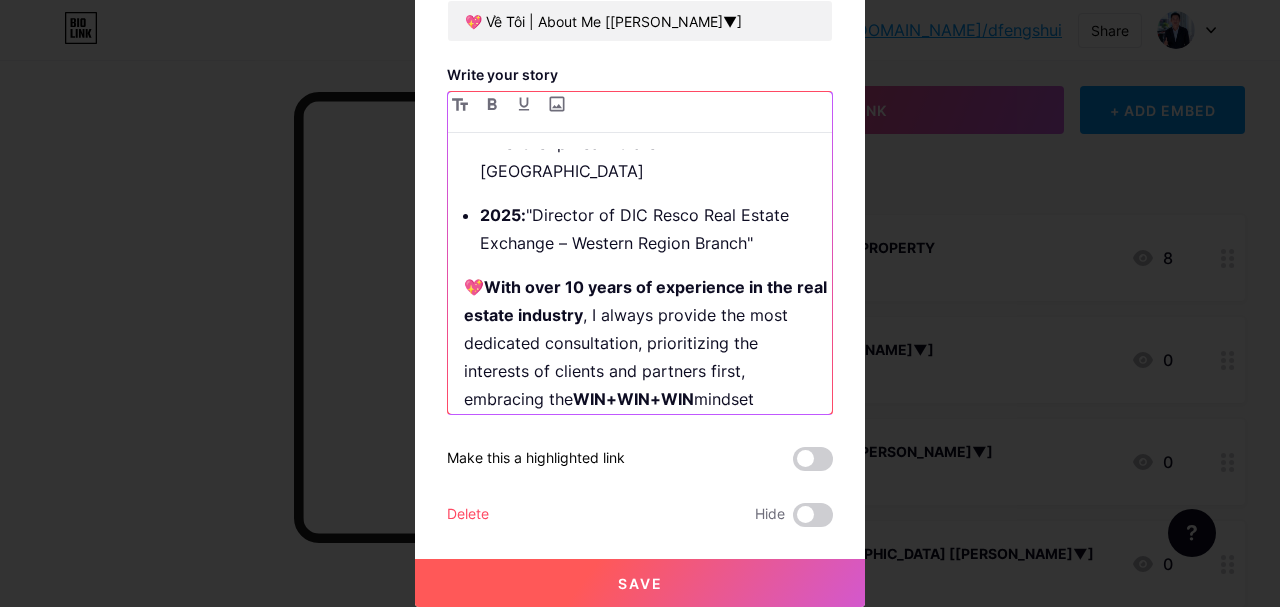 click on "Edit                         Picture
Title
💖 Về Tôi | About Me [Eng Bellow▼]
Write your story
2015 - 2017:  Phó Giám đốc kinh doanh tập đoàn địa ốc Hoàng Quân Trà Vinh (HQG) 2018 - 2019:  Trưởng phòng kinh doanh Danh Khôi Real - Chi nhánh Quy Nhơn 2019 - 2020:  Giám đốc sàn Kim Tinh Group 2021 - 2024:  Phó Tổng Giám Đốc Tập Đoàn Euro Group Miền Tây 2025 :  Giám Đốc Sàn Giao Dịch DIC Resco chi nhánh Miền Tây 💖 Hơn 10 năm kinh nghiệm trong nghề Bất Động Sản luôn tư vấn tận tâm luôn đặt quyền lợi của khách hàng, đối tác lên hàng đầu với tinh thần WIN+WIN+WIN tất cả cùng có lợi 👍+👍+👍 https://www.facebook.com/tran.duy.424589 _______________________________________________ 💖  Experience & Perspective 2015 - 2017:  Deputy Director of Business, Hoang Quan Tra Vinh Real Estate Group (HQG) 2018 - 2019: 2019 - 2020: 2025: 💖" at bounding box center (640, 182) 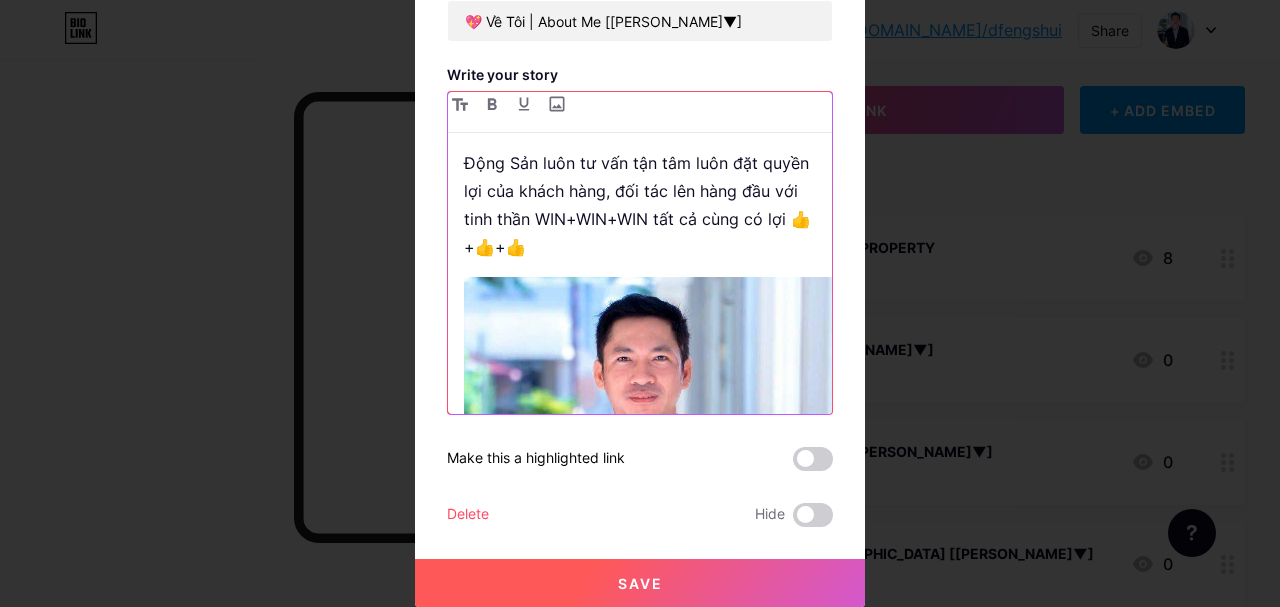 scroll, scrollTop: 386, scrollLeft: 0, axis: vertical 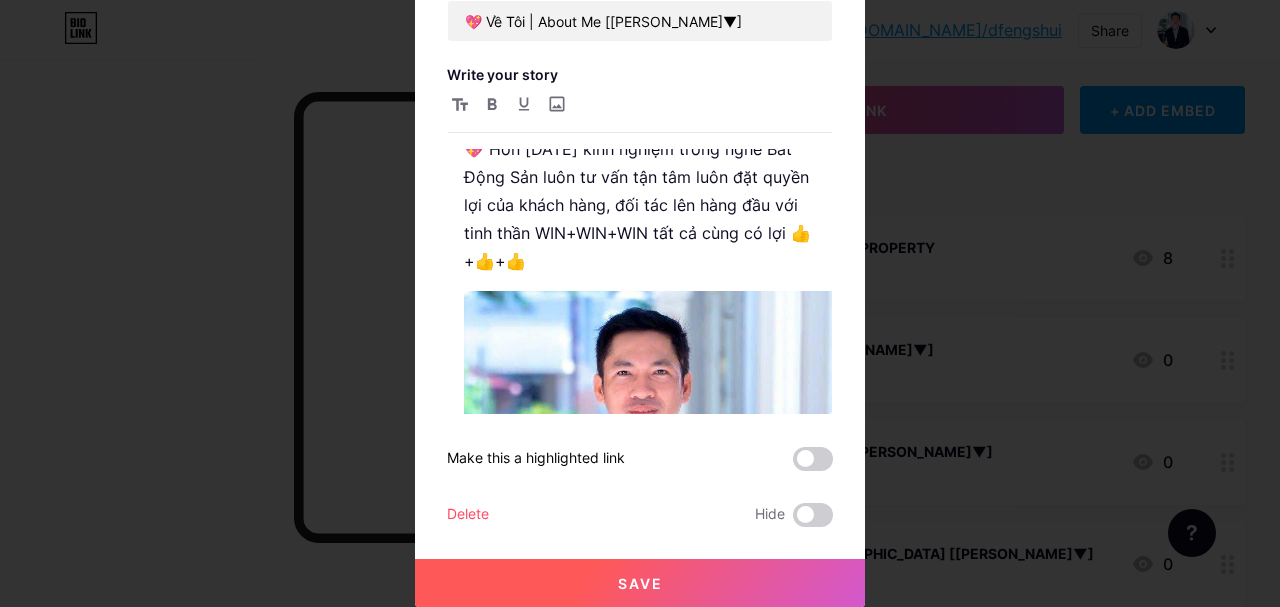 click on "Save" at bounding box center [640, 583] 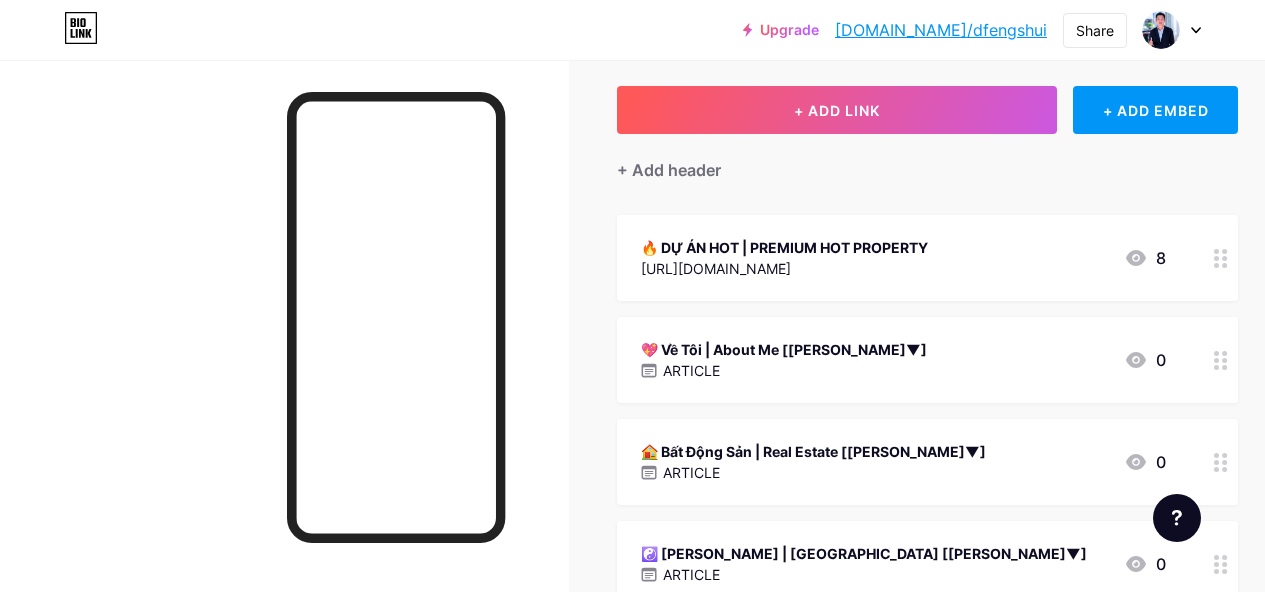 click on "💖 Về Tôi | About Me [Eng Bellow▼]
ARTICLE
0" at bounding box center [903, 360] 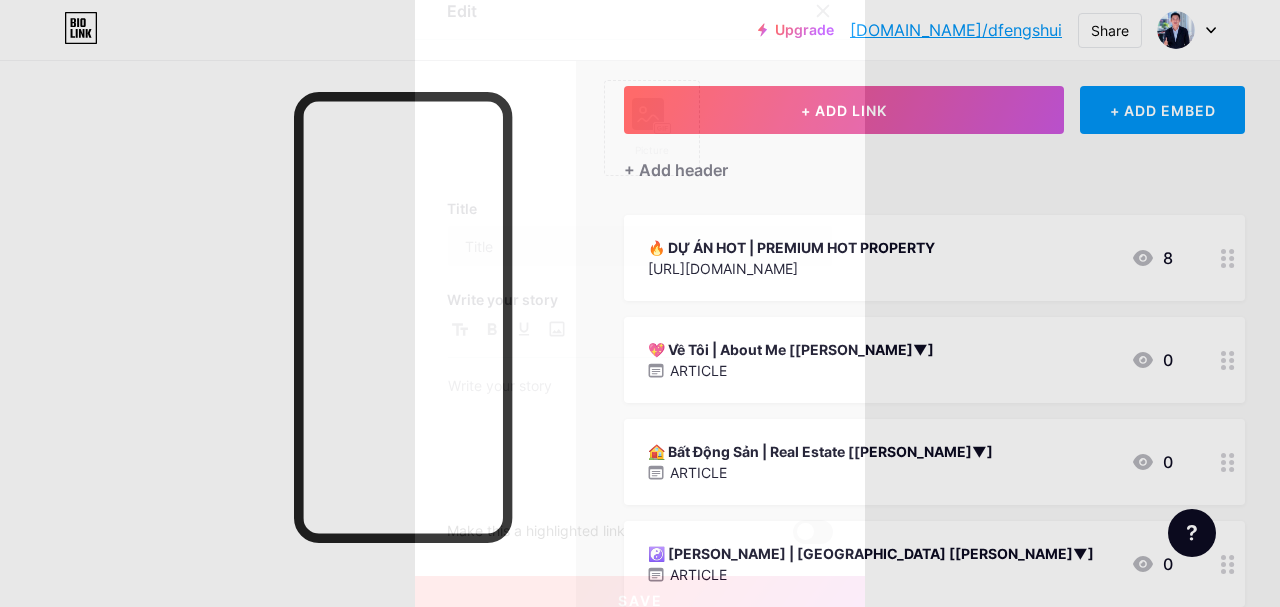 type on "💖 Về Tôi | About Me [[PERSON_NAME]▼]" 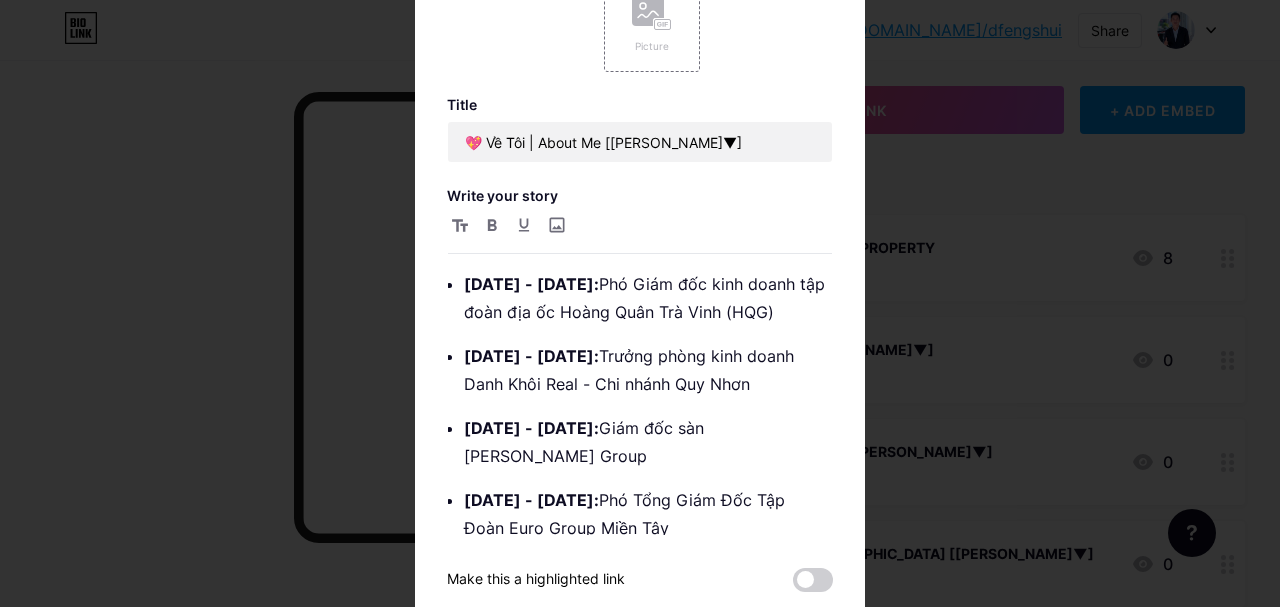 scroll, scrollTop: 300, scrollLeft: 0, axis: vertical 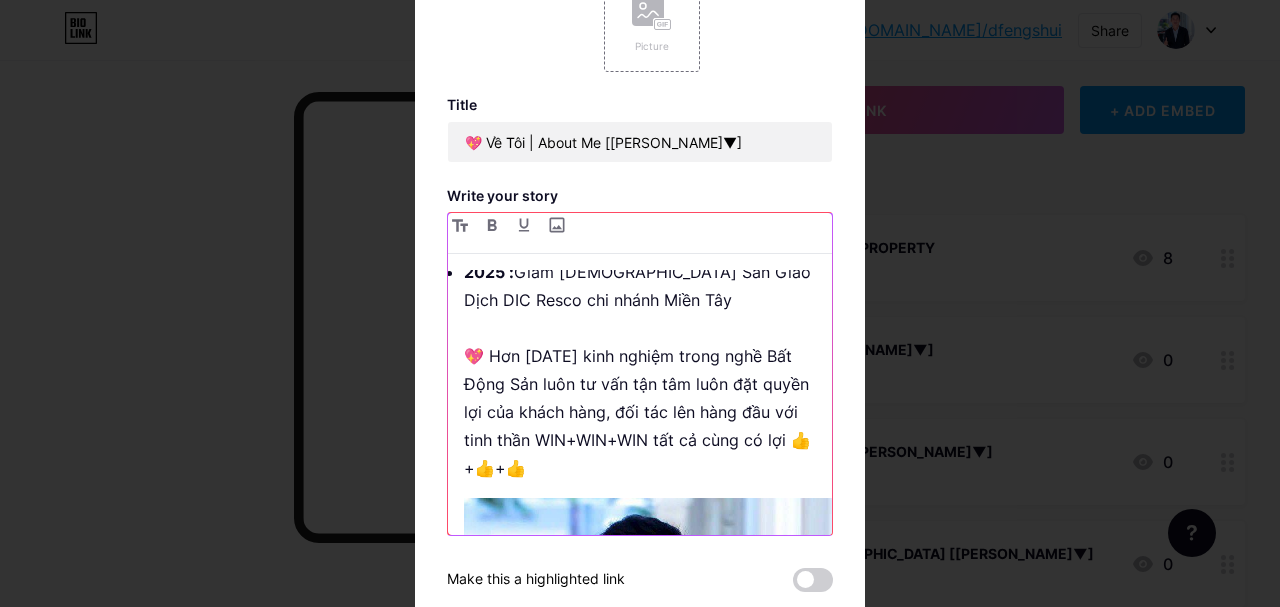 click on "2025 :  Giám Đốc Sàn Giao Dịch DIC Resco chi nhánh Miền Tây 💖 Hơn 10 năm kinh nghiệm trong nghề Bất Động Sản luôn tư vấn tận tâm luôn đặt quyền lợi của khách hàng, đối tác lên hàng đầu với tinh thần WIN+WIN+WIN tất cả cùng có lợi 👍+👍+👍 https://www.facebook.com/tran.duy.424589 _______________________________________________ 💖  Experience & Perspective 2015 - 2017:  Deputy Director of Business, Hoang Quan Tra Vinh Real Estate Group (HQG) 2018 - 2019:  Sales Manager, Danh Khoi Real Estate - Quy Nhon Branch 2019 - 2020:  Floor Director, Kim Tinh Group 2021 - 2024:  Deputy General Director, Euro Group Real Estate - Mekong Region 2025:  "Director of DIC Resco Real Estate Exchange – Western Region Branch" 💖  With over 10 years of experience in the real estate industry , I always provide the most dedicated consultation, prioritizing the interests of clients and partners first, embracing the  WIN+WIN+WIN  mindset where" at bounding box center [648, 931] 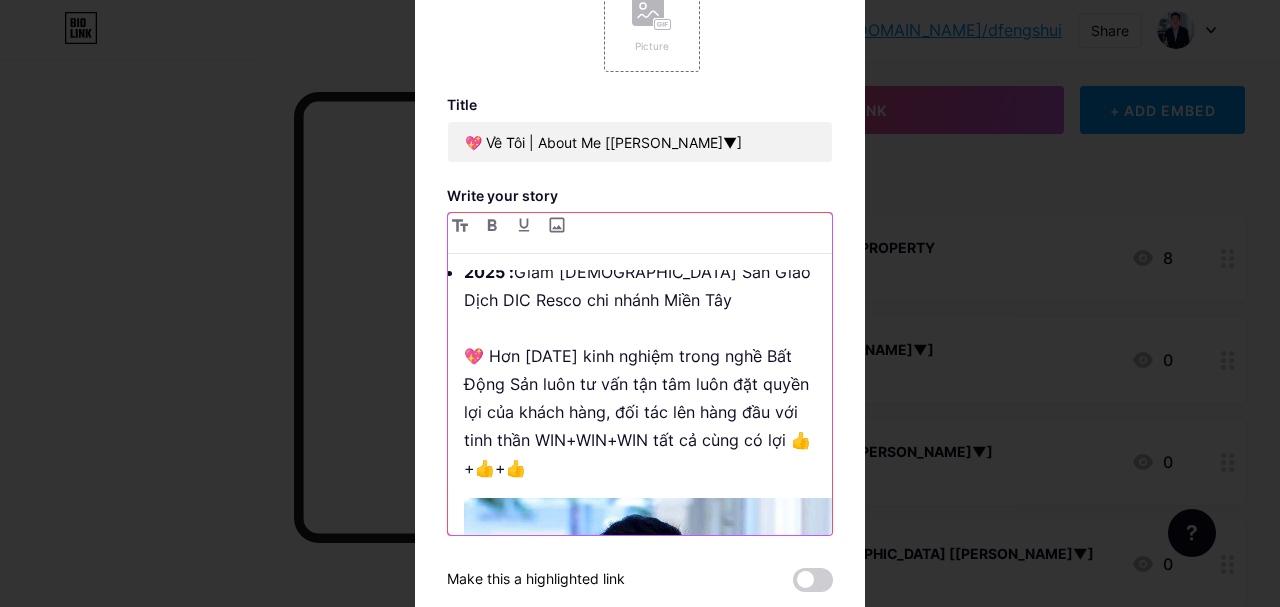 click at bounding box center [648, 683] 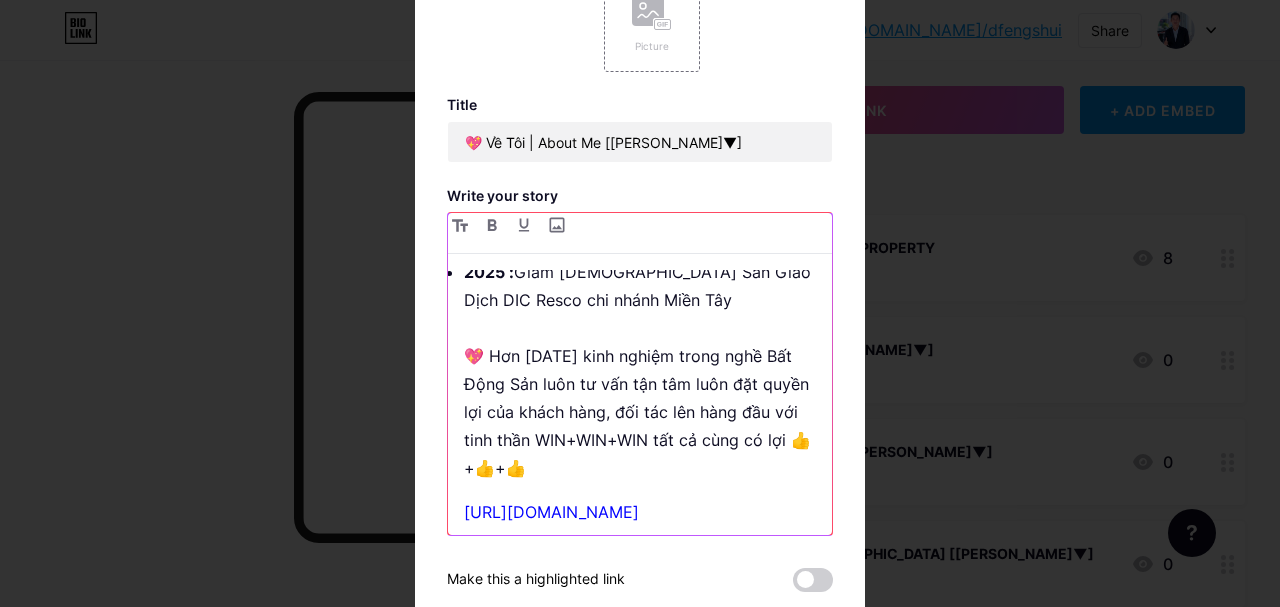 drag, startPoint x: 776, startPoint y: 480, endPoint x: 432, endPoint y: 486, distance: 344.0523 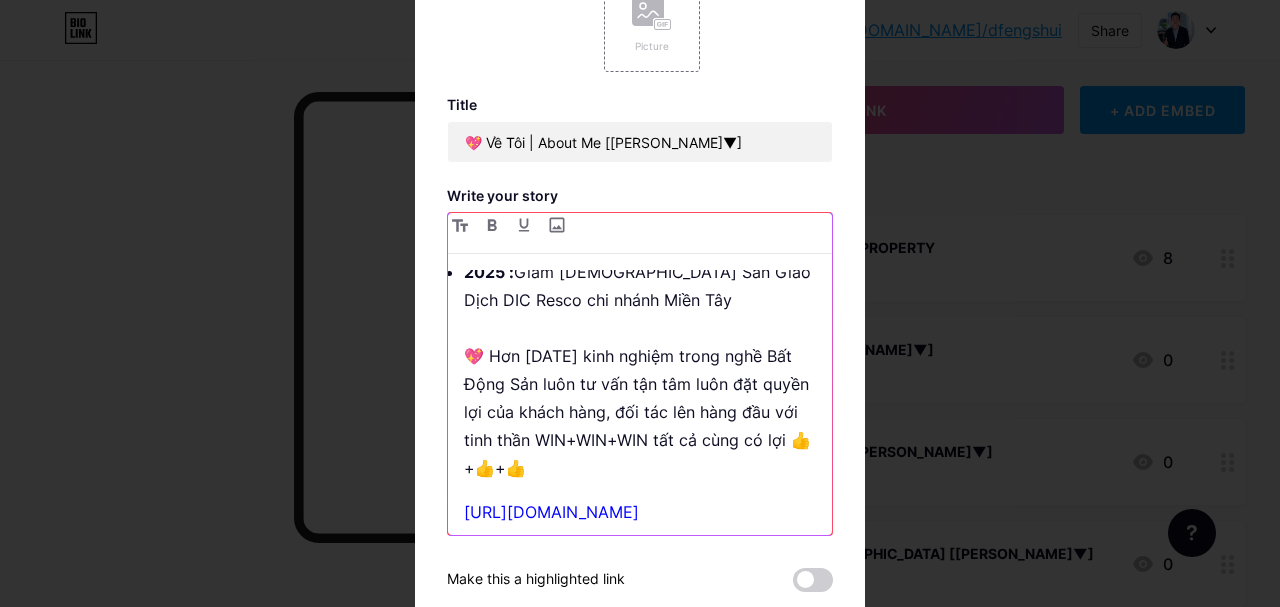 click on "Edit                         Picture
Title
💖 Về Tôi | About Me [Eng Bellow▼]
Write your story
2015 - 2017:  Phó Giám đốc kinh doanh tập đoàn địa ốc Hoàng Quân Trà Vinh (HQG) 2018 - 2019:  Trưởng phòng kinh doanh Danh Khôi Real - Chi nhánh Quy Nhơn 2019 - 2020:  Giám đốc sàn Kim Tinh Group 2021 - 2024:  Phó Tổng Giám Đốc Tập Đoàn Euro Group Miền Tây 2025 :  Giám Đốc Sàn Giao Dịch DIC Resco chi nhánh Miền Tây 💖 Hơn 10 năm kinh nghiệm trong nghề Bất Động Sản luôn tư vấn tận tâm luôn đặt quyền lợi của khách hàng, đối tác lên hàng đầu với tinh thần WIN+WIN+WIN tất cả cùng có lợi 👍+👍+👍 https://www.facebook.com/tran.duy.424589 _______________________________________________ 💖  Experience & Perspective 2015 - 2017:  Deputy Director of Business, Hoang Quan Tra Vinh Real Estate Group (HQG) 2018 - 2019: 2019 - 2020: 2025: 💖" at bounding box center (640, 303) 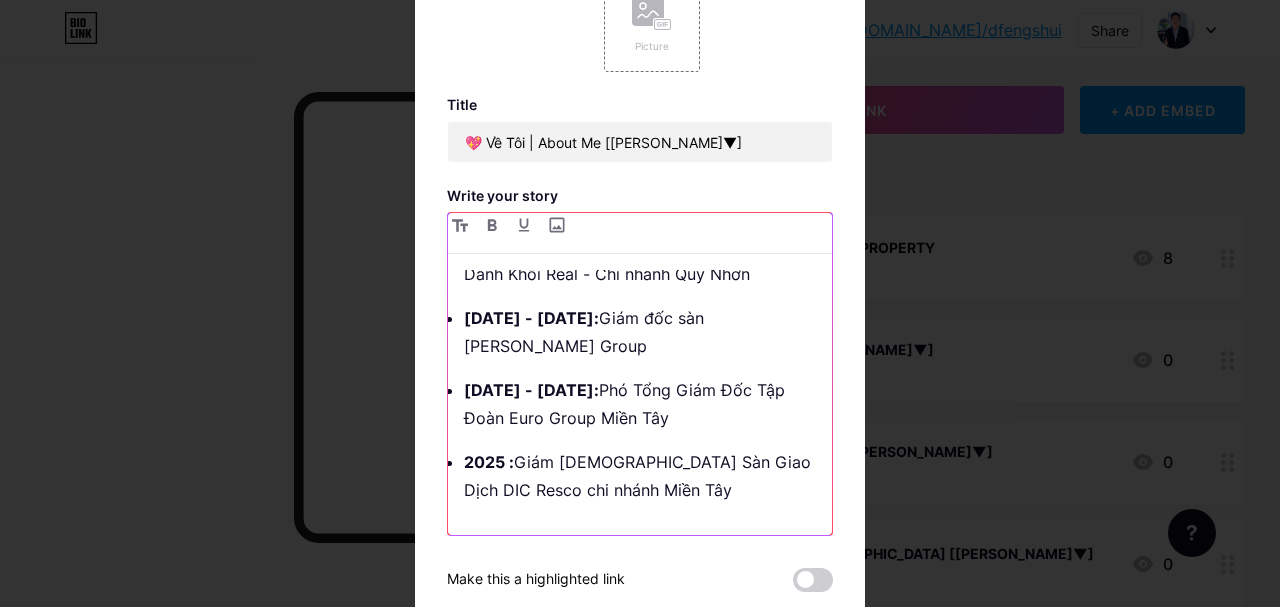 scroll, scrollTop: 0, scrollLeft: 0, axis: both 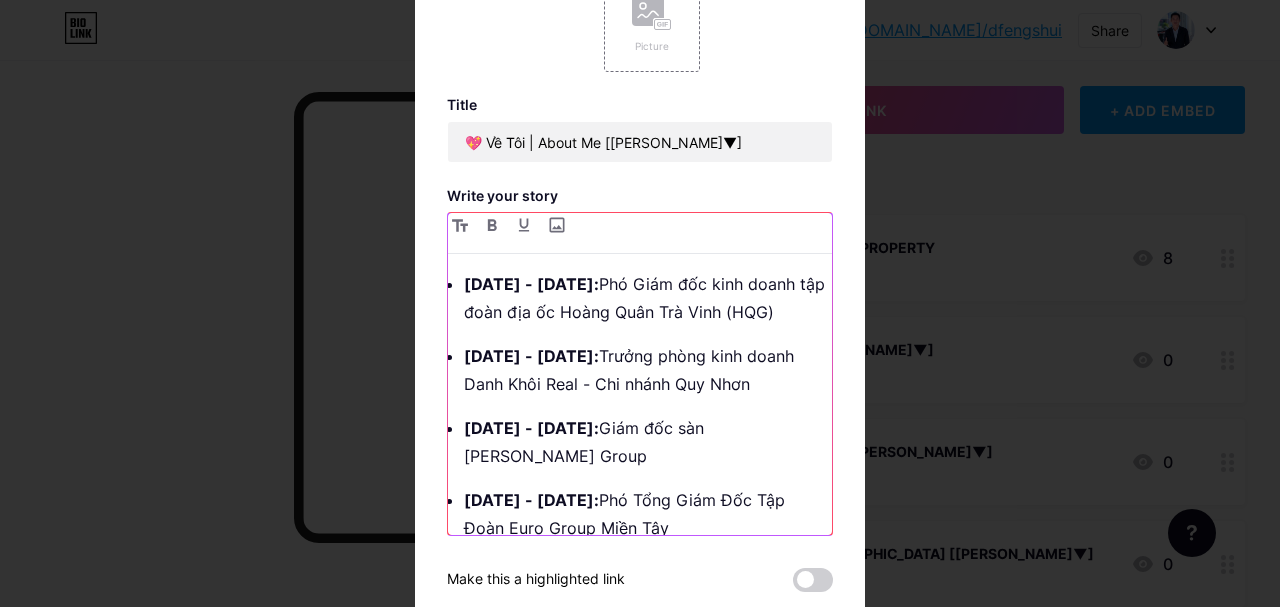 click on "2015 - 2017:  Phó Giám đốc kinh doanh tập đoàn địa ốc Hoàng Quân Trà Vinh (HQG)" at bounding box center (648, 298) 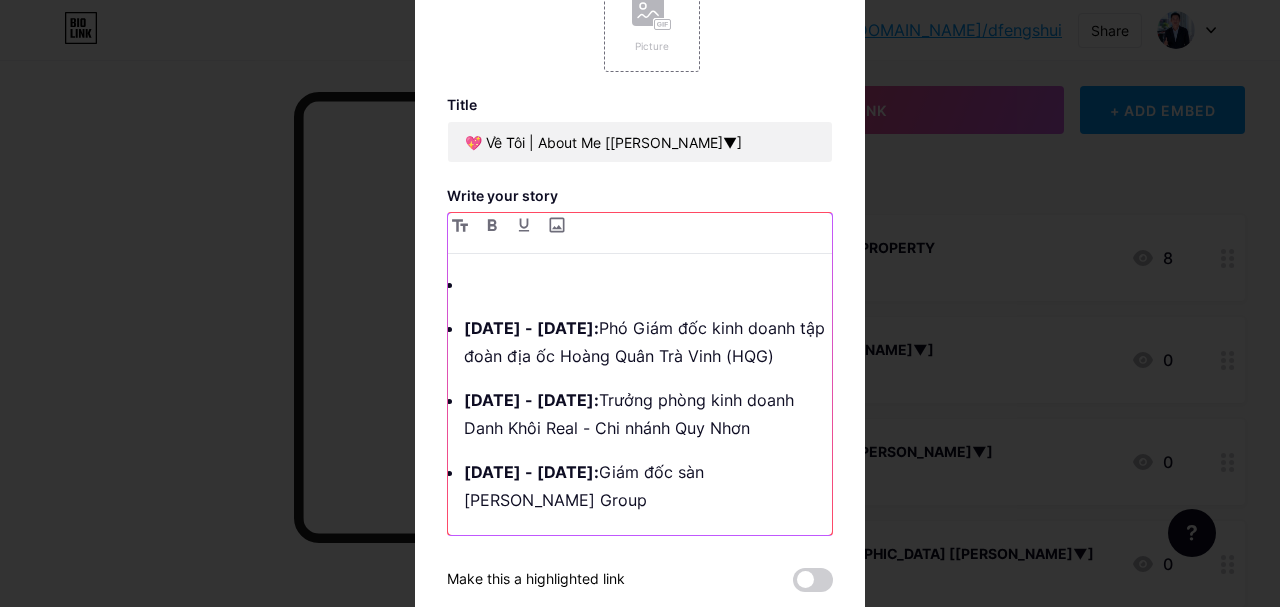 type 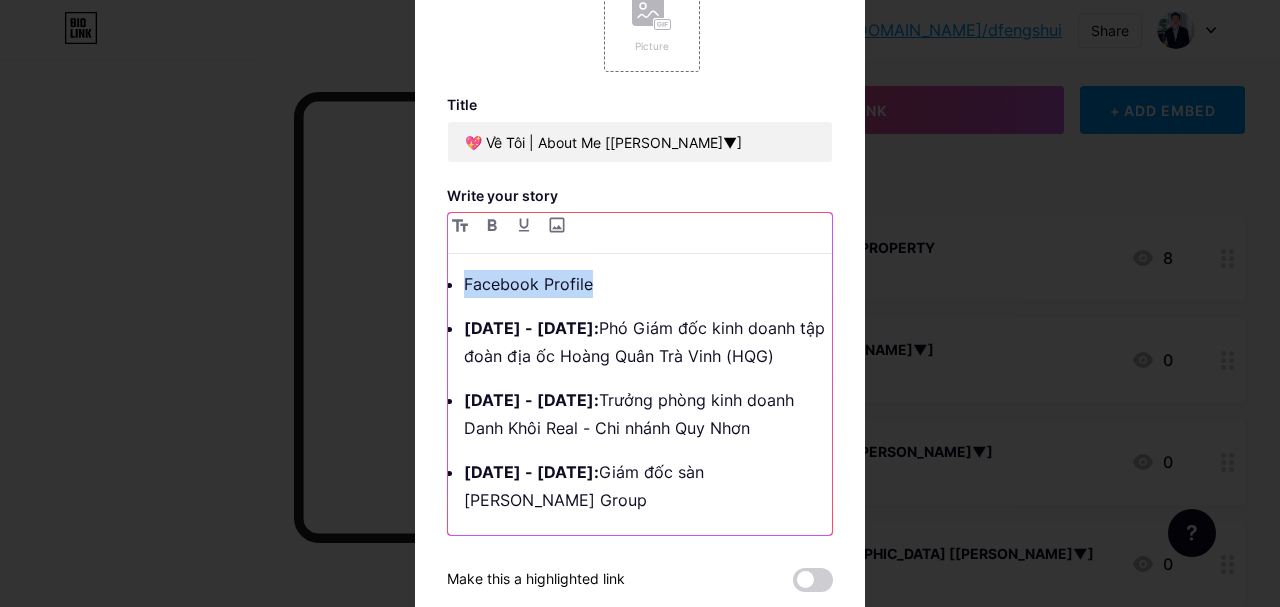drag, startPoint x: 594, startPoint y: 284, endPoint x: 459, endPoint y: 266, distance: 136.19472 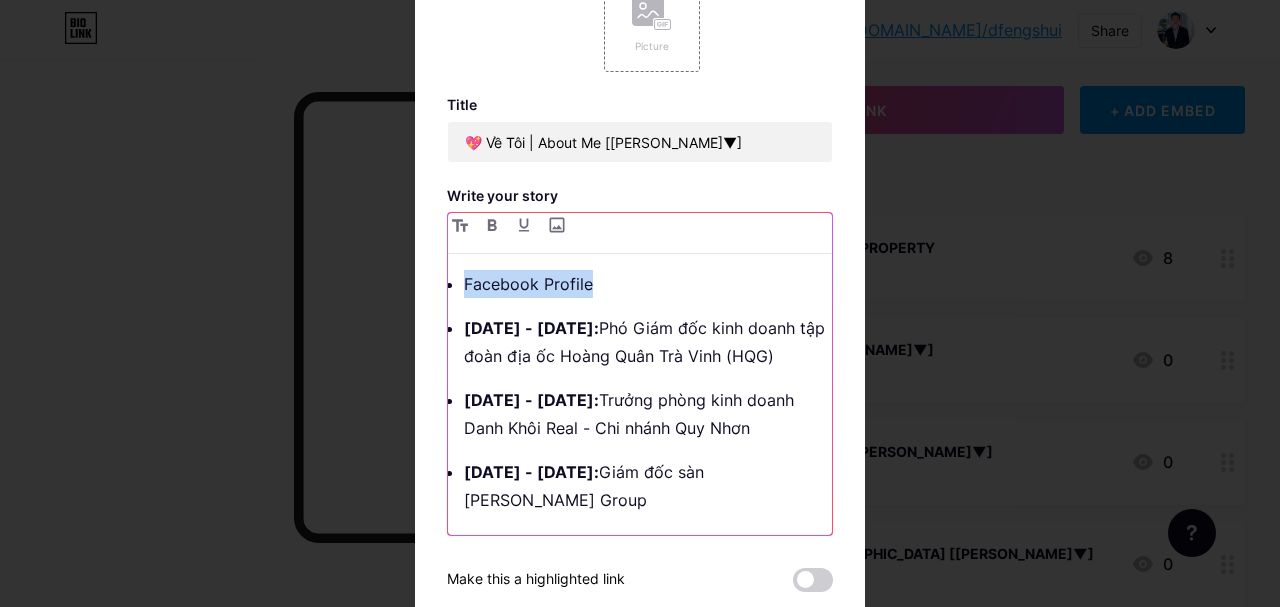 click on "Facebook Profile 2015 - 2017:  Phó Giám đốc kinh doanh tập đoàn địa ốc Hoàng Quân Trà Vinh (HQG) 2018 - 2019:  Trưởng phòng kinh doanh Danh Khôi Real - Chi nhánh Quy Nhơn 2019 - 2020:  Giám đốc sàn Kim Tinh Group 2021 - 2024:  Phó Tổng Giám Đốc Tập Đoàn Euro Group Miền Tây 2025 :  Giám Đốc Sàn Giao Dịch DIC Resco chi nhánh Miền Tây 💖 Hơn 10 năm kinh nghiệm trong nghề Bất Động Sản luôn tư vấn tận tâm luôn đặt quyền lợi của khách hàng, đối tác lên hàng đầu với tinh thần WIN+WIN+WIN tất cả cùng có lợi 👍+👍+👍_______________________________________________ 💖  Experience & Perspective 2015 - 2017:  Deputy Director of Business, Hoang Quan Tra Vinh Real Estate Group (HQG) 2018 - 2019:  Sales Manager, Danh Khoi Real Estate - Quy Nhon Branch 2019 - 2020:  Floor Director, Kim Tinh Group 2021 - 2024:  Deputy General Director, Euro Group Real Estate - Mekong Region 2025: 💖  WIN+WIN+WIN" at bounding box center [640, 402] 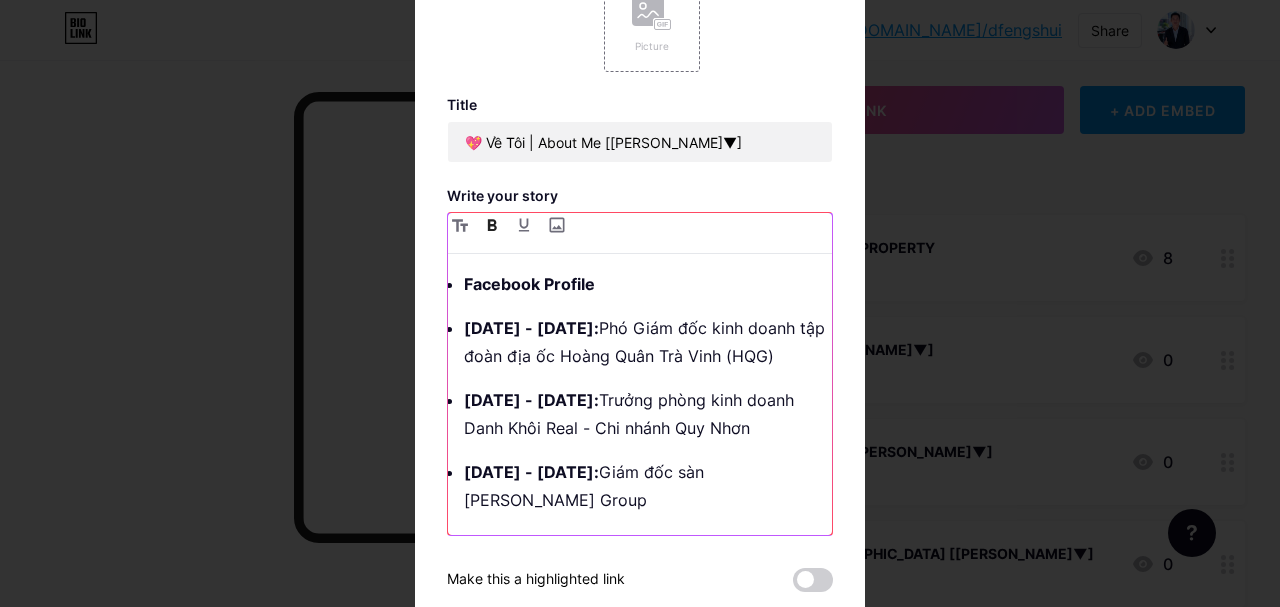 drag, startPoint x: 553, startPoint y: 288, endPoint x: 520, endPoint y: 288, distance: 33 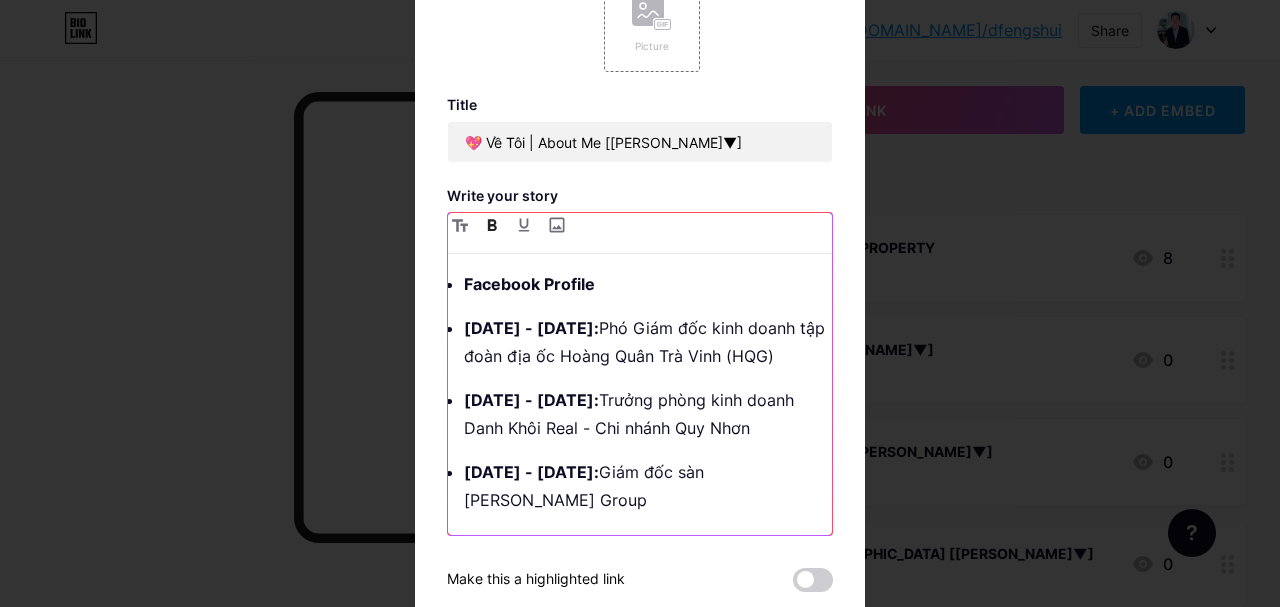click on "Facebook Profile" at bounding box center [529, 284] 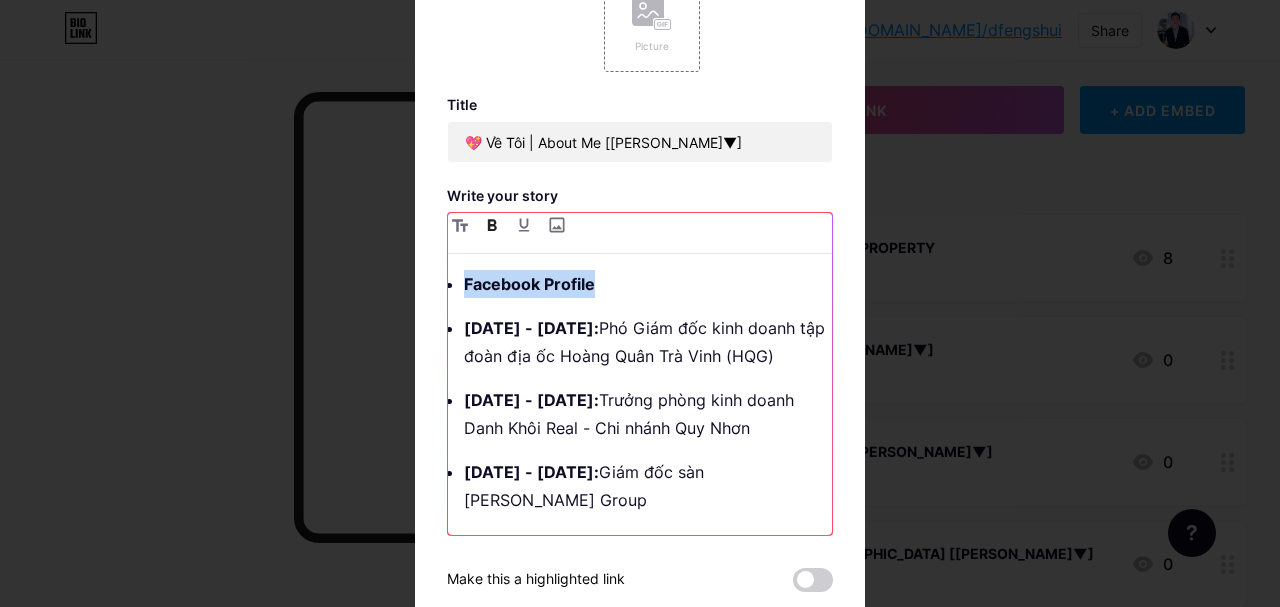 drag, startPoint x: 599, startPoint y: 286, endPoint x: 452, endPoint y: 283, distance: 147.03061 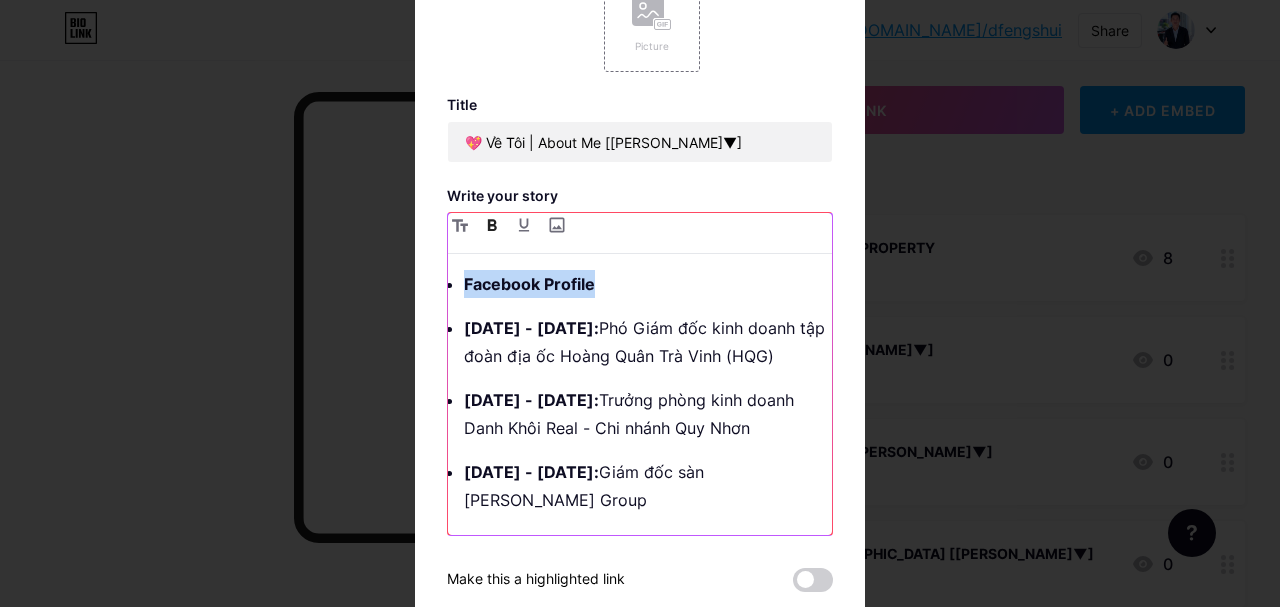 click on "Facebook Profile 2015 - 2017:  Phó Giám đốc kinh doanh tập đoàn địa ốc Hoàng Quân Trà Vinh (HQG) 2018 - 2019:  Trưởng phòng kinh doanh Danh Khôi Real - Chi nhánh Quy Nhơn 2019 - 2020:  Giám đốc sàn Kim Tinh Group 2021 - 2024:  Phó Tổng Giám Đốc Tập Đoàn Euro Group Miền Tây 2025 :  Giám Đốc Sàn Giao Dịch DIC Resco chi nhánh Miền Tây 💖 Hơn 10 năm kinh nghiệm trong nghề Bất Động Sản luôn tư vấn tận tâm luôn đặt quyền lợi của khách hàng, đối tác lên hàng đầu với tinh thần WIN+WIN+WIN tất cả cùng có lợi 👍+👍+👍_______________________________________________ 💖  Experience & Perspective 2015 - 2017:  Deputy Director of Business, Hoang Quan Tra Vinh Real Estate Group (HQG) 2018 - 2019:  Sales Manager, Danh Khoi Real Estate - Quy Nhon Branch 2019 - 2020:  Floor Director, Kim Tinh Group 2021 - 2024:  Deputy General Director, Euro Group Real Estate - Mekong Region 2025: 💖  WIN+WIN+WIN" at bounding box center (640, 402) 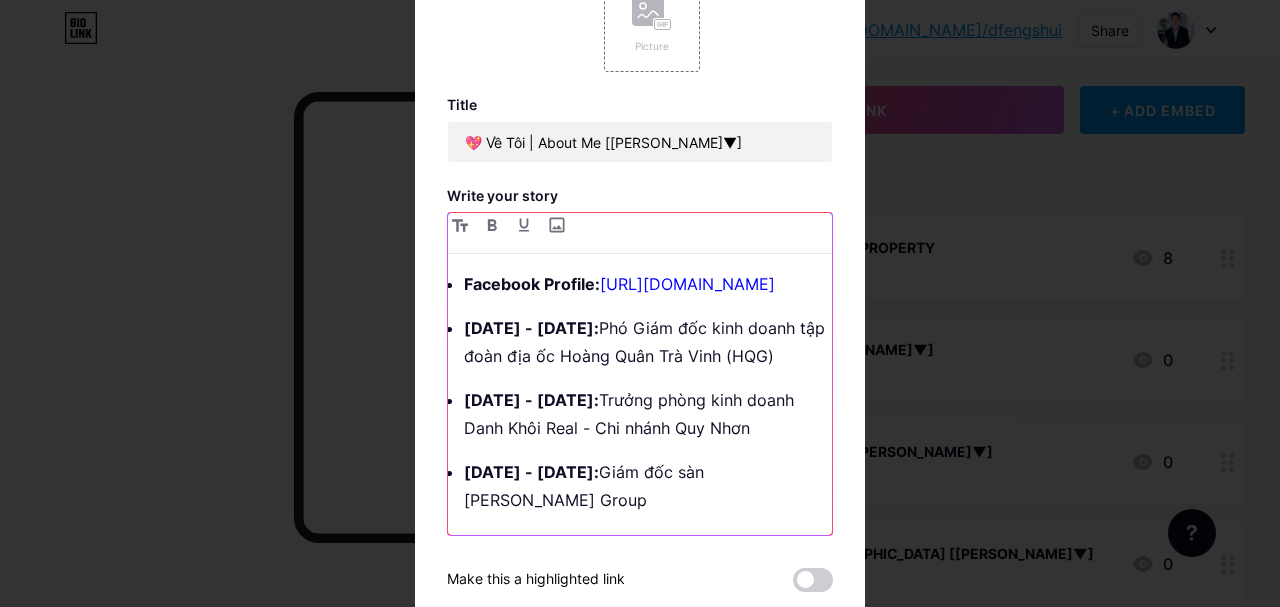 click on "Facebook Profile:" at bounding box center [532, 284] 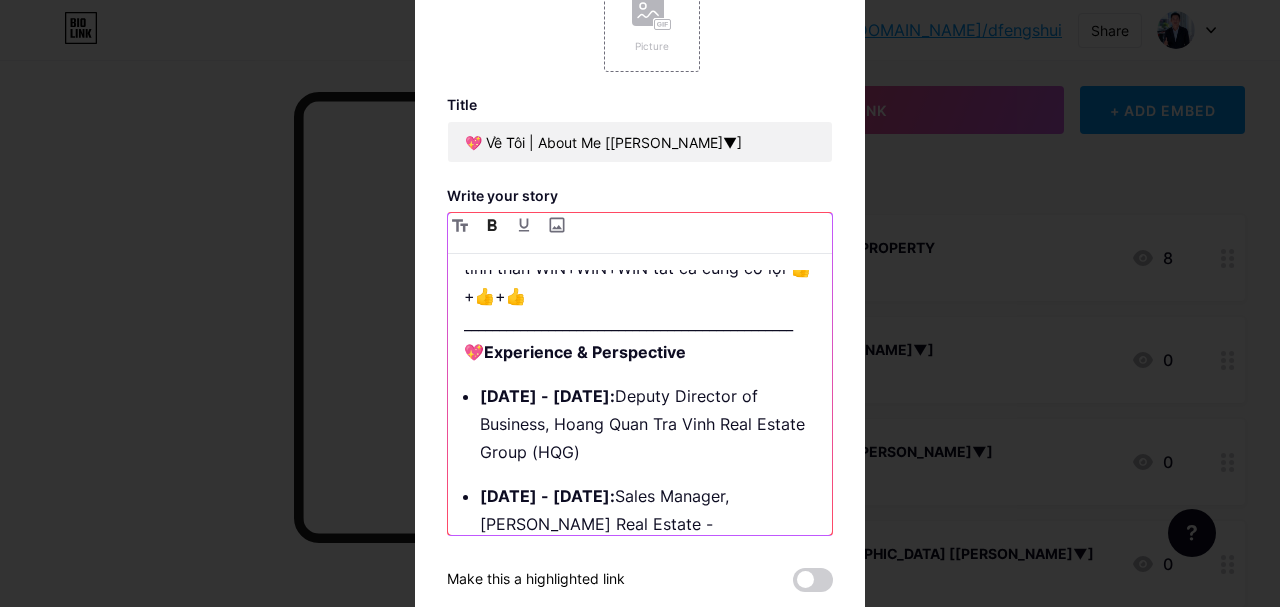 scroll, scrollTop: 600, scrollLeft: 0, axis: vertical 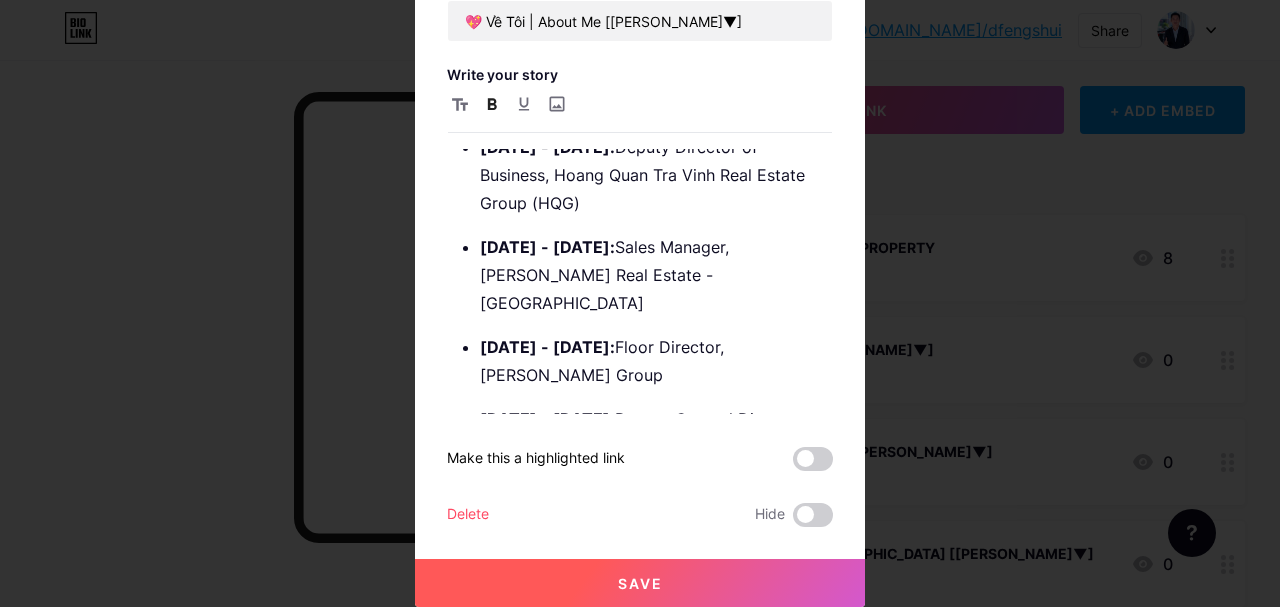 click on "Save" at bounding box center (640, 583) 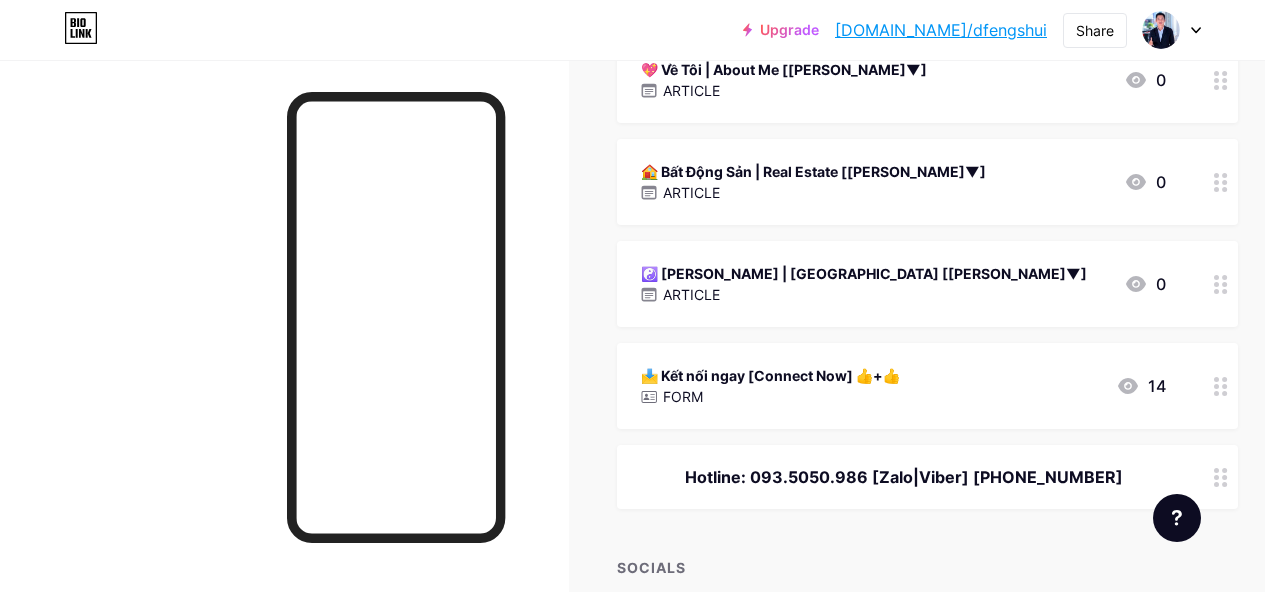 scroll, scrollTop: 400, scrollLeft: 0, axis: vertical 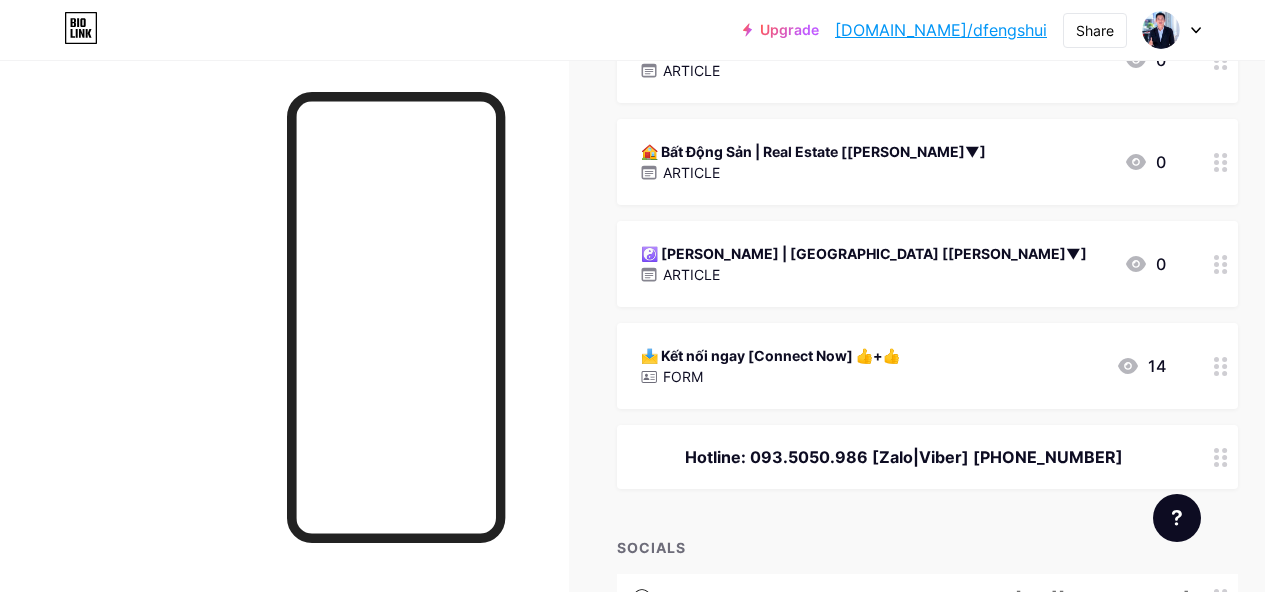 click 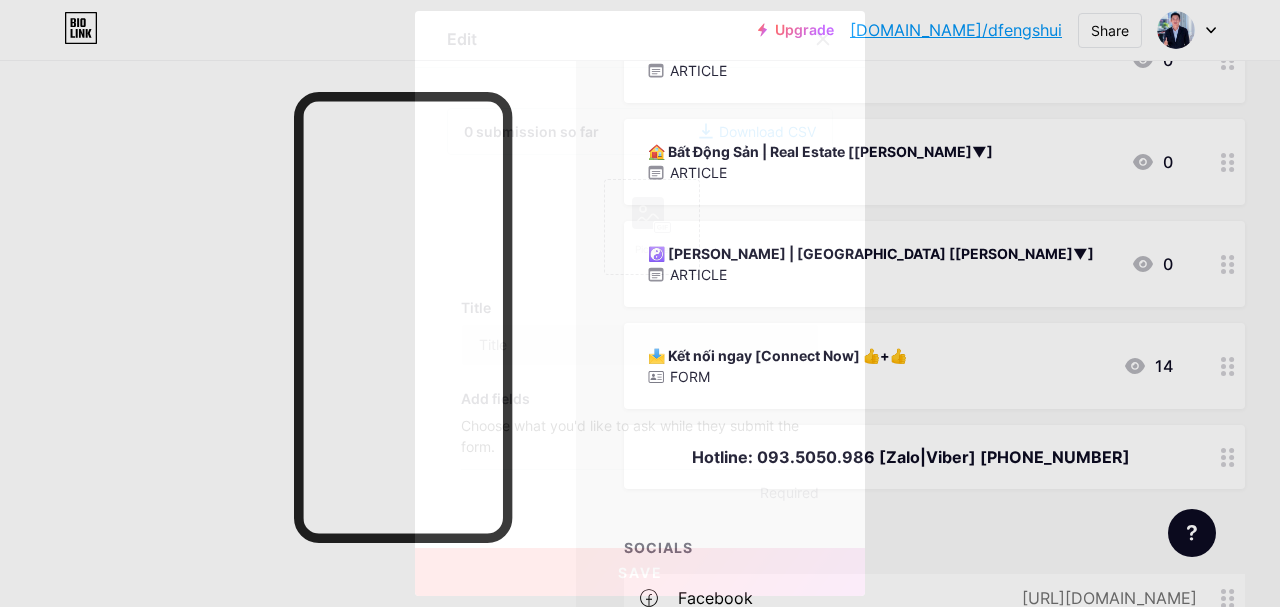 type on "📩 Kết nối ngay [Connect Now] 👍+👍" 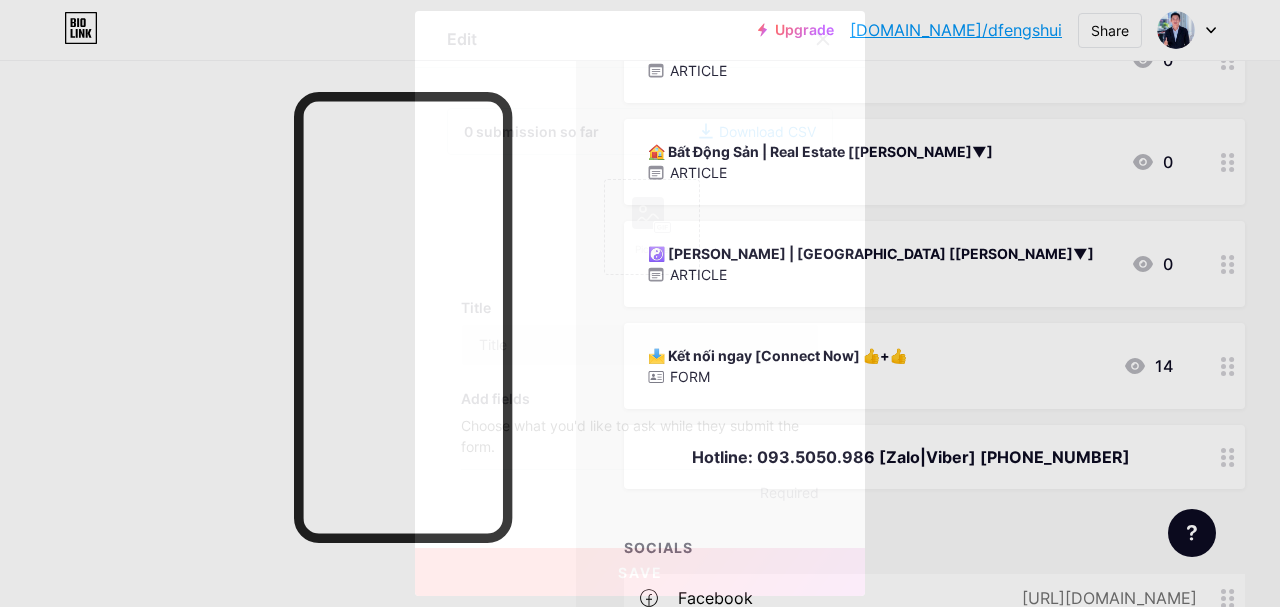 checkbox on "true" 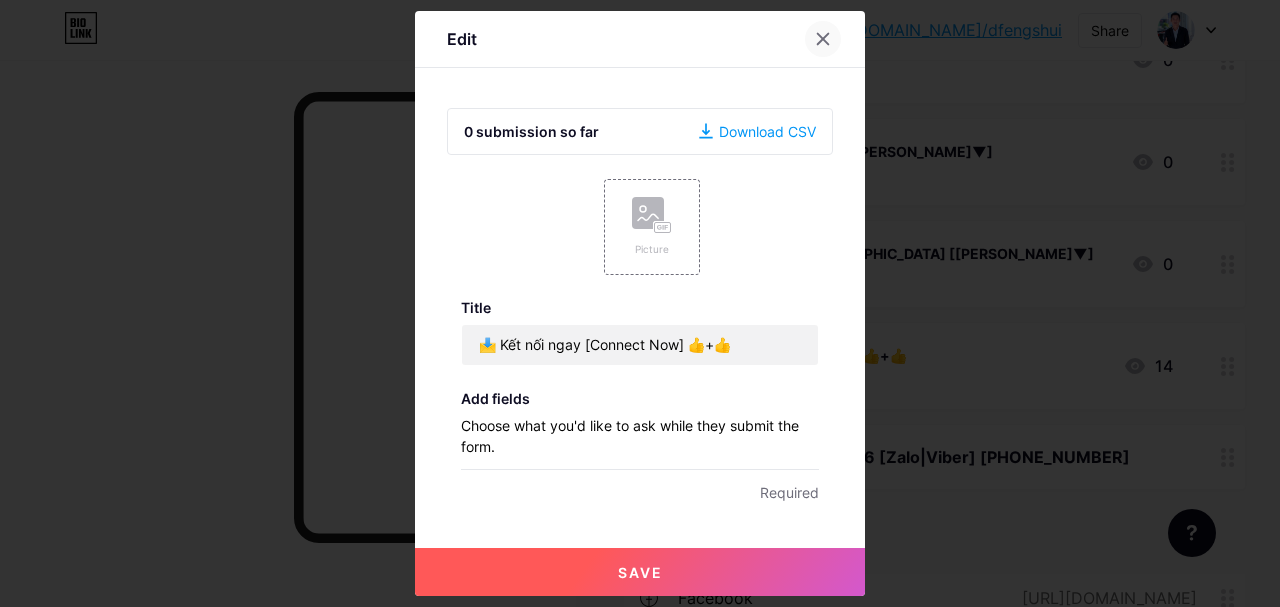 click 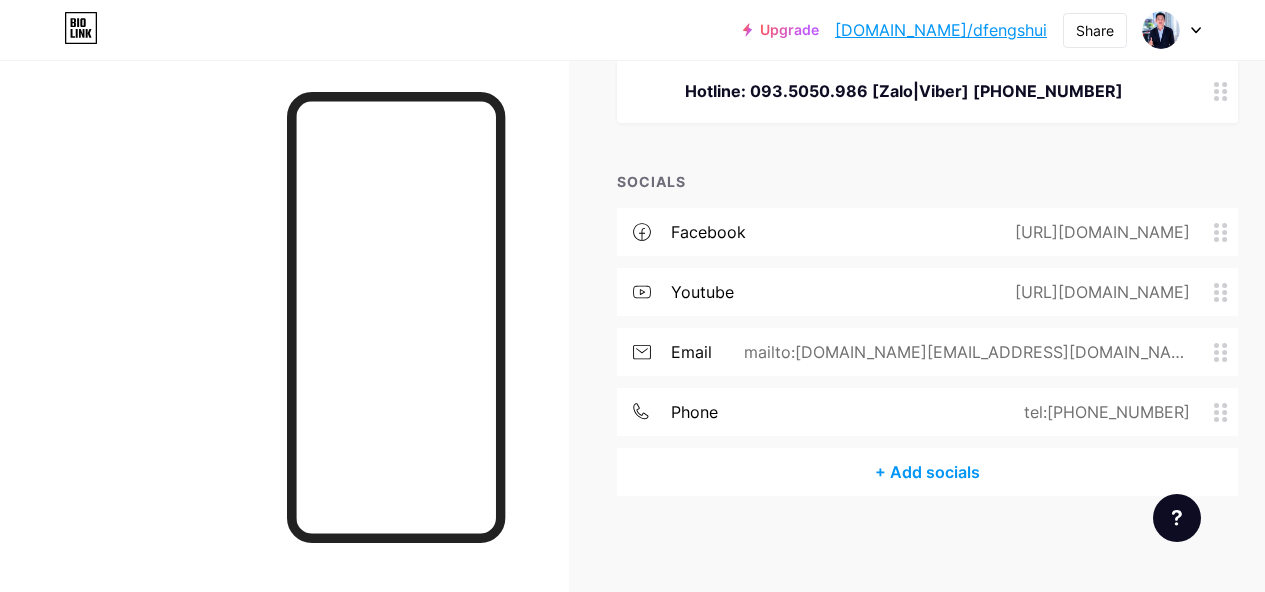 scroll, scrollTop: 769, scrollLeft: 0, axis: vertical 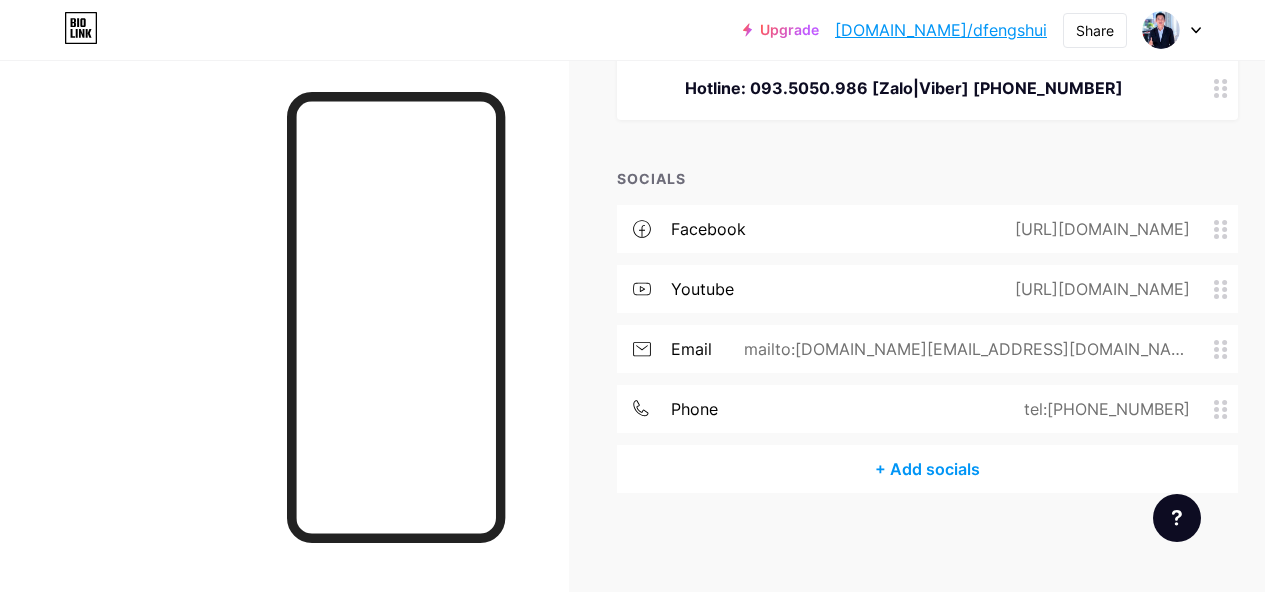 click on "+ Add socials" at bounding box center [927, 469] 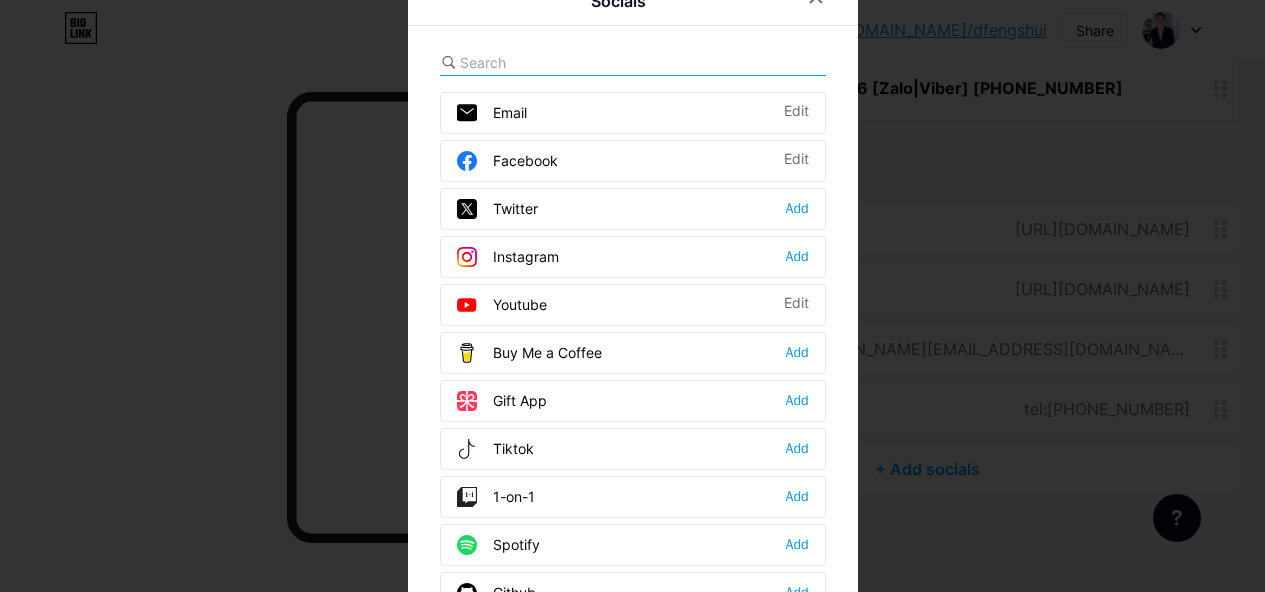 scroll, scrollTop: 754, scrollLeft: 0, axis: vertical 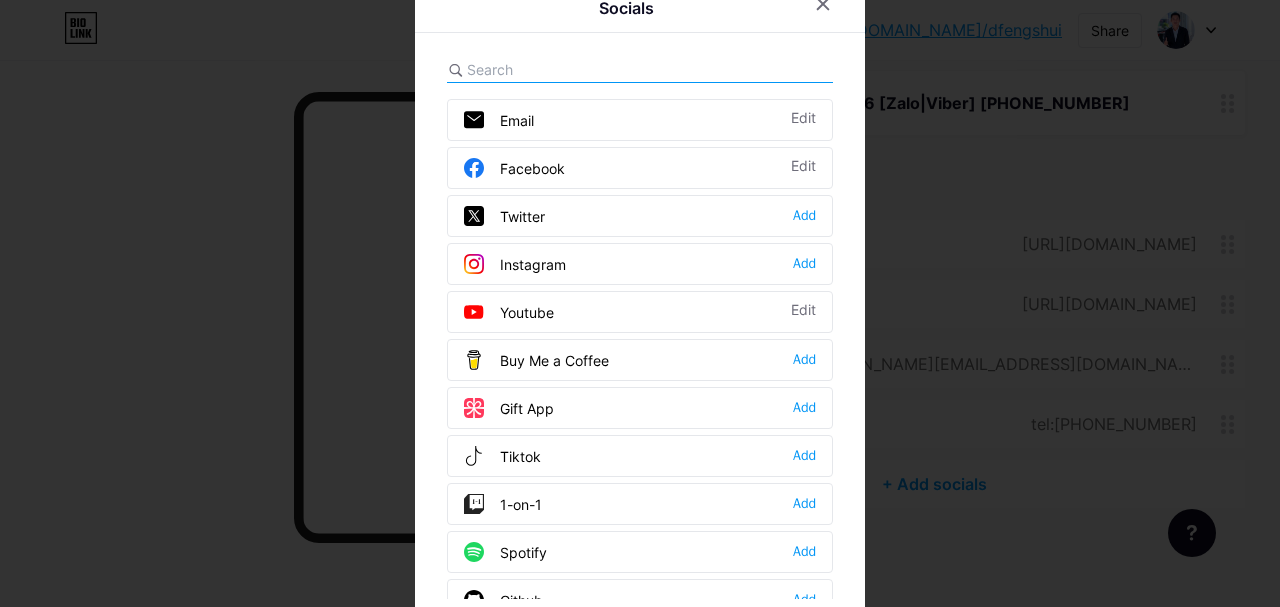 click at bounding box center (577, 69) 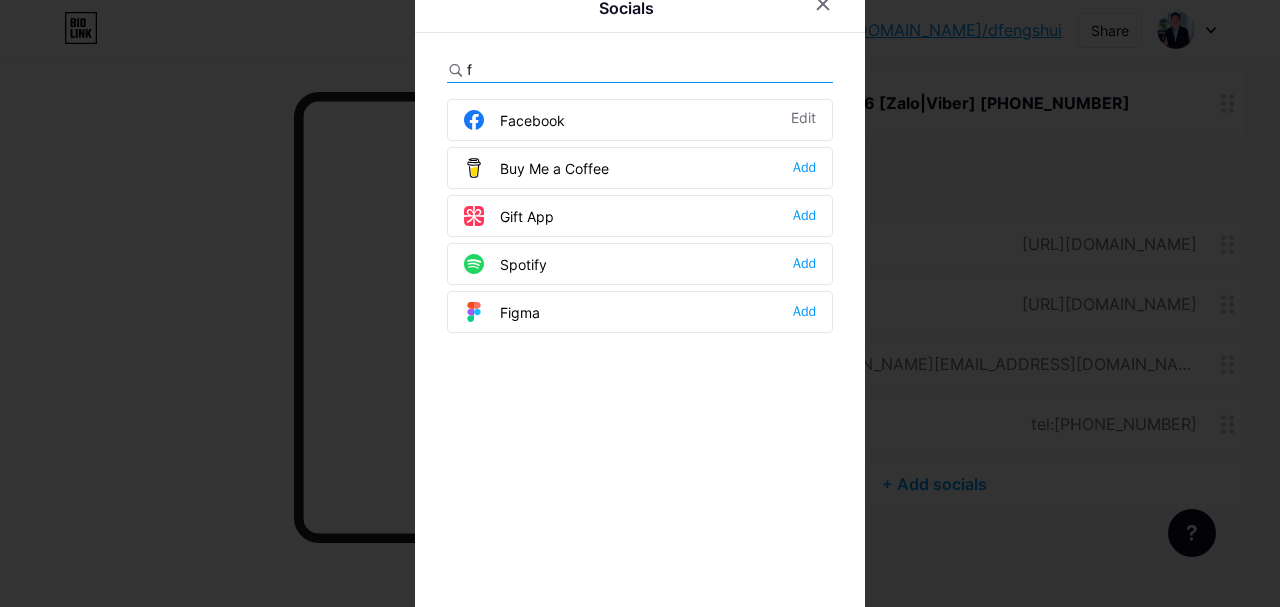 type on "fa" 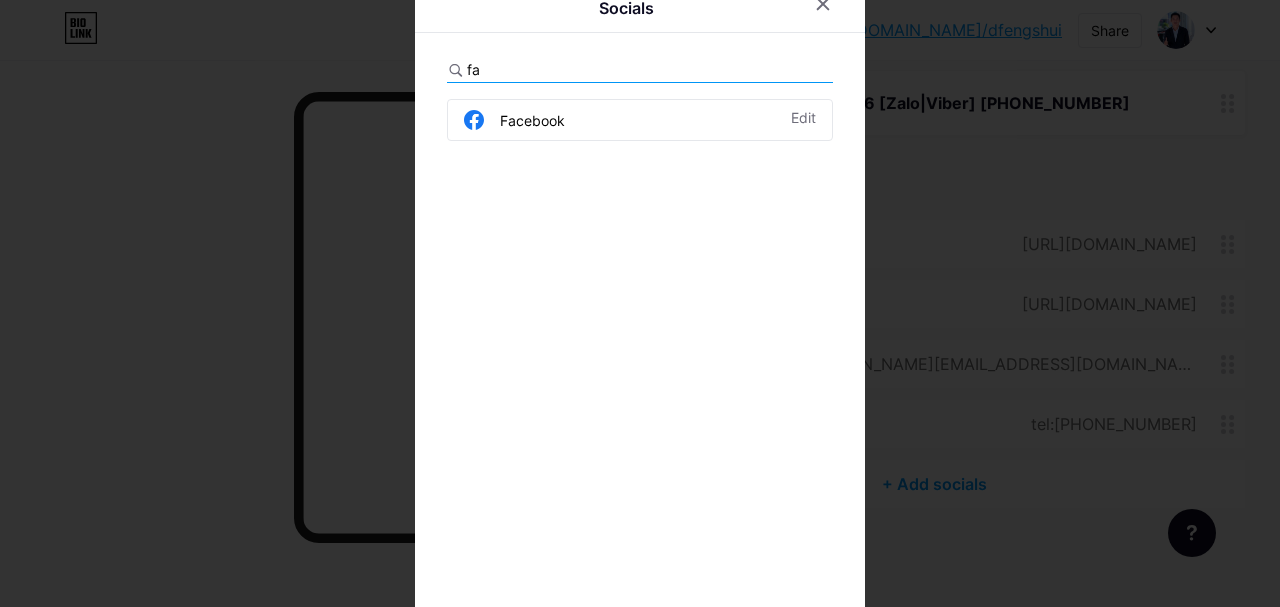 drag, startPoint x: 515, startPoint y: 59, endPoint x: 328, endPoint y: 59, distance: 187 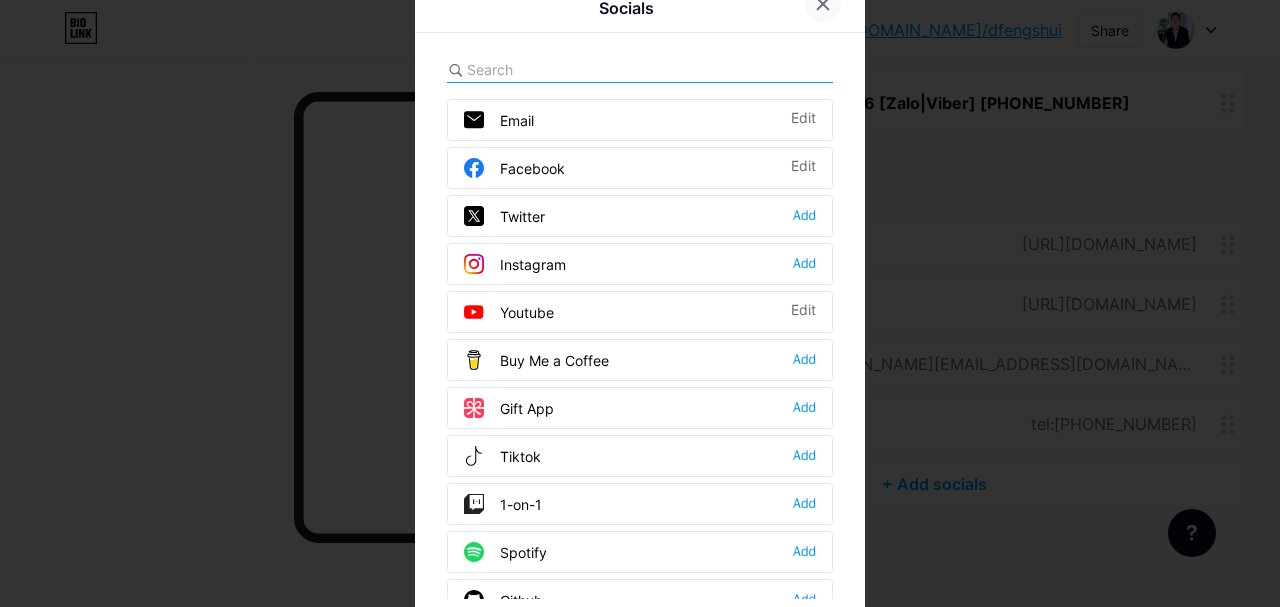 click at bounding box center (823, 4) 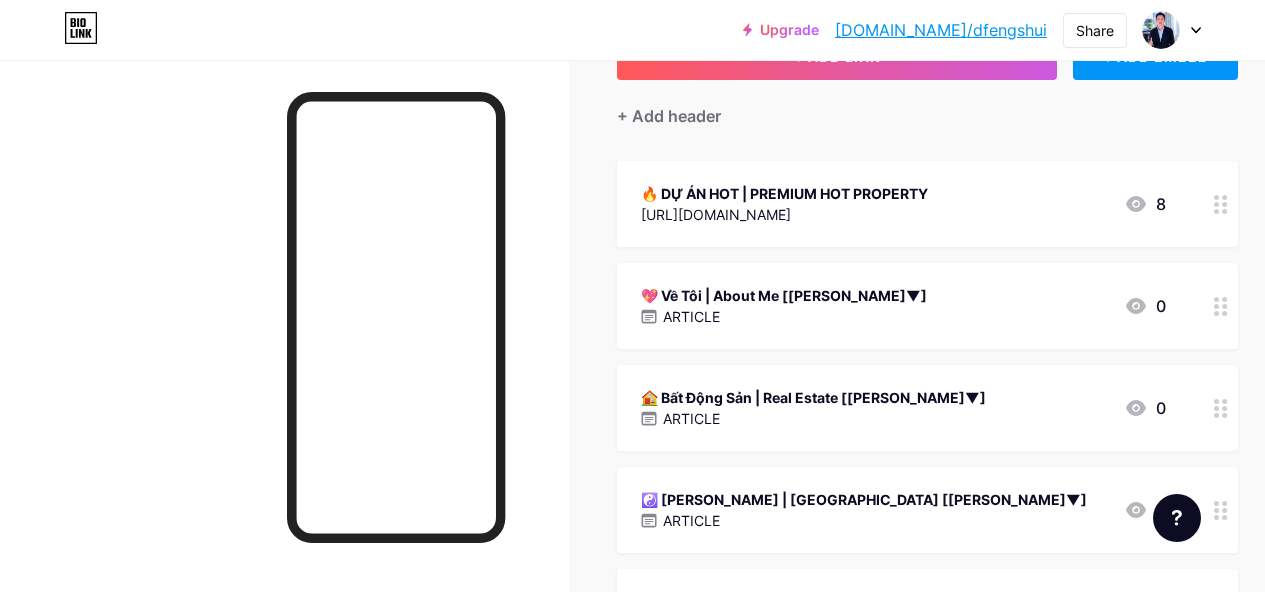 scroll, scrollTop: 0, scrollLeft: 0, axis: both 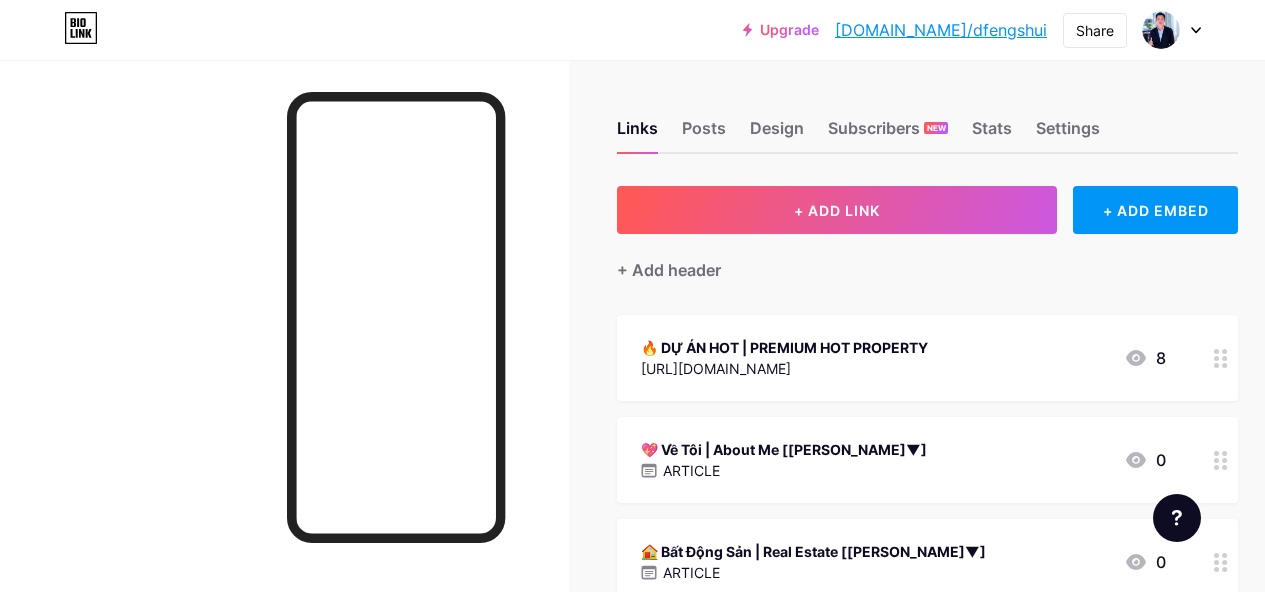 click on "[DOMAIN_NAME]/dfengshui" at bounding box center (941, 30) 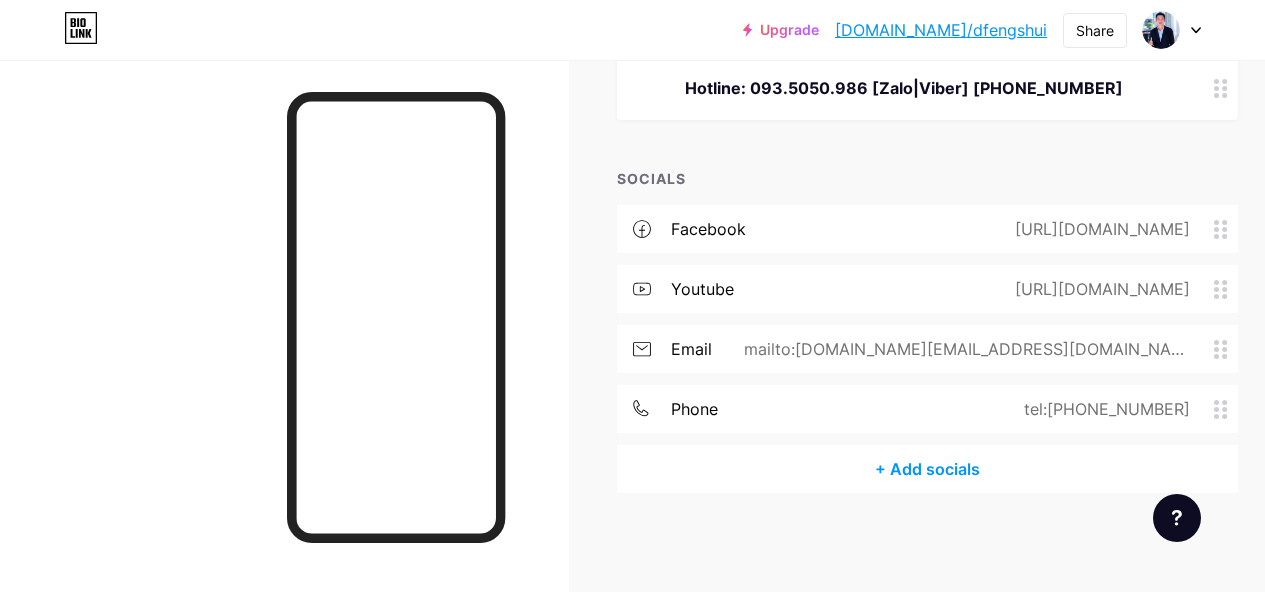 click on "+ Add socials" at bounding box center [927, 469] 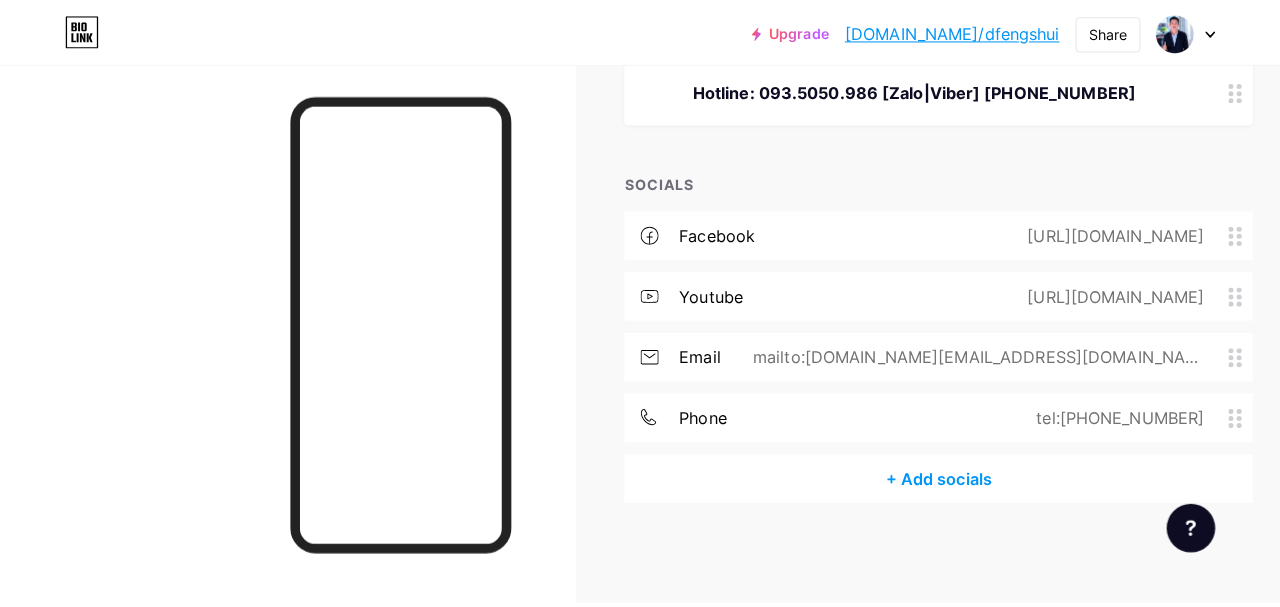 scroll, scrollTop: 754, scrollLeft: 0, axis: vertical 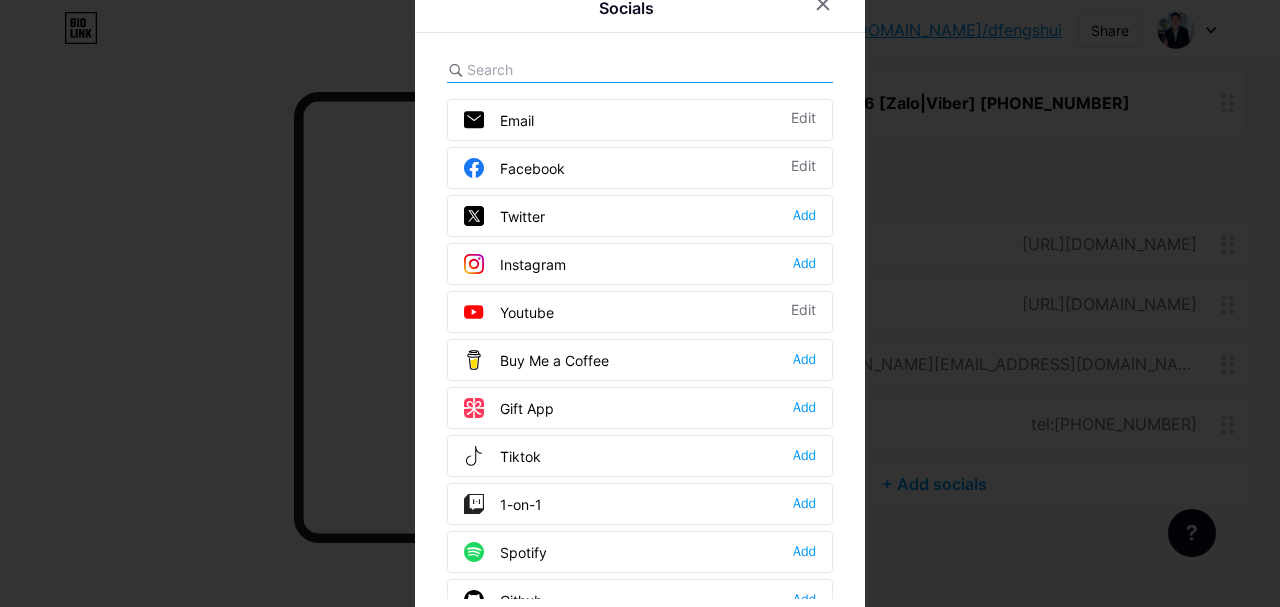 click at bounding box center [577, 69] 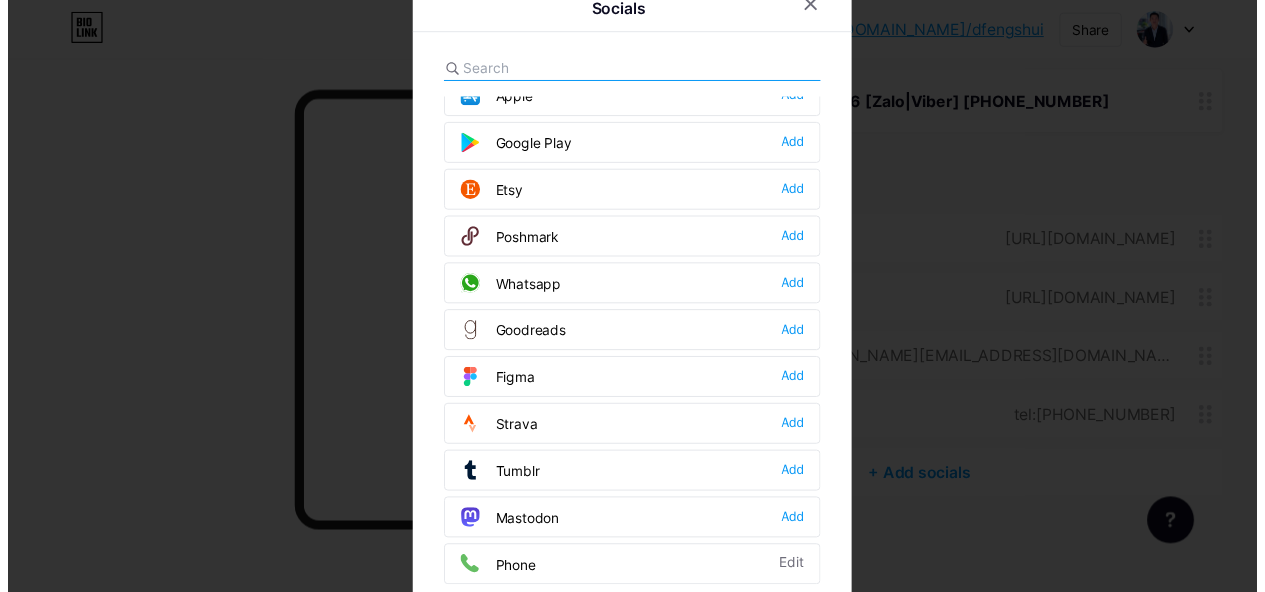 scroll, scrollTop: 1804, scrollLeft: 0, axis: vertical 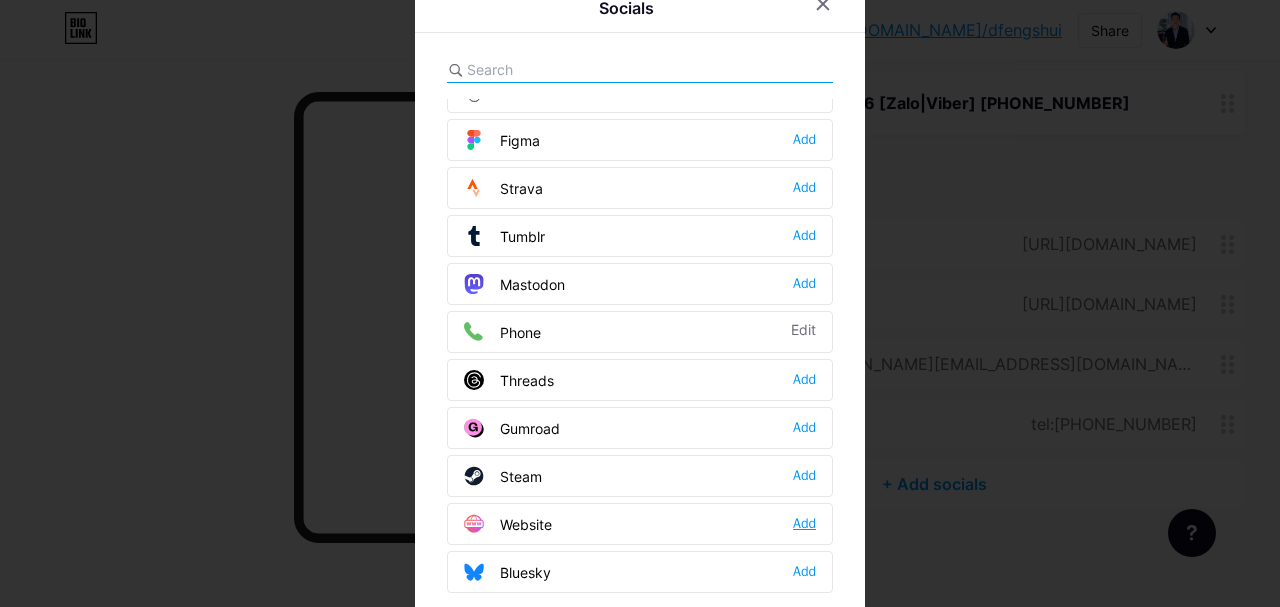 click on "Add" at bounding box center (804, 524) 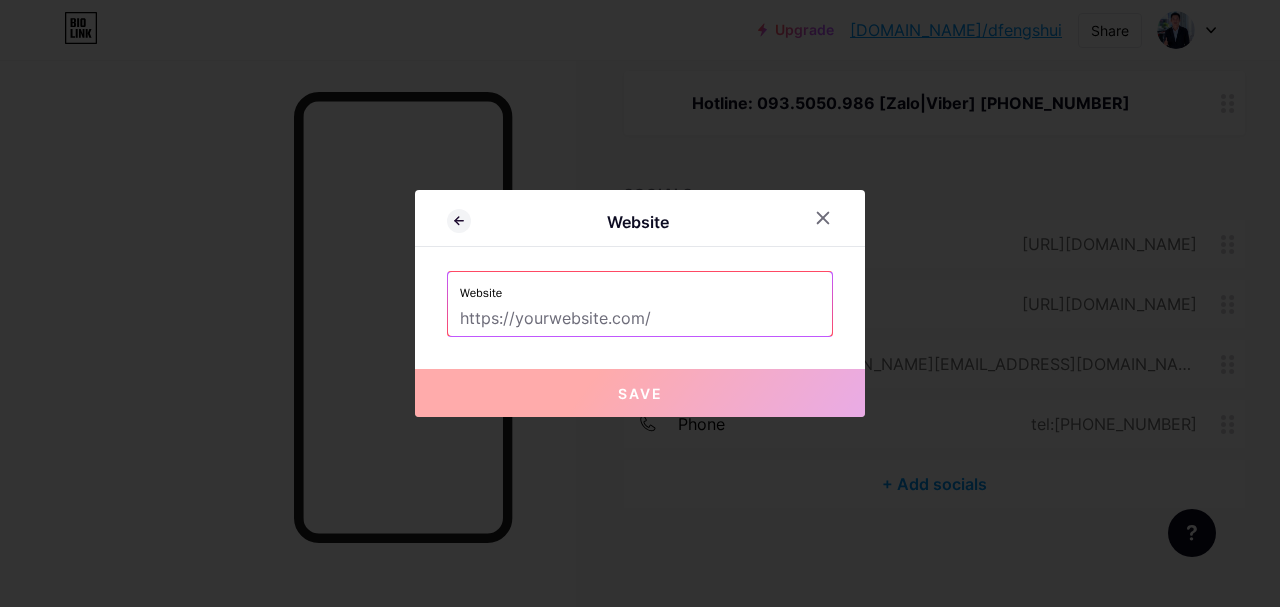 click at bounding box center (640, 319) 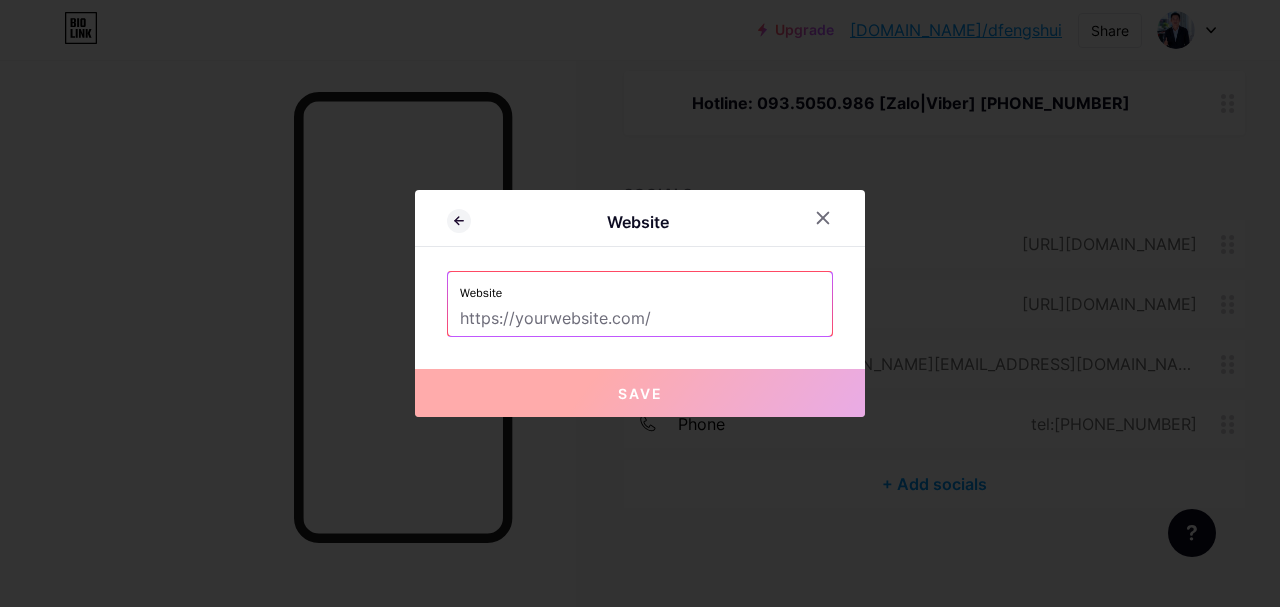 paste on "https://www.dicresco.com.vn/" 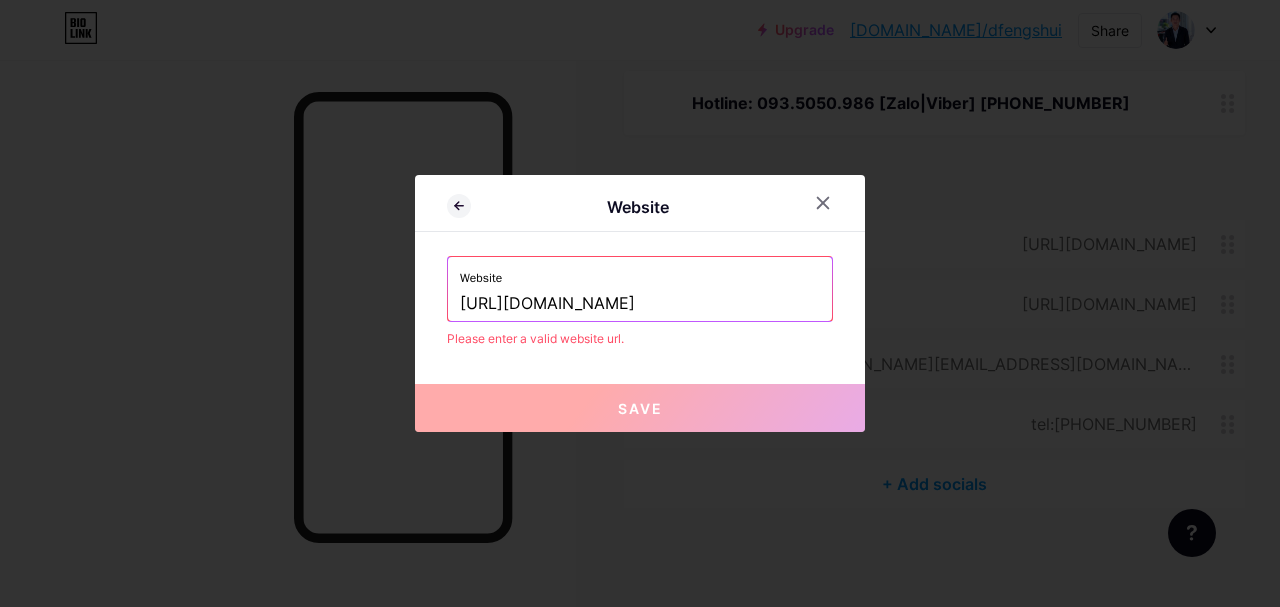 click on "Website       Website   https://www.dicresco.com.vn/   Please enter a valid website url.       Save" at bounding box center (640, 303) 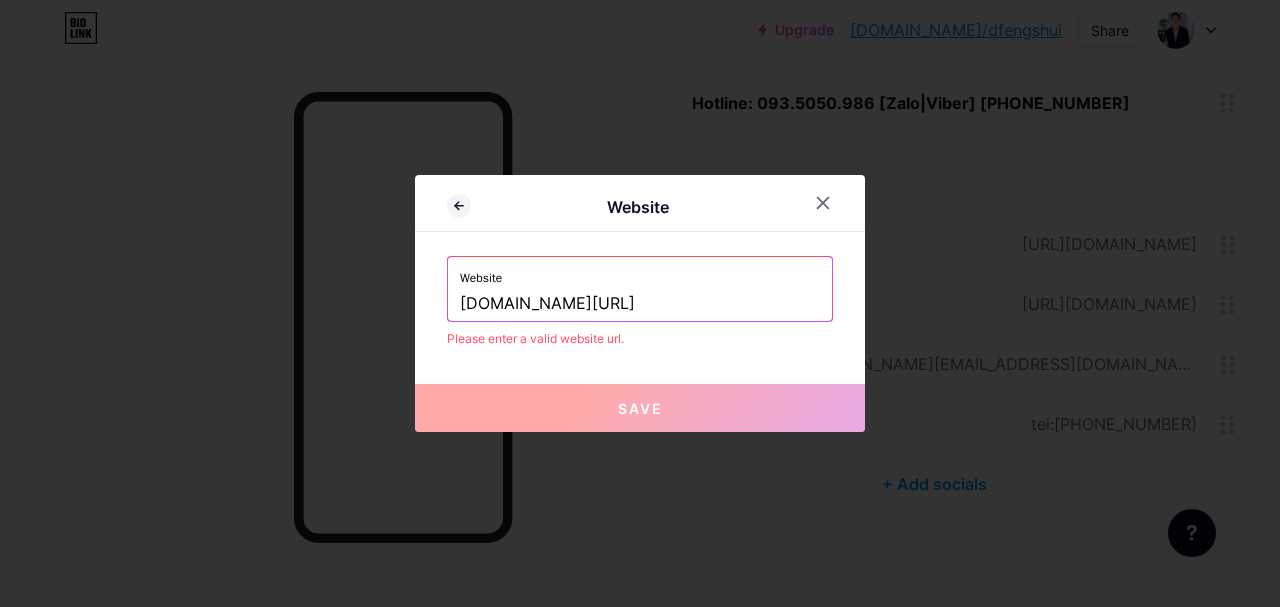 click on "www.dicresco.com.vn/" at bounding box center [640, 304] 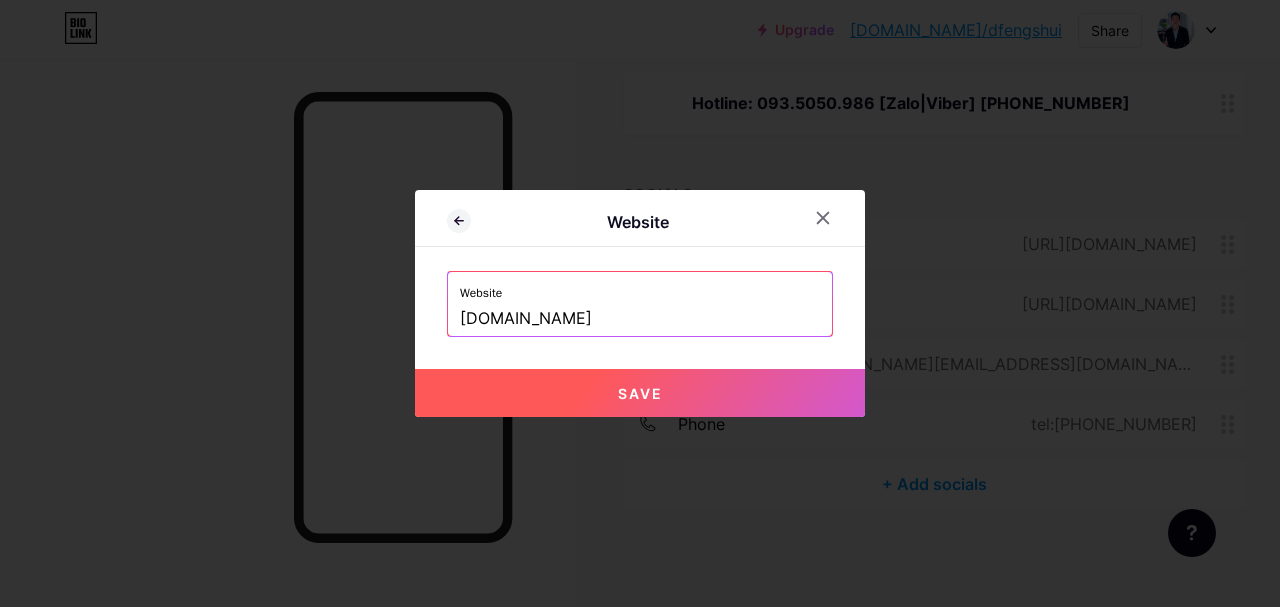 click on "Save" at bounding box center (640, 393) 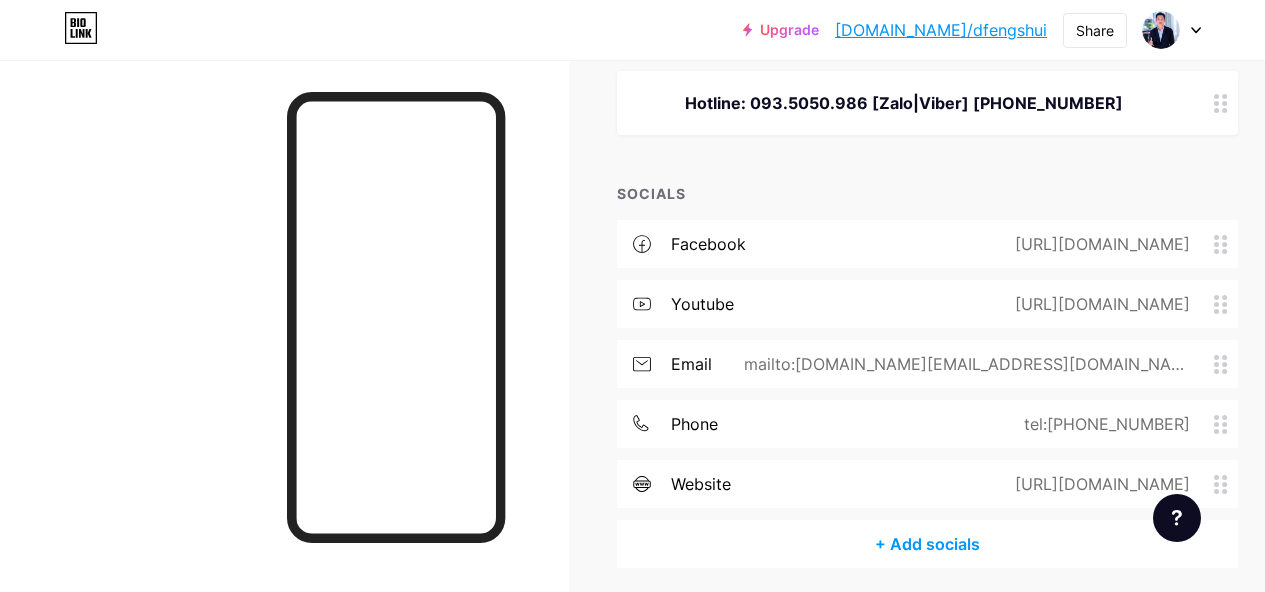 scroll, scrollTop: 829, scrollLeft: 0, axis: vertical 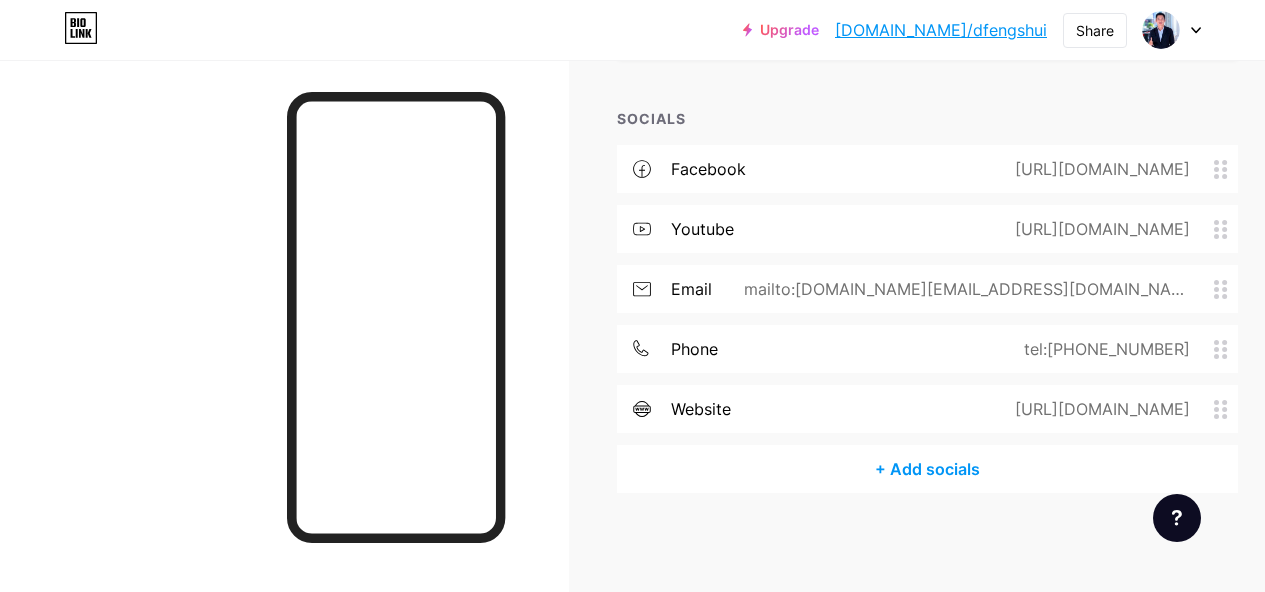 type 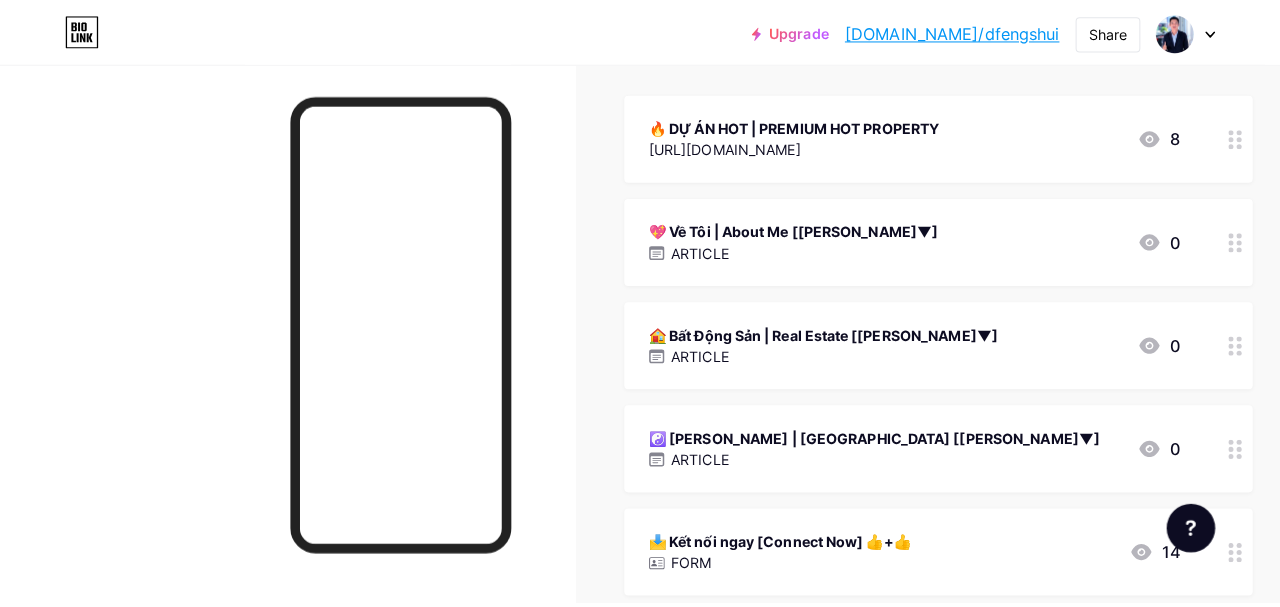 scroll, scrollTop: 29, scrollLeft: 0, axis: vertical 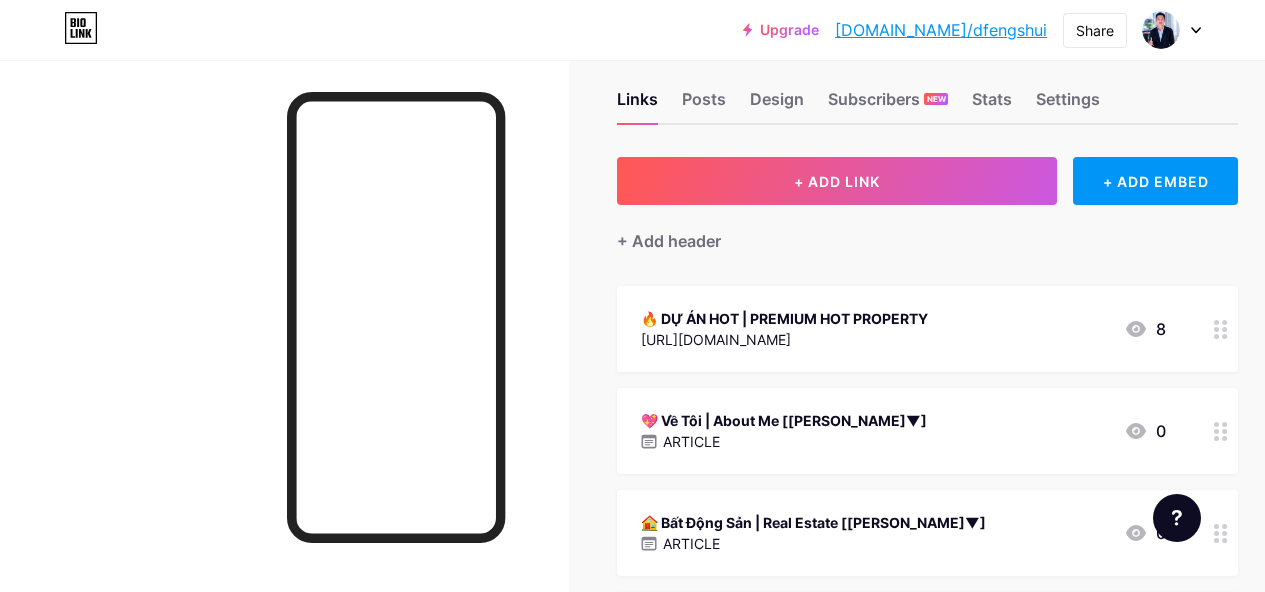 click on "💖 Về Tôi | About Me [Eng Bellow▼]
ARTICLE
0" at bounding box center (903, 431) 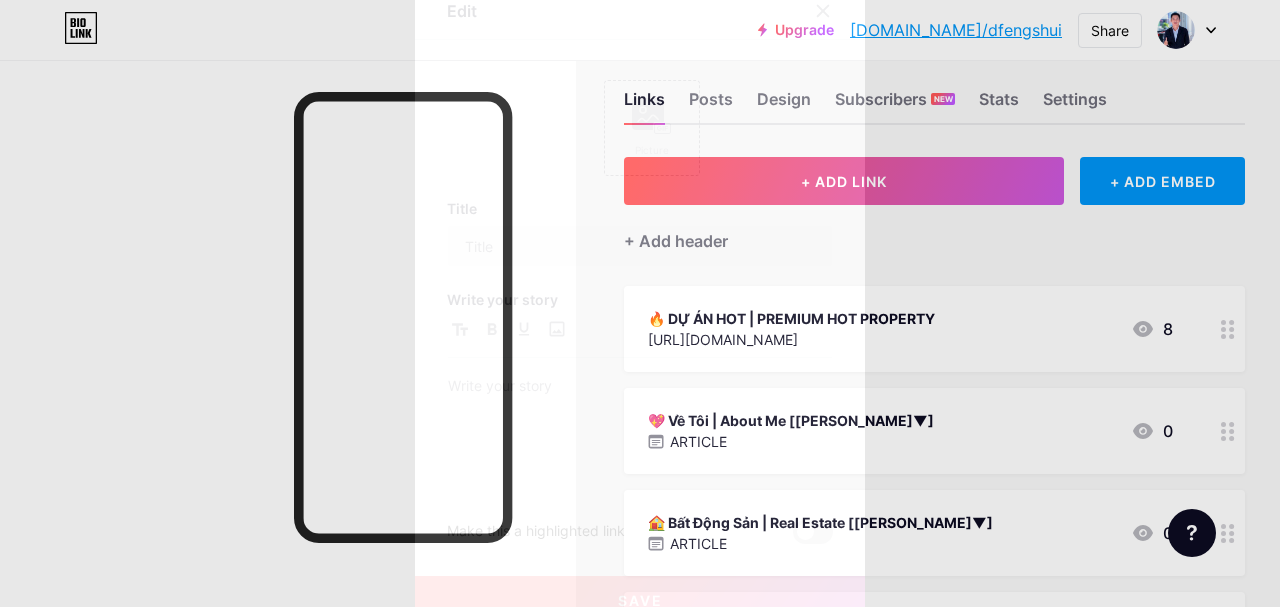 type on "💖 Về Tôi | About Me [[PERSON_NAME]▼]" 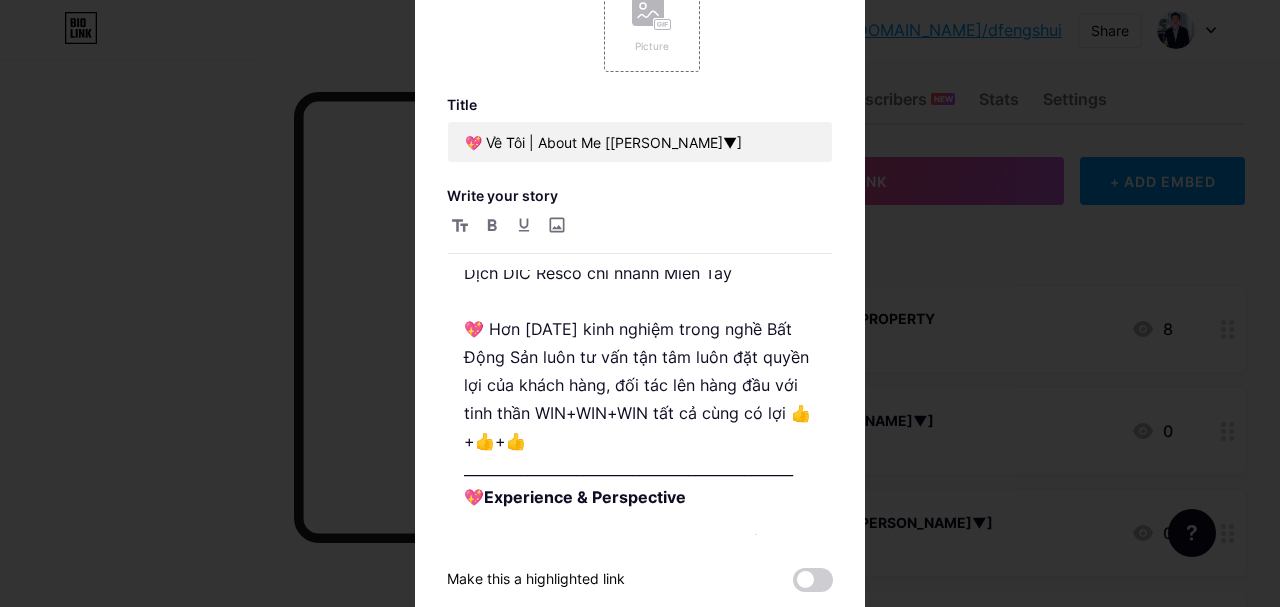 scroll, scrollTop: 400, scrollLeft: 0, axis: vertical 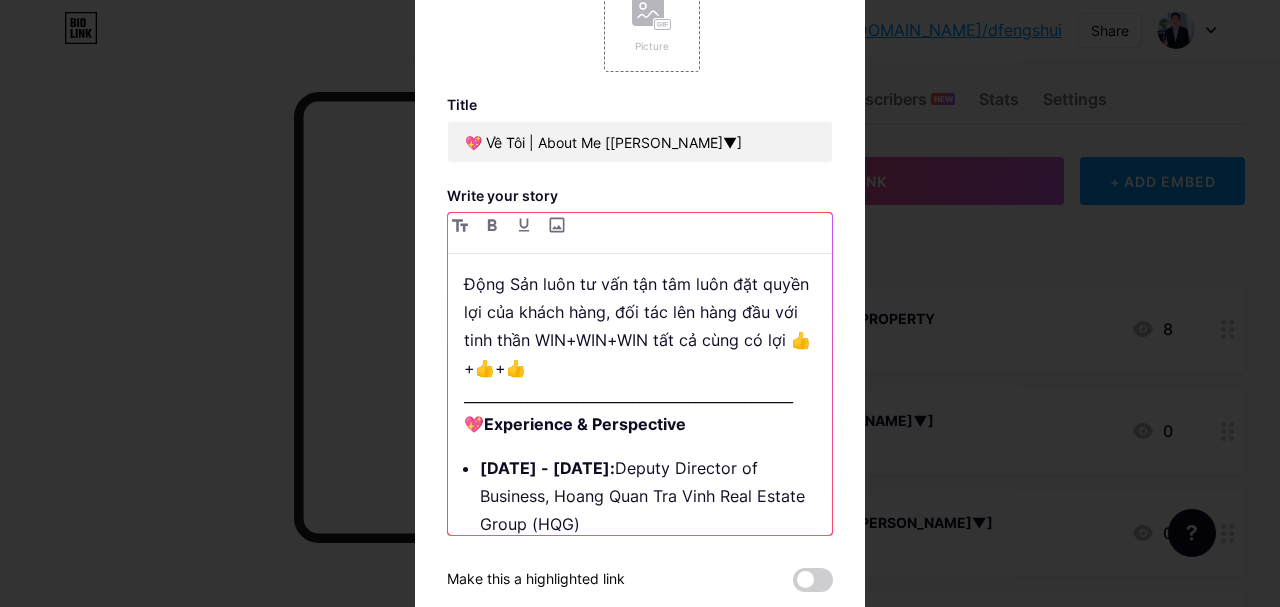 click on "2025 :  Giám Đốc Sàn Giao Dịch DIC Resco chi nhánh Miền Tây 💖 Hơn 10 năm kinh nghiệm trong nghề Bất Động Sản luôn tư vấn tận tâm luôn đặt quyền lợi của khách hàng, đối tác lên hàng đầu với tinh thần WIN+WIN+WIN tất cả cùng có lợi 👍+👍+👍_______________________________________________ 💖  Experience & Perspective" at bounding box center (648, 298) 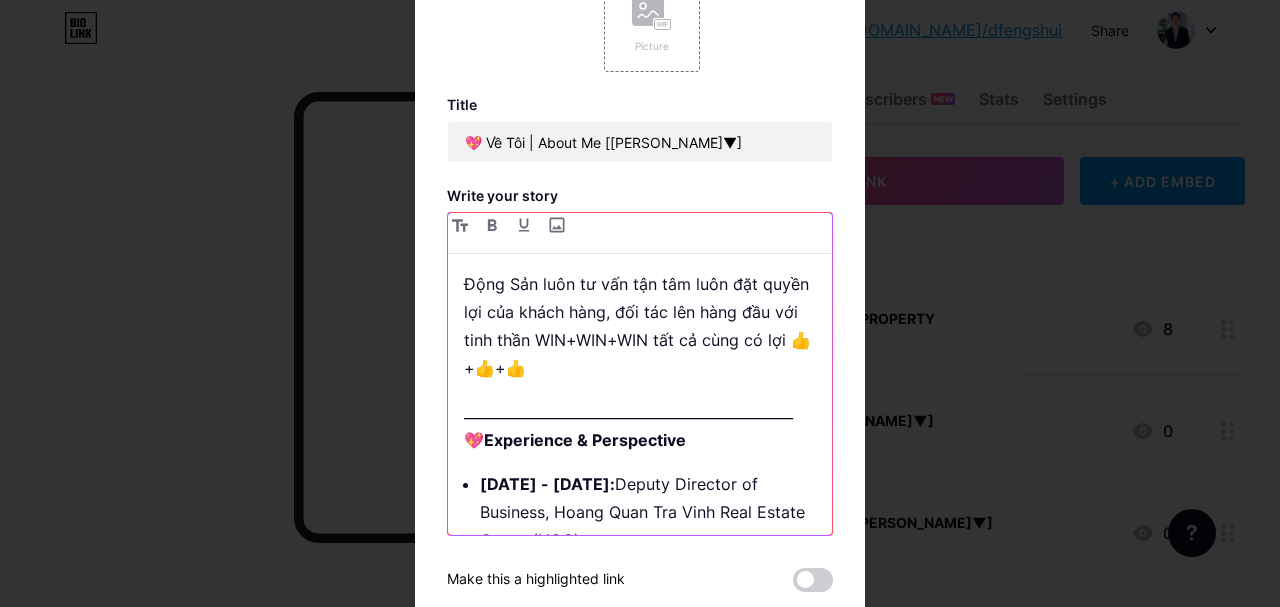 click on "_______________________________________________ 💖  Experience & Perspective" at bounding box center (648, 426) 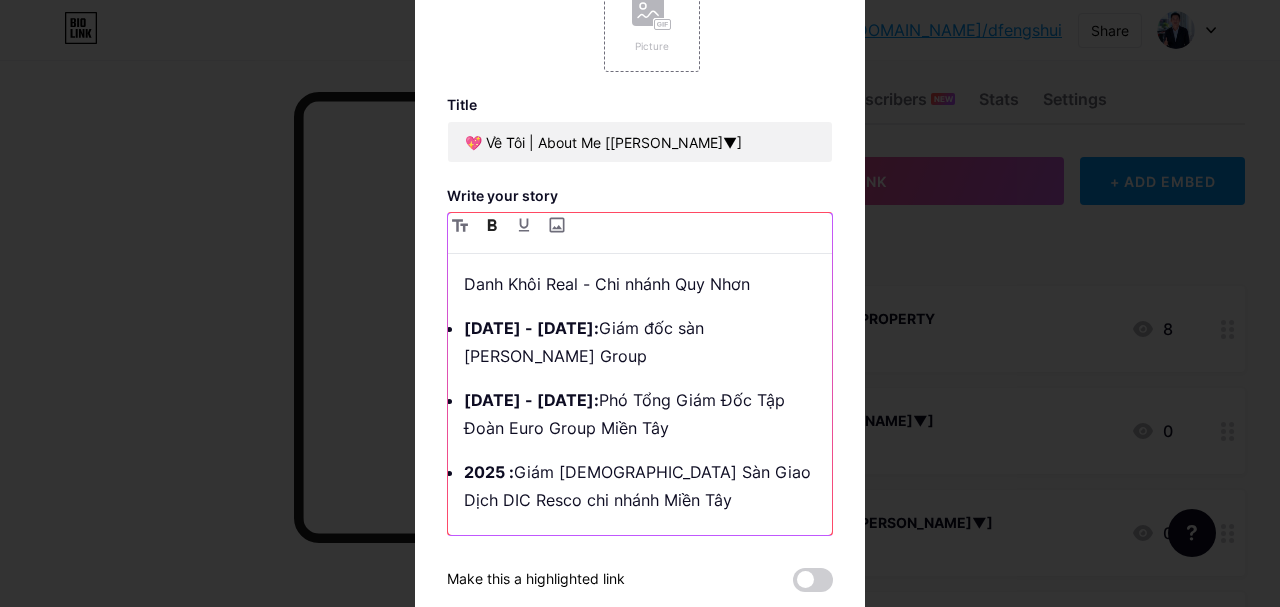scroll, scrollTop: 0, scrollLeft: 0, axis: both 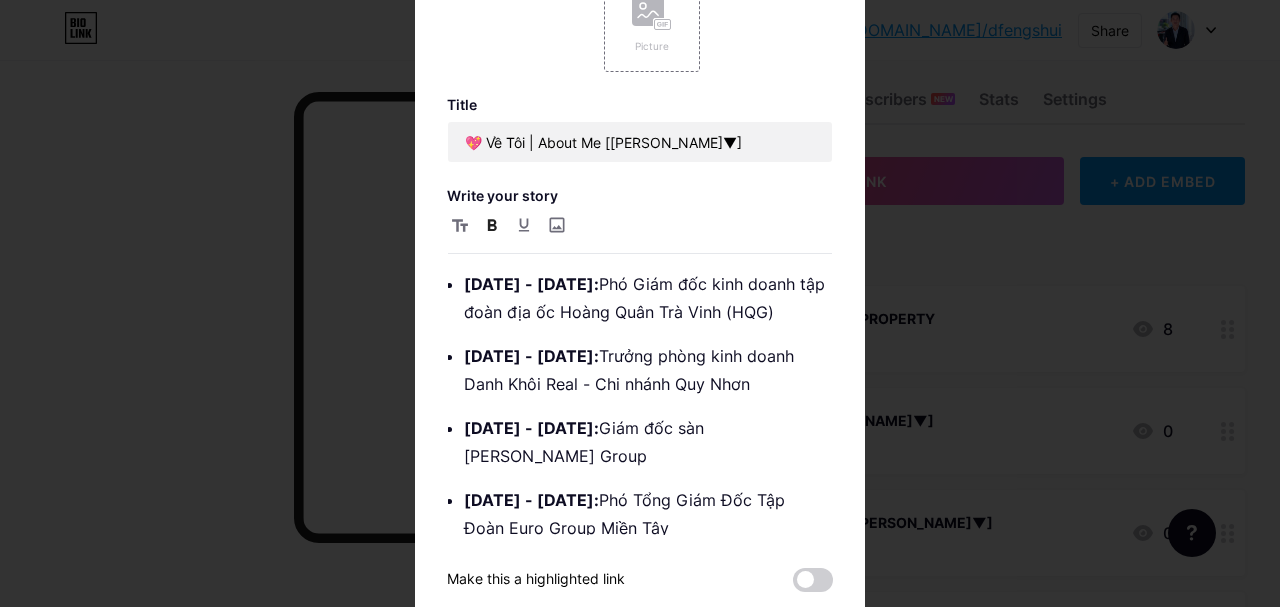 click at bounding box center [640, 233] 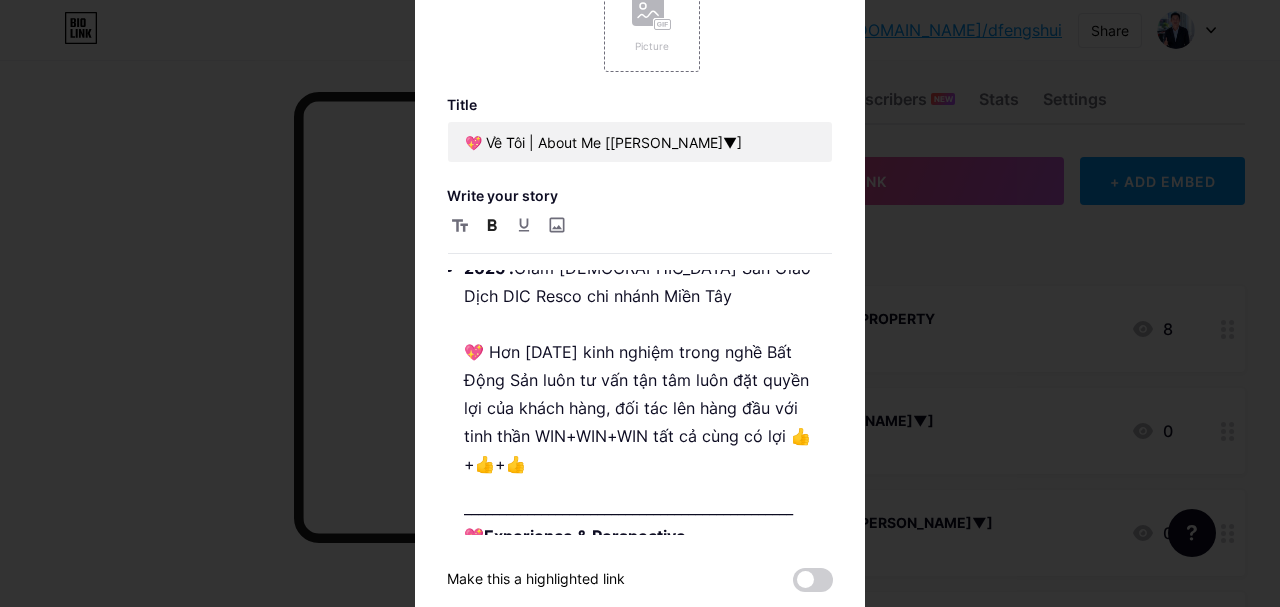 scroll, scrollTop: 400, scrollLeft: 0, axis: vertical 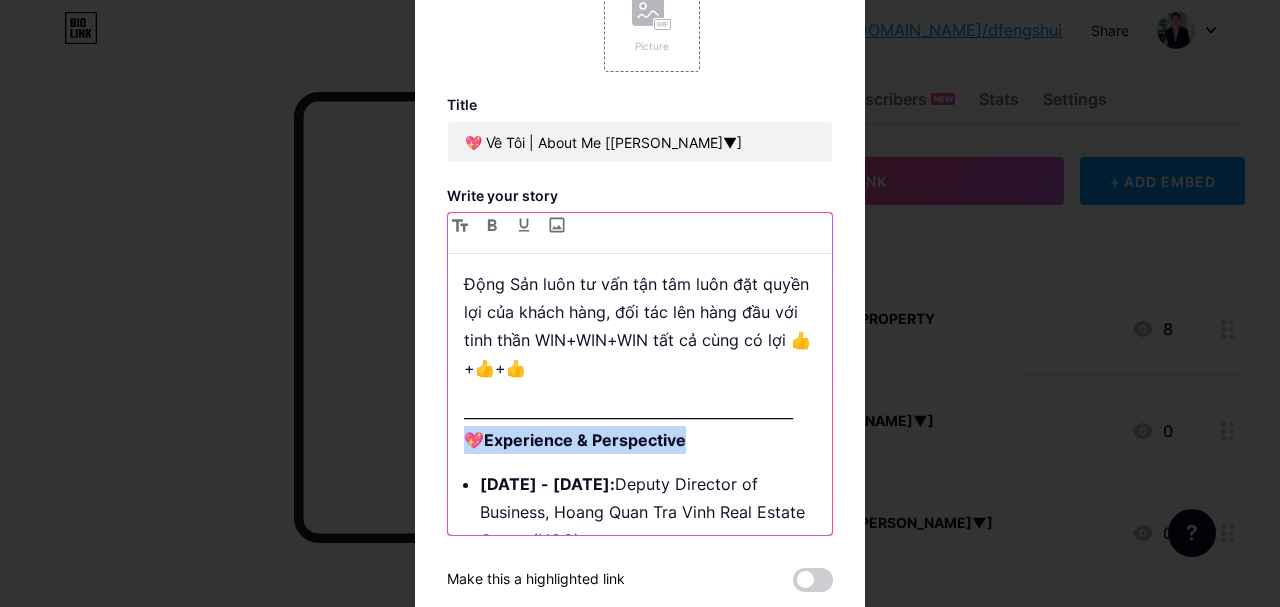 drag, startPoint x: 709, startPoint y: 412, endPoint x: 449, endPoint y: 412, distance: 260 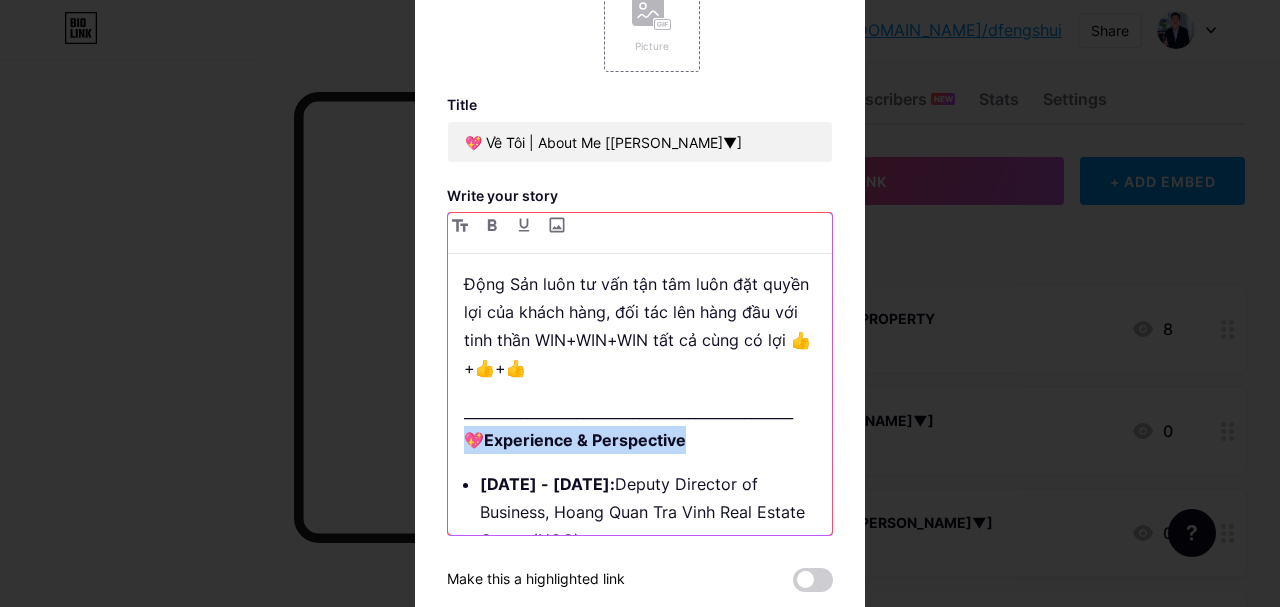 click on "2015 - 2017:  Phó Giám đốc kinh doanh tập đoàn địa ốc Hoàng Quân Trà Vinh (HQG) 2018 - 2019:  Trưởng phòng kinh doanh Danh Khôi Real - Chi nhánh Quy Nhơn 2019 - 2020:  Giám đốc sàn Kim Tinh Group 2021 - 2024:  Phó Tổng Giám Đốc Tập Đoàn Euro Group Miền Tây 2025 :  Giám Đốc Sàn Giao Dịch DIC Resco chi nhánh Miền Tây 💖 Hơn 10 năm kinh nghiệm trong nghề Bất Động Sản luôn tư vấn tận tâm luôn đặt quyền lợi của khách hàng, đối tác lên hàng đầu với tinh thần WIN+WIN+WIN tất cả cùng có lợi 👍+👍+👍 _______________________________________________ 💖  Experience & Perspective 2015 - 2017:  Deputy Director of Business, Hoang Quan Tra Vinh Real Estate Group (HQG) 2018 - 2019:  Sales Manager, Danh Khoi Real Estate - Quy Nhon Branch 2019 - 2020:  Floor Director, Kim Tinh Group 2021 - 2024:  Deputy General Director, Euro Group Real Estate - Mekong Region 2025: 💖  WIN+WIN+WIN  mindset where" at bounding box center [640, 402] 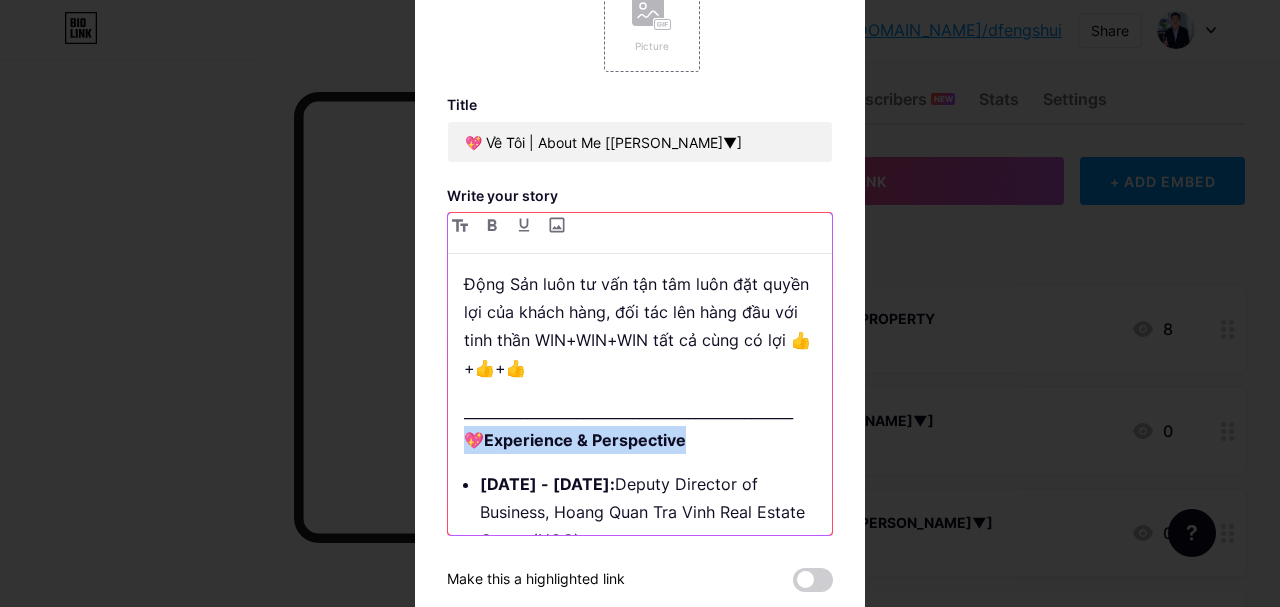 copy on "💖  Experience & Perspective" 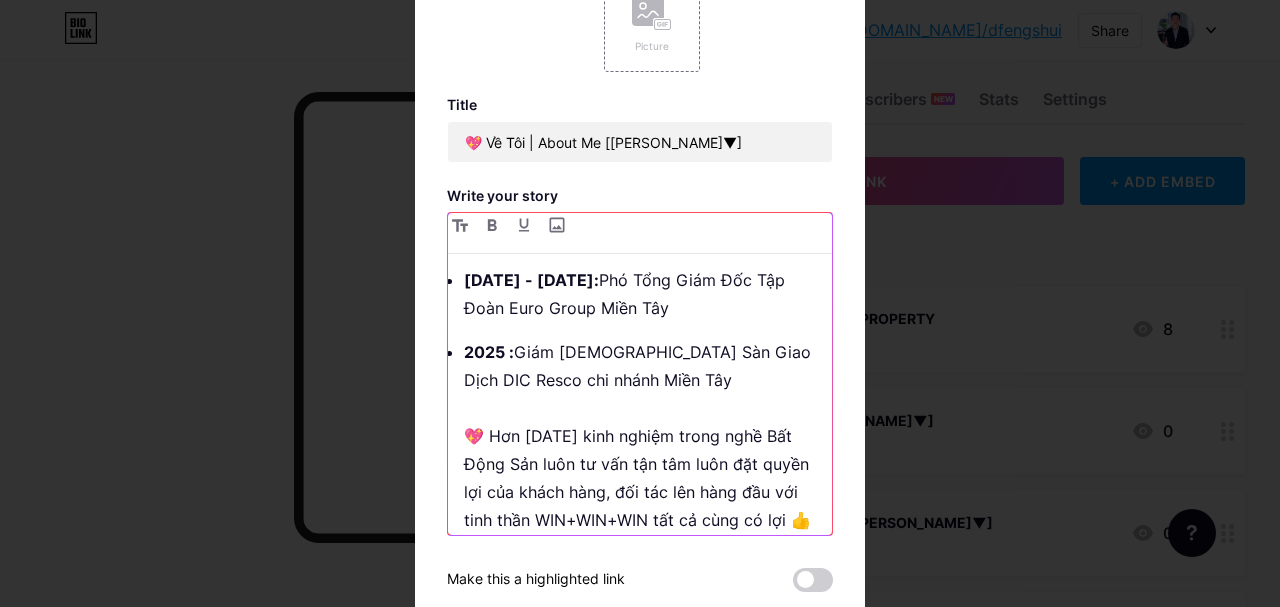 scroll, scrollTop: 0, scrollLeft: 0, axis: both 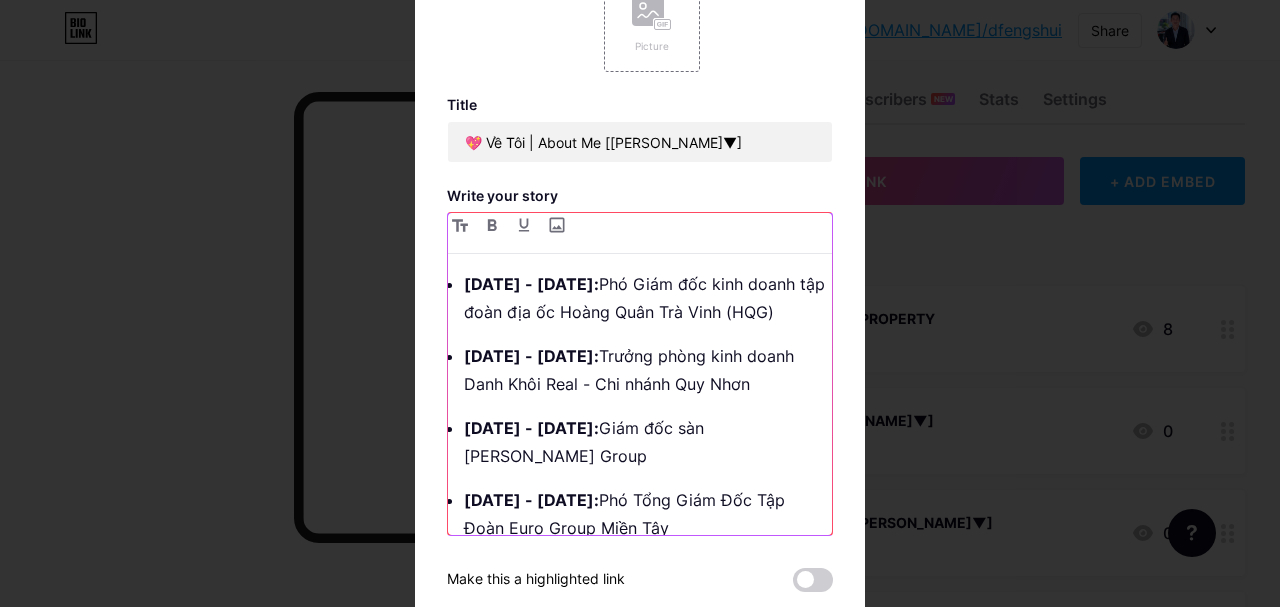 click on "2015 - 2017:" at bounding box center [531, 284] 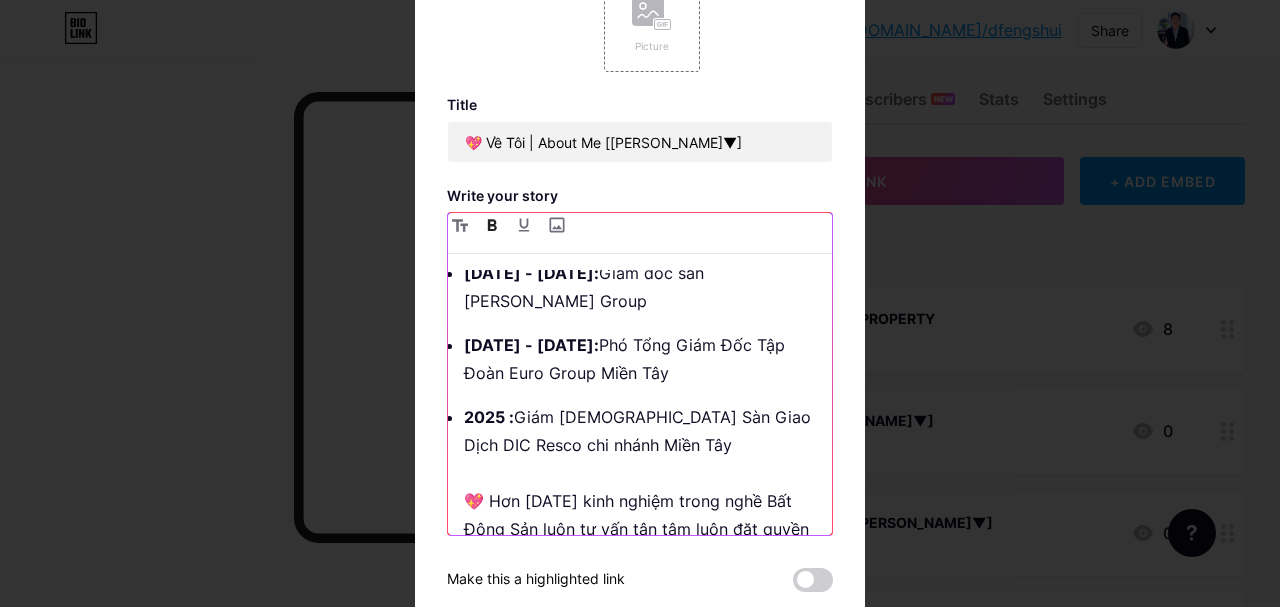 scroll, scrollTop: 0, scrollLeft: 0, axis: both 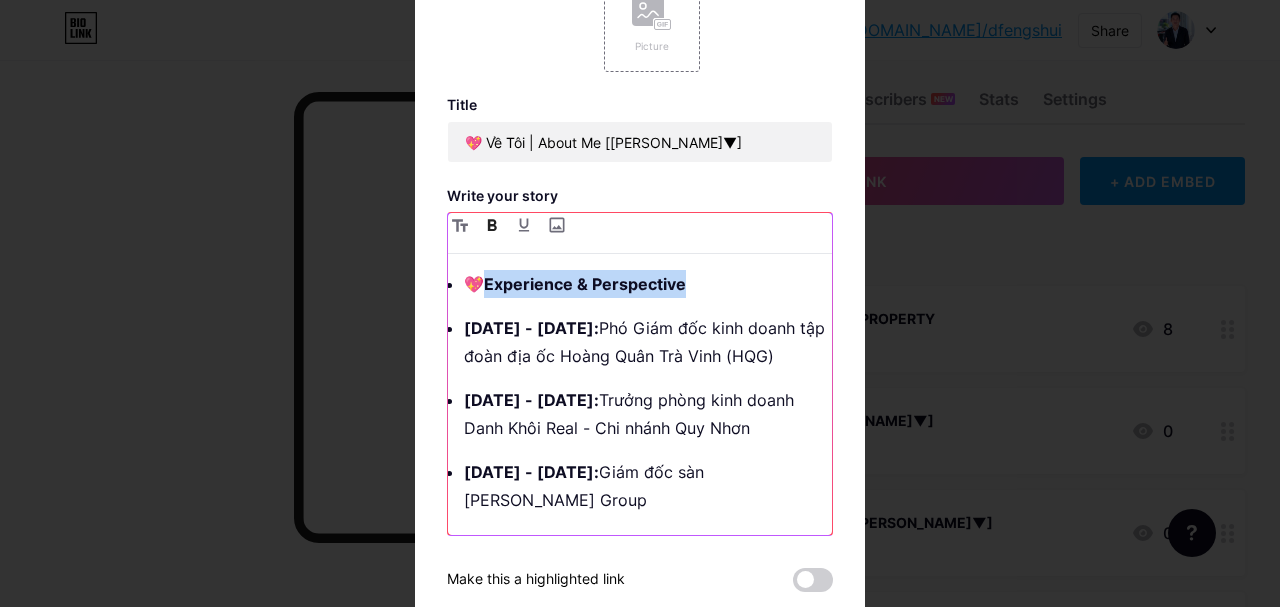 drag, startPoint x: 690, startPoint y: 285, endPoint x: 487, endPoint y: 285, distance: 203 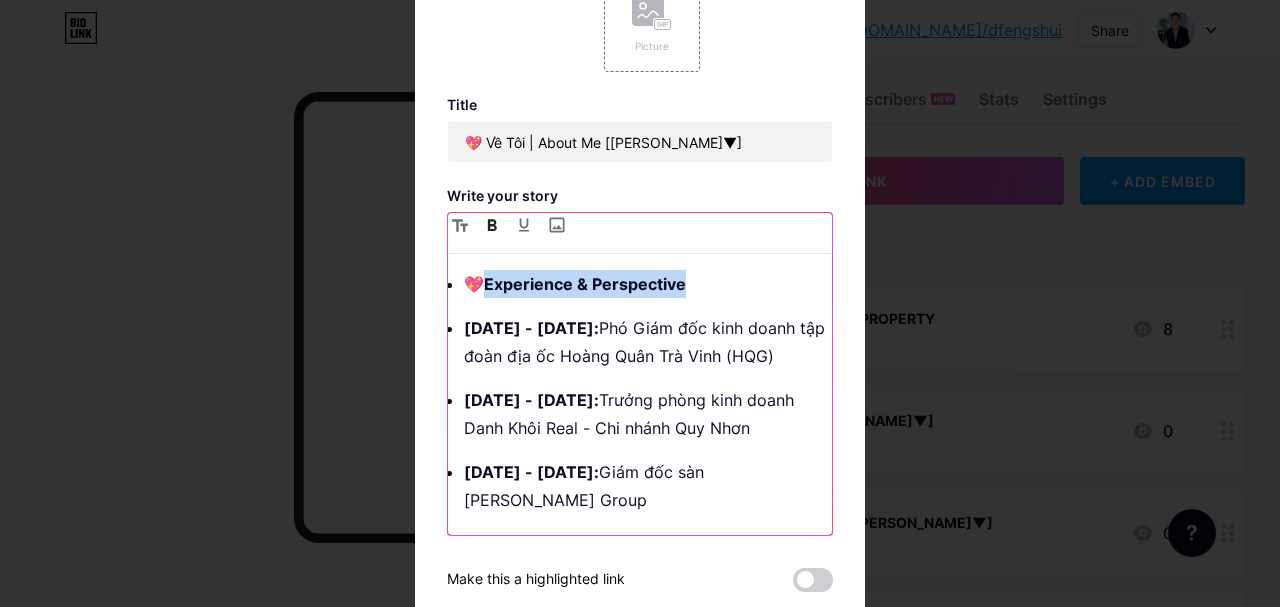 click on "💖  Experience & Perspective" at bounding box center (648, 284) 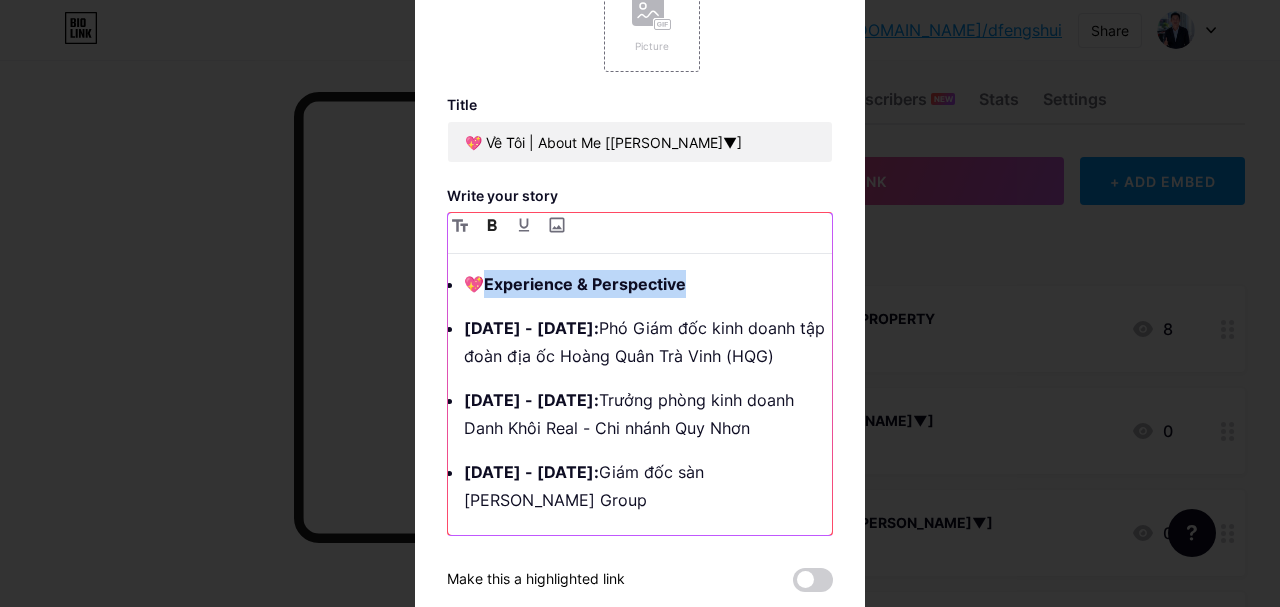 type 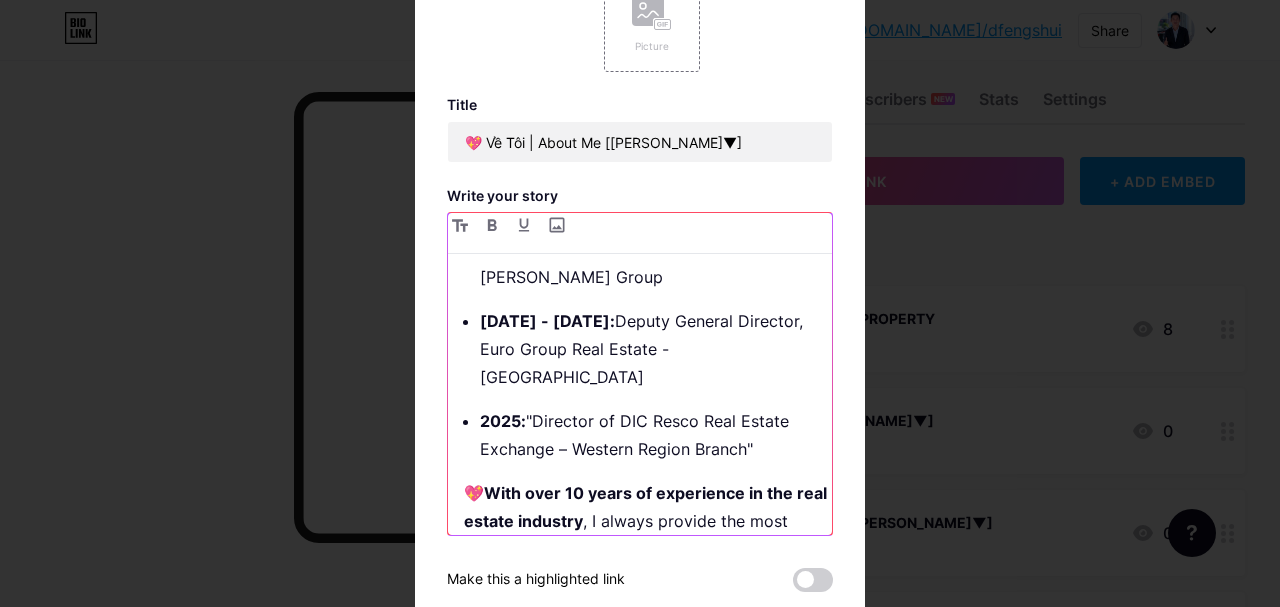 scroll, scrollTop: 923, scrollLeft: 0, axis: vertical 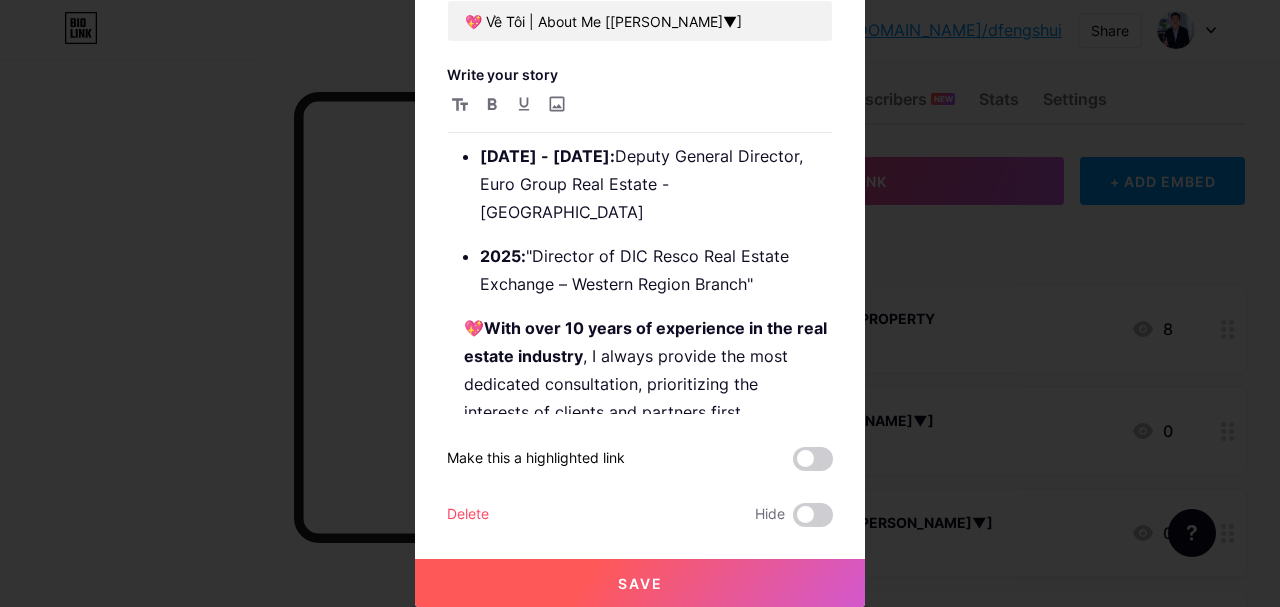 click on "Save" at bounding box center (640, 583) 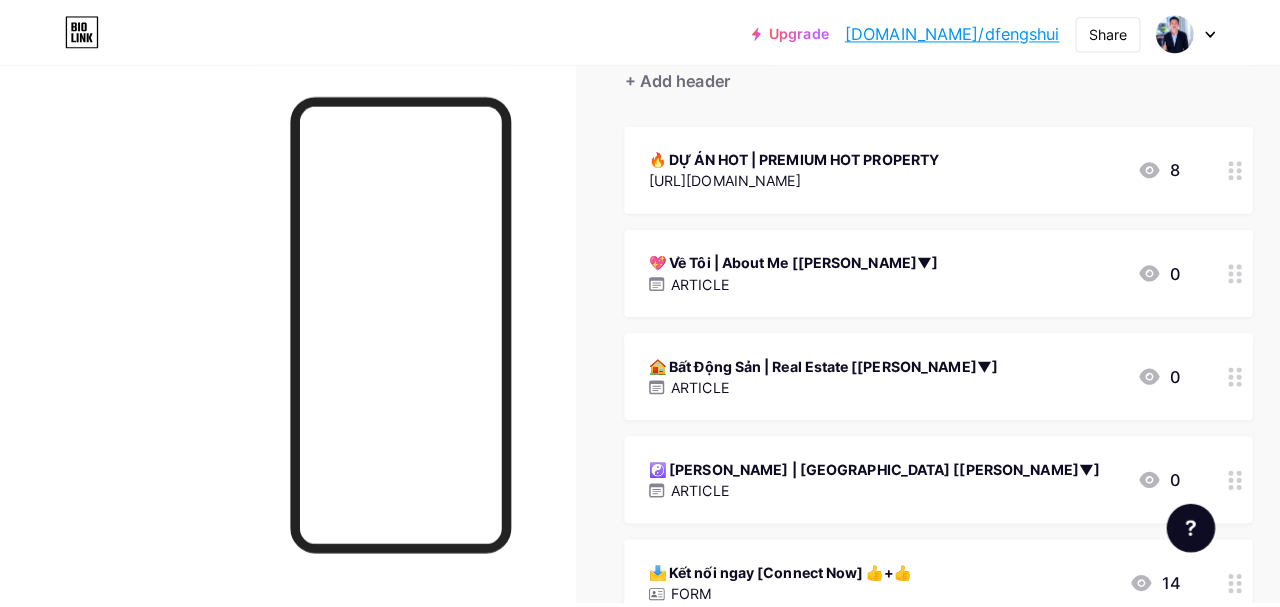 scroll, scrollTop: 229, scrollLeft: 0, axis: vertical 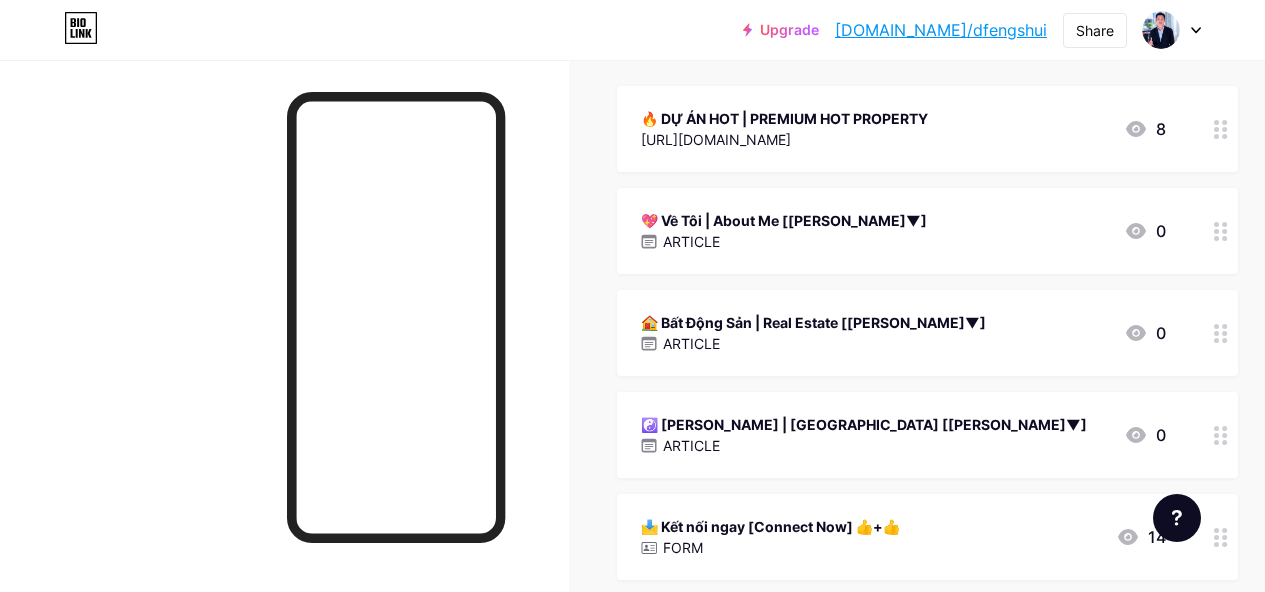 click 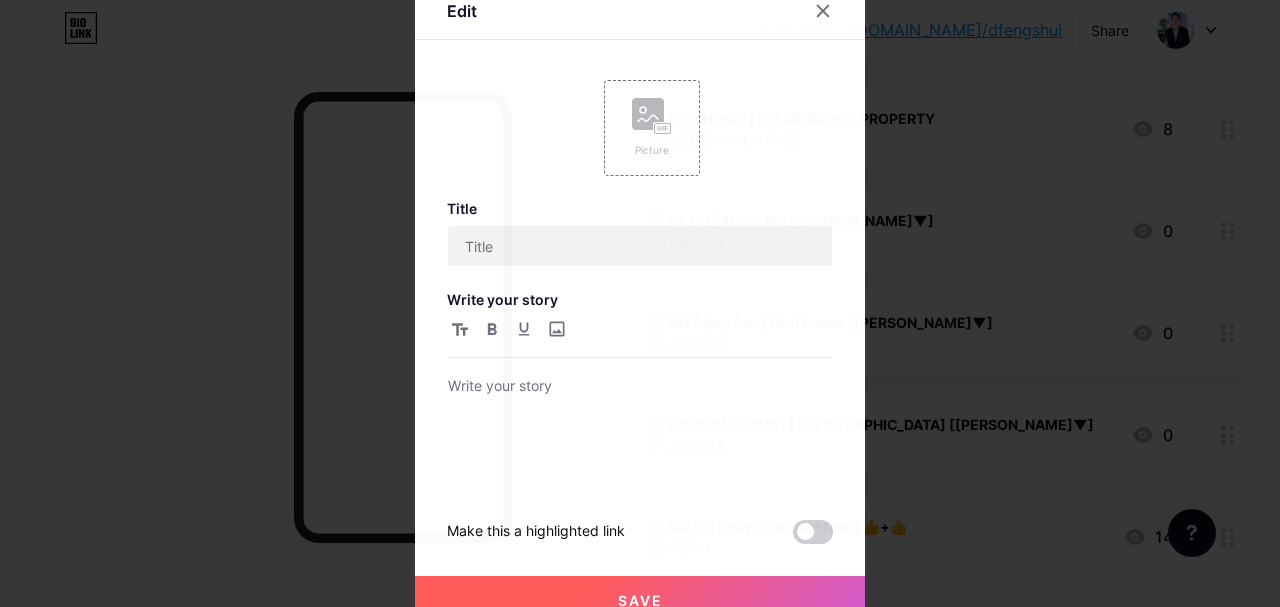 type on "🏠 Bất Động Sản | Real Estate [[PERSON_NAME]▼]" 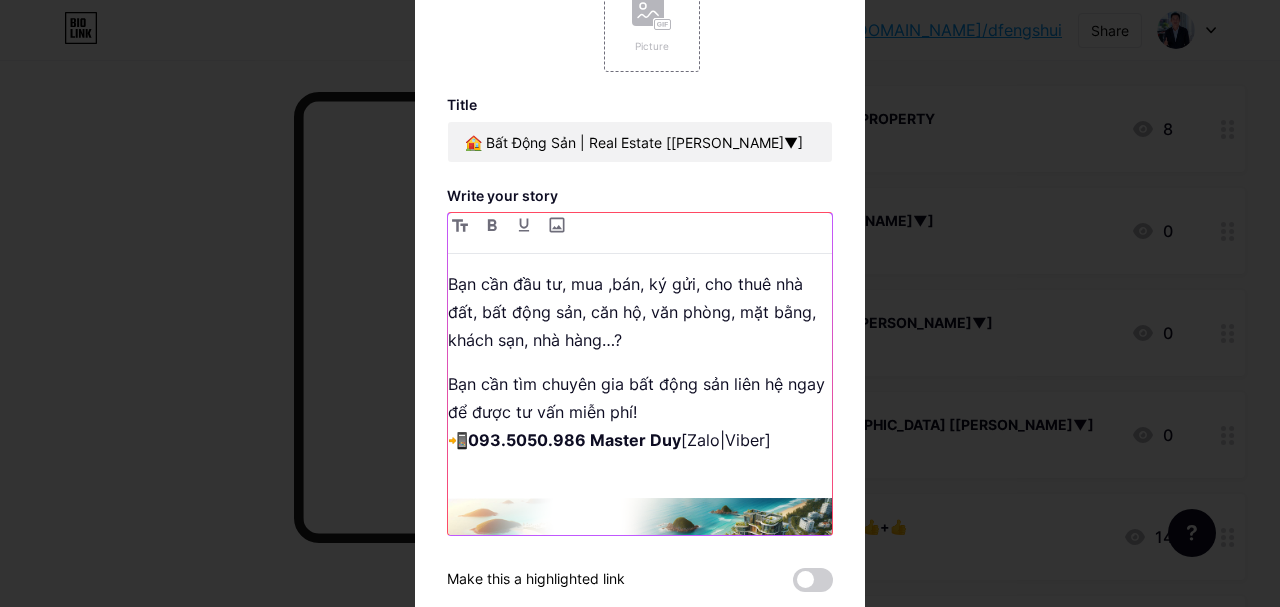 click on "Bạn cần tìm chuyên gia bất động sản liên hệ ngay để được tư vấn miễn phí! 📲 093.5050.986 Master Duy  [Zalo|Viber]" at bounding box center [640, 426] 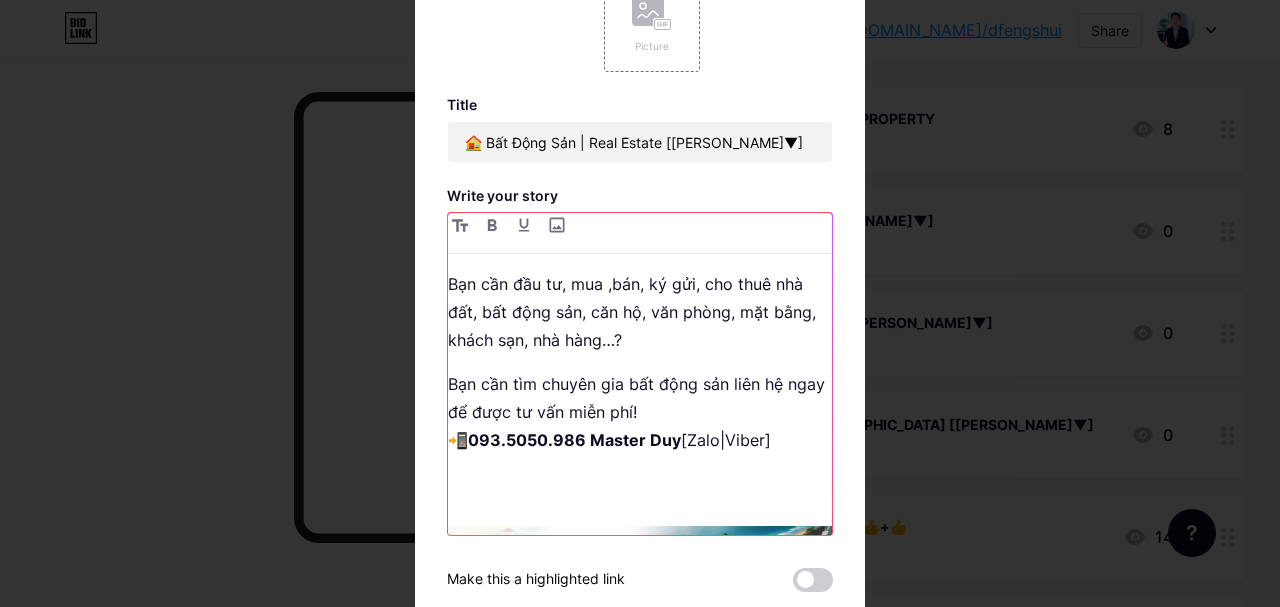 type 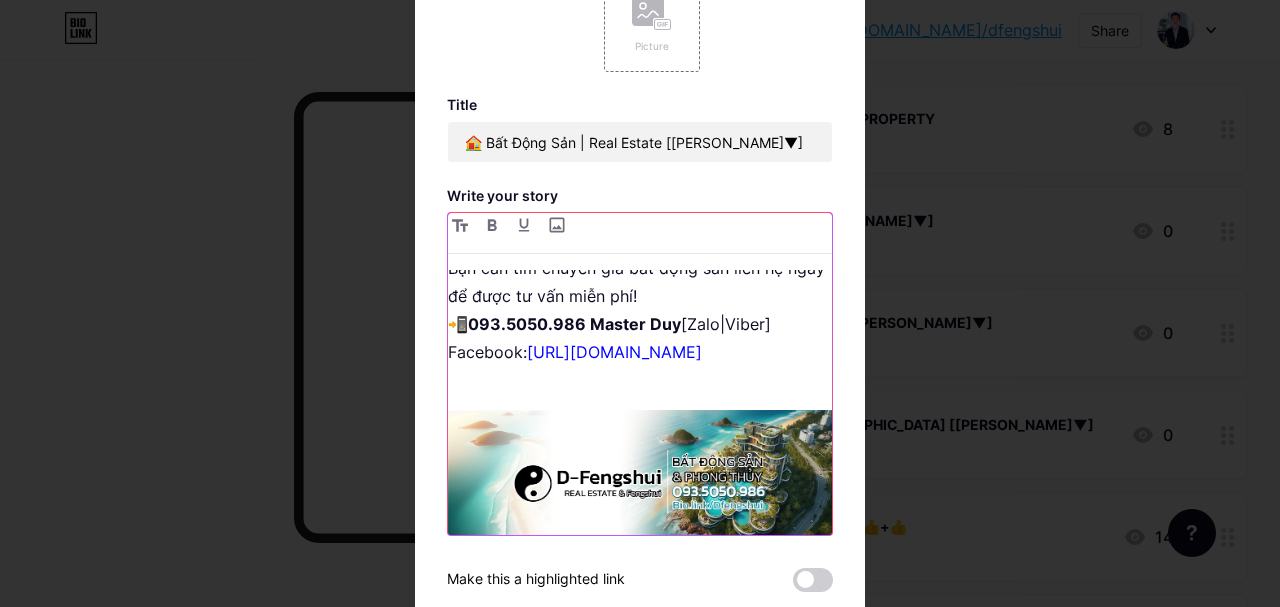 scroll, scrollTop: 81, scrollLeft: 0, axis: vertical 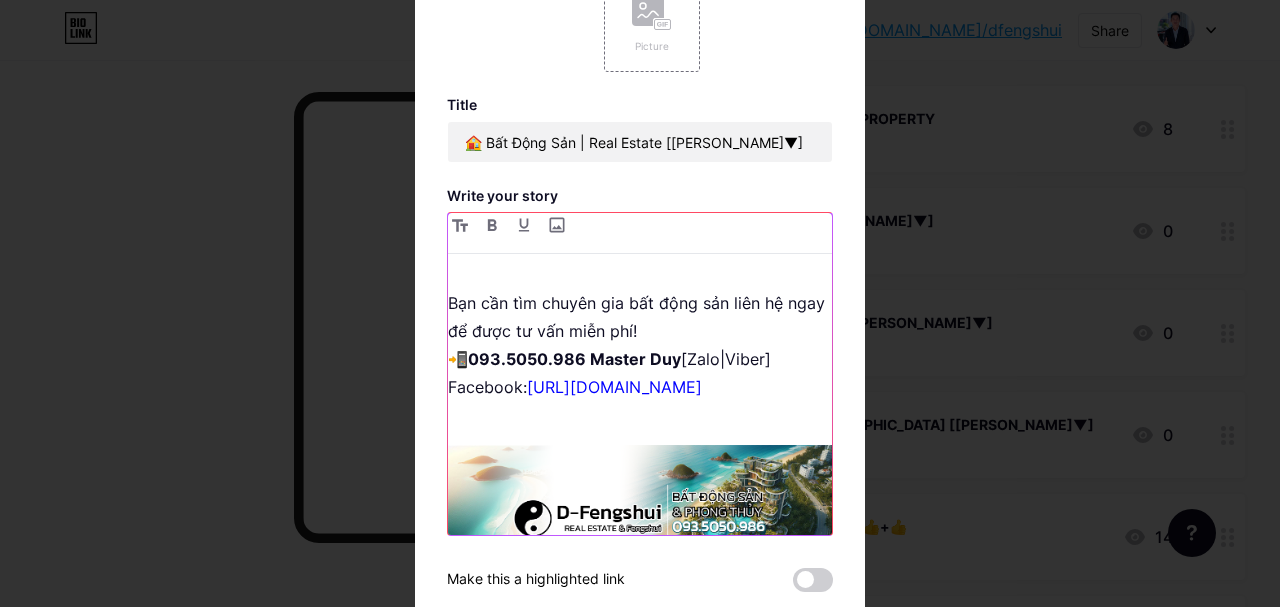 click on "Bạn cần tìm chuyên gia bất động sản liên hệ ngay để được tư vấn miễn phí! 📲 093.5050.986 Master Duy  [Zalo|Viber] Facebook:  https://www.facebook.com/tran.duy.424589" at bounding box center [640, 359] 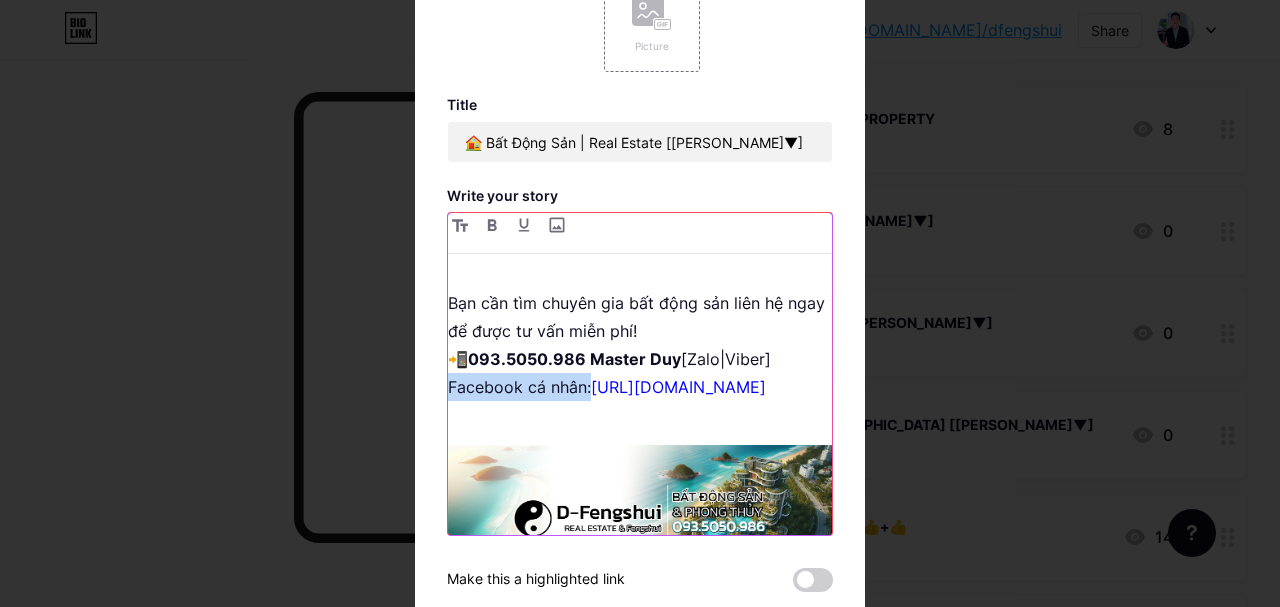 drag, startPoint x: 584, startPoint y: 385, endPoint x: 425, endPoint y: 395, distance: 159.31415 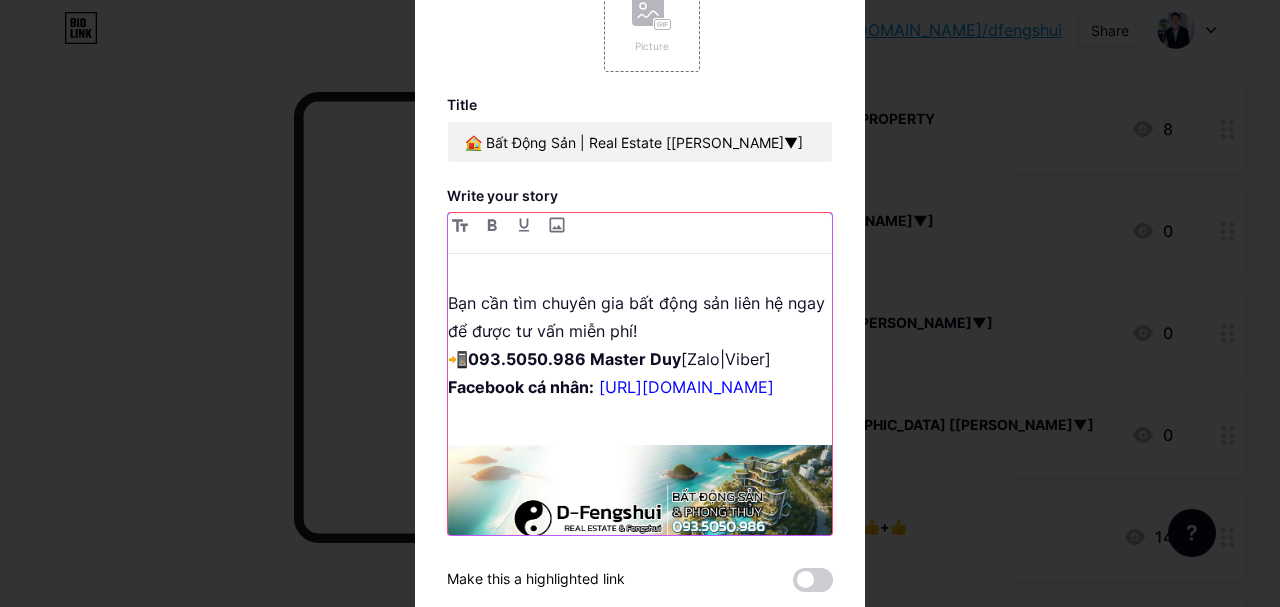 click on "Bạn cần tìm chuyên gia bất động sản liên hệ ngay để được tư vấn miễn phí! 📲 093.5050.986 Master Duy  [Zalo|Viber] Facebook cá nhân:   https://www.facebook.com/tran.duy.424589" at bounding box center [640, 359] 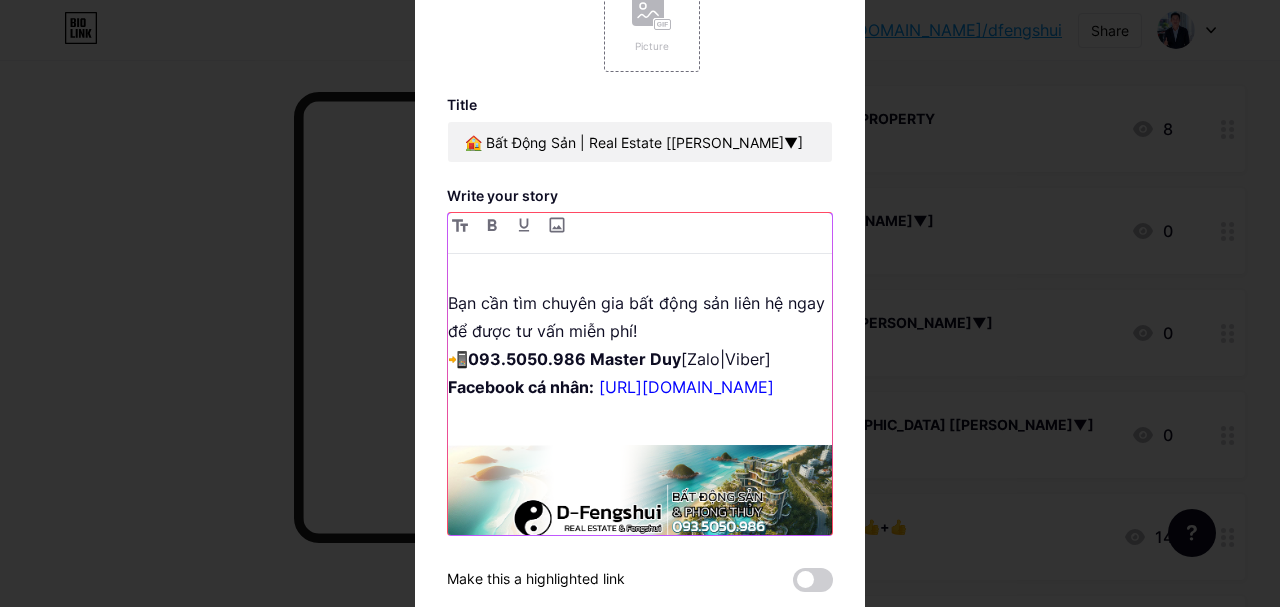 drag, startPoint x: 767, startPoint y: 360, endPoint x: 430, endPoint y: 370, distance: 337.14835 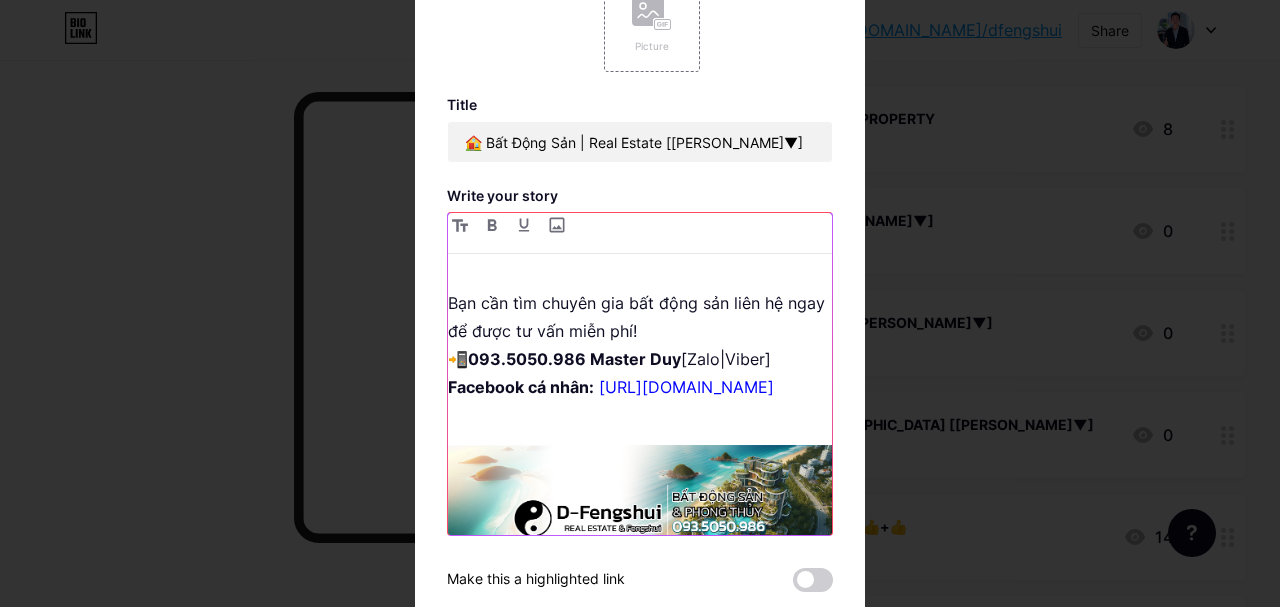 click on "Edit                         Picture
Title
🏠 Bất Động Sản | Real Estate [Eng Bellow▼]
Write your story
Bạn cần đầu tư, mua ,bán, ký gửi, cho thuê nhà đất, bất động sản, căn hộ, văn phòng, mặt bằng, khách sạn, nhà hàng…? Bạn cần tìm chuyên gia bất động sản liên hệ ngay để được tư vấn miễn phí! 📲 093.5050.986 Master Duy  [Zalo|Viber] Facebook cá nhân:   https://www.facebook.com/tran.duy.424589 Do you need to invest, buy, sell, consign, or rent land, real estate, apartments, offices, commercial spaces, hotels, restaurants…? Are you looking for professional Real Estate Contact us now for a free consultation! 📲 ( +84)3.5050.986 Master Duy  [Zalo|Viber]
Make this a highlighted link
Delete
Hide         Save         🏠 Bất Động Sản | Real Estate [Eng Bellow▼]     null" at bounding box center (640, 303) 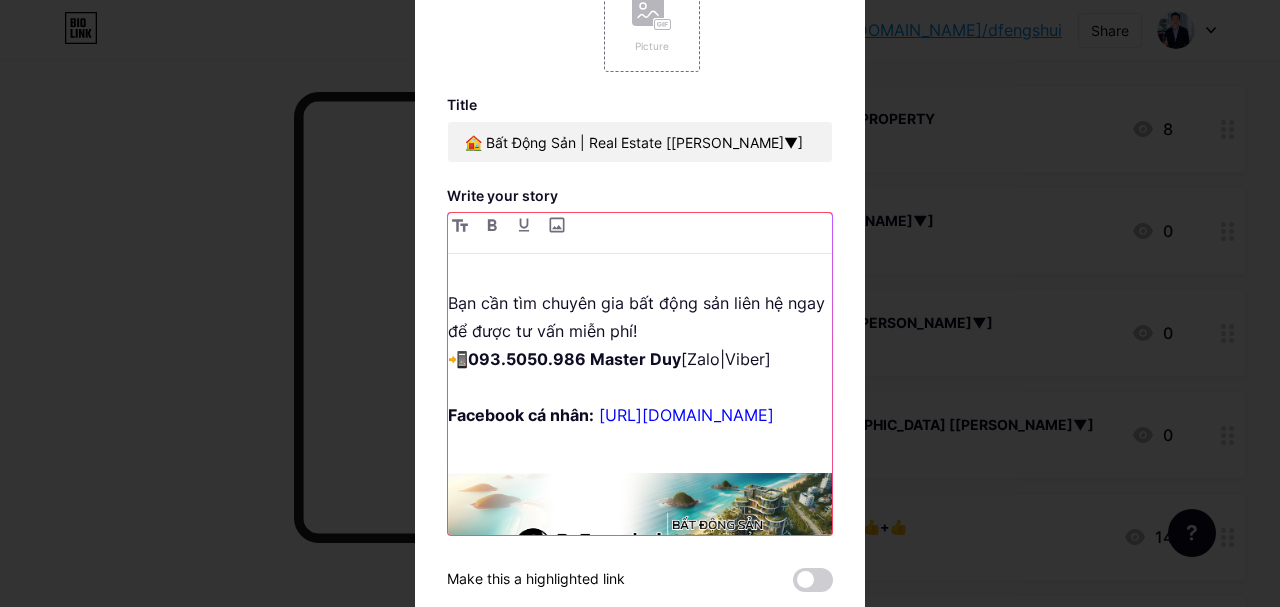 drag, startPoint x: 766, startPoint y: 443, endPoint x: 528, endPoint y: 413, distance: 239.8833 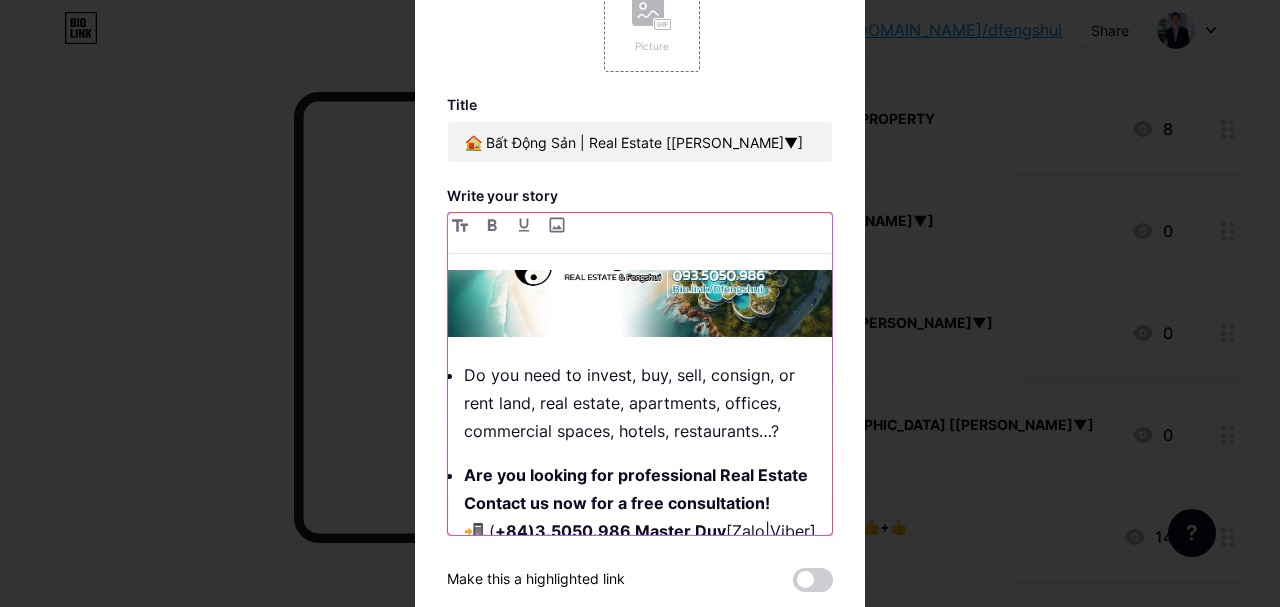 scroll, scrollTop: 409, scrollLeft: 0, axis: vertical 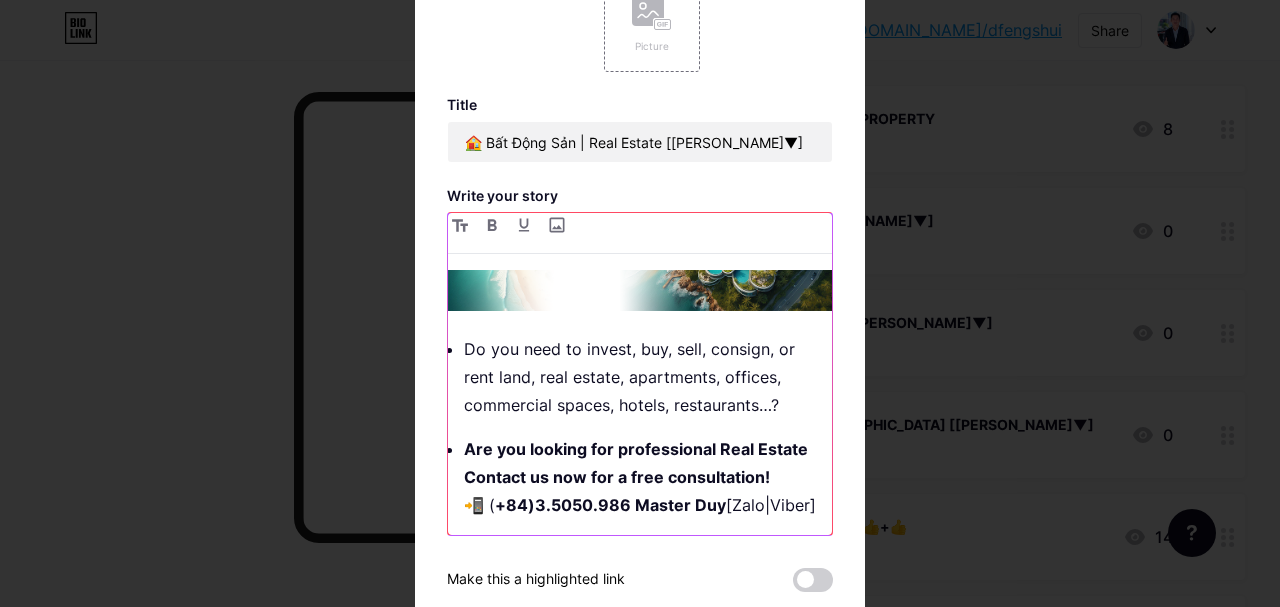 click on "Are you looking for professional Real Estate Contact us now for a free consultation! 📲 ( +84)3.5050.986 Master Duy  [Zalo|Viber]" at bounding box center [648, 477] 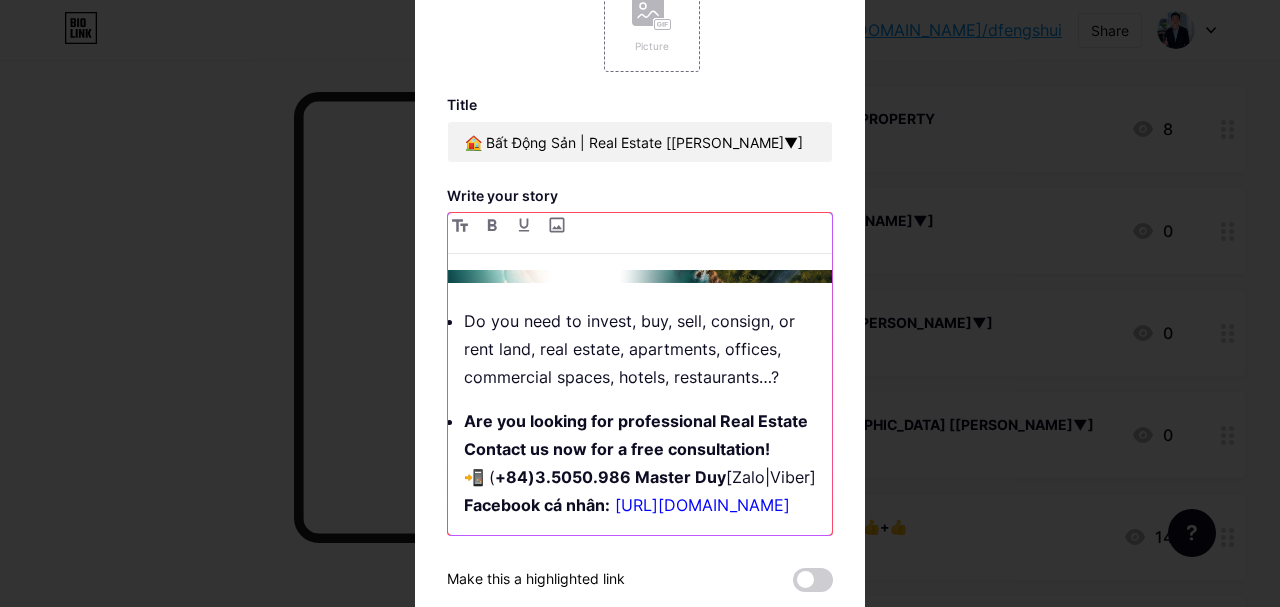 scroll, scrollTop: 465, scrollLeft: 0, axis: vertical 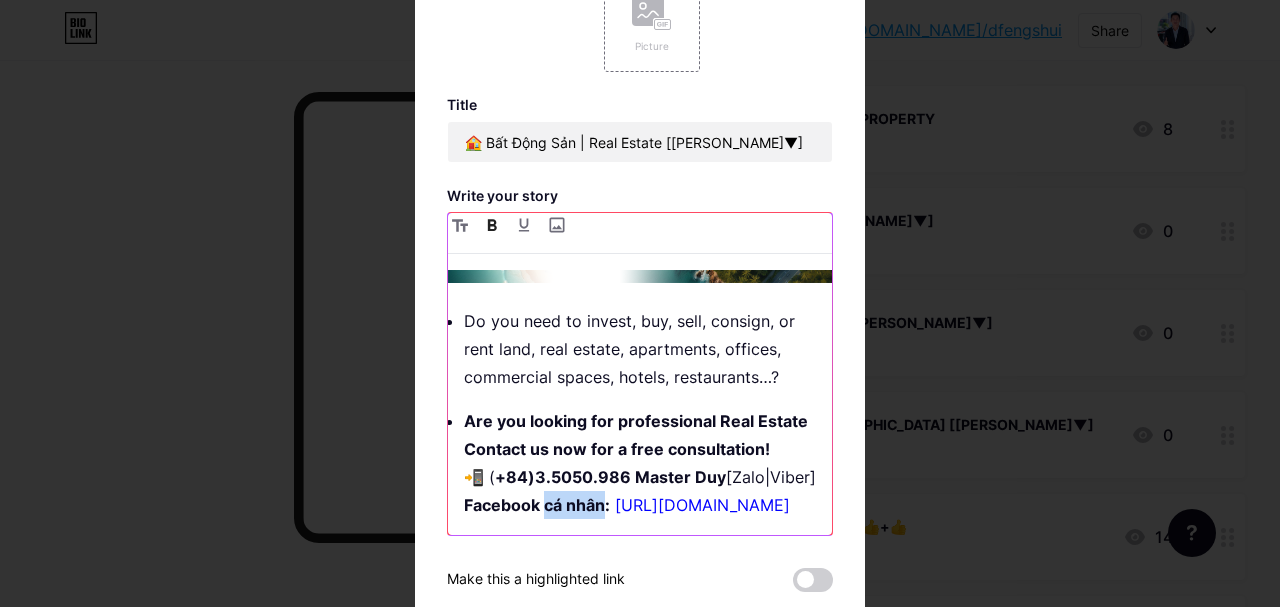 drag, startPoint x: 594, startPoint y: 482, endPoint x: 541, endPoint y: 478, distance: 53.15073 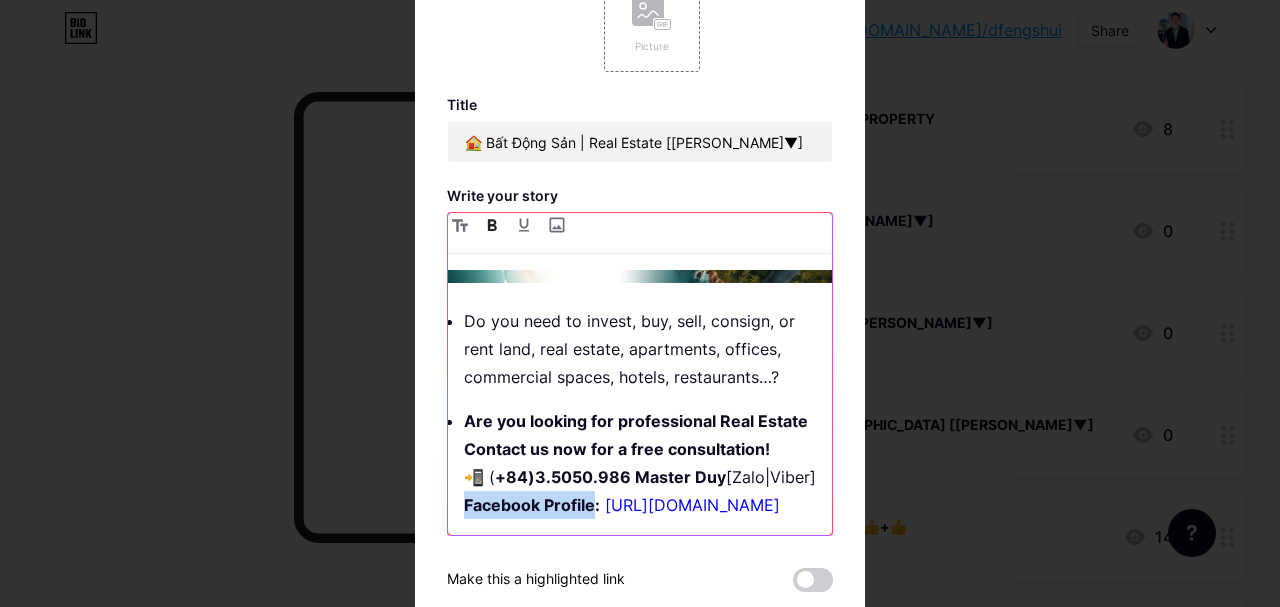 drag, startPoint x: 585, startPoint y: 478, endPoint x: 447, endPoint y: 473, distance: 138.09055 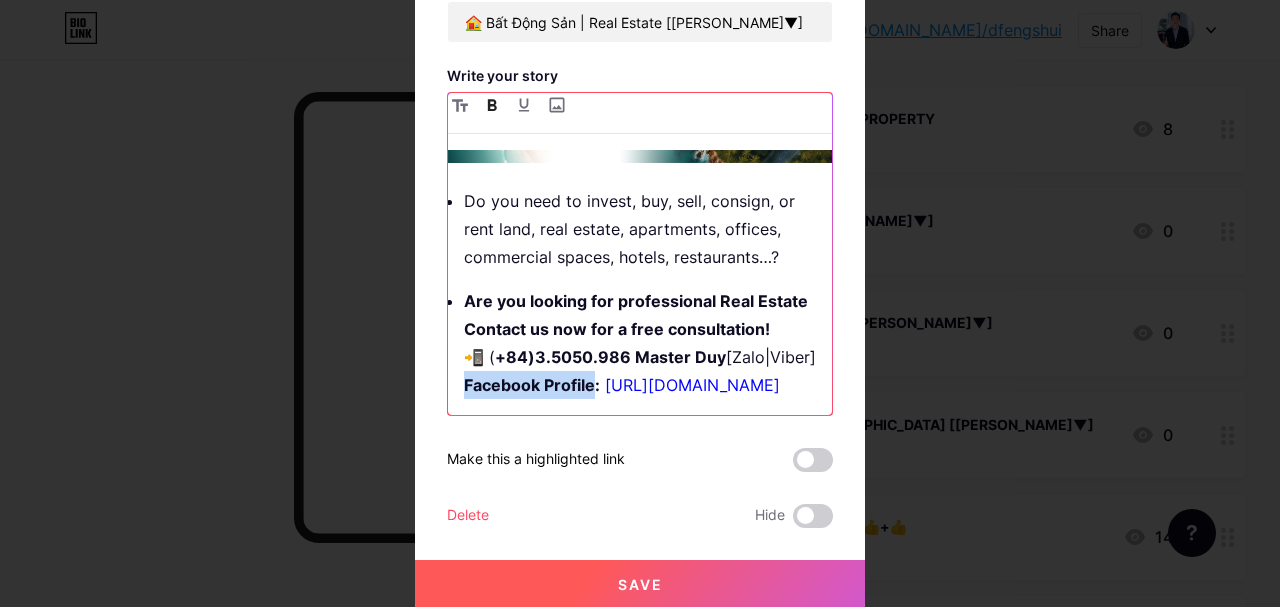 scroll, scrollTop: 121, scrollLeft: 0, axis: vertical 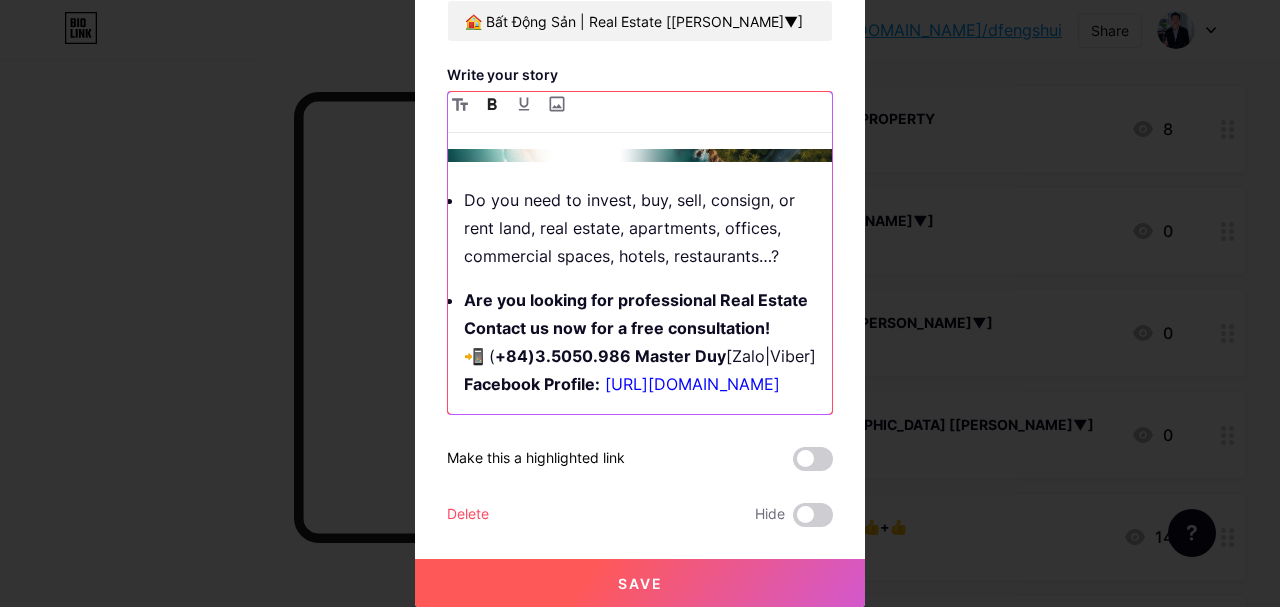 click on "+84)3.5050.986 Master Duy" at bounding box center [610, 356] 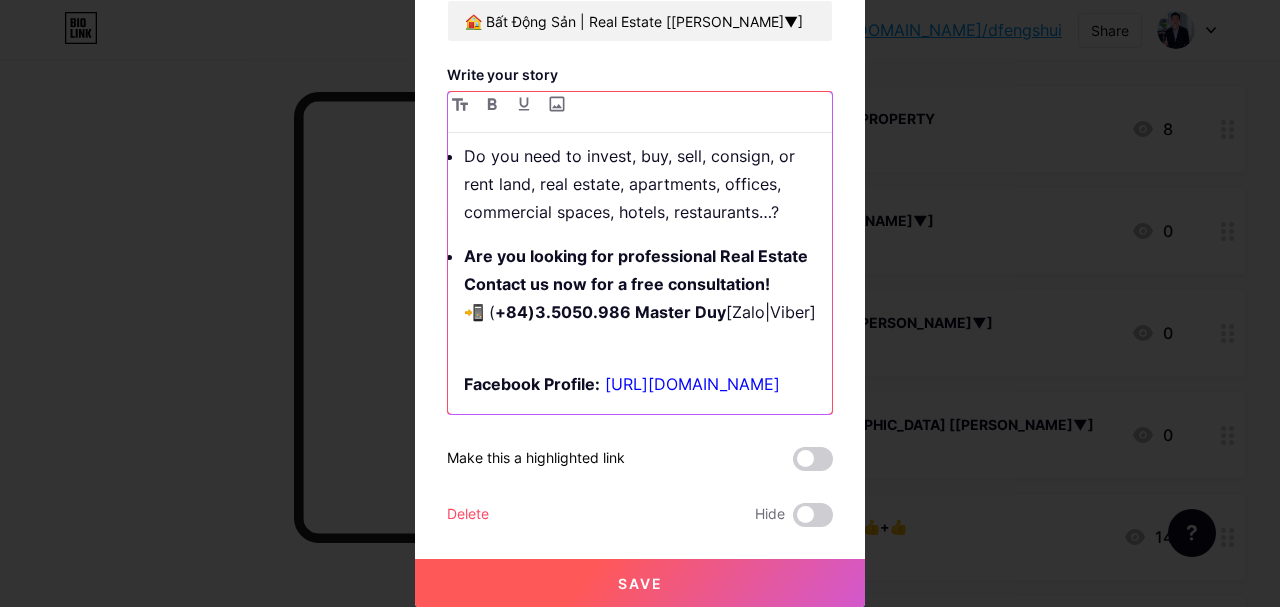 scroll, scrollTop: 509, scrollLeft: 0, axis: vertical 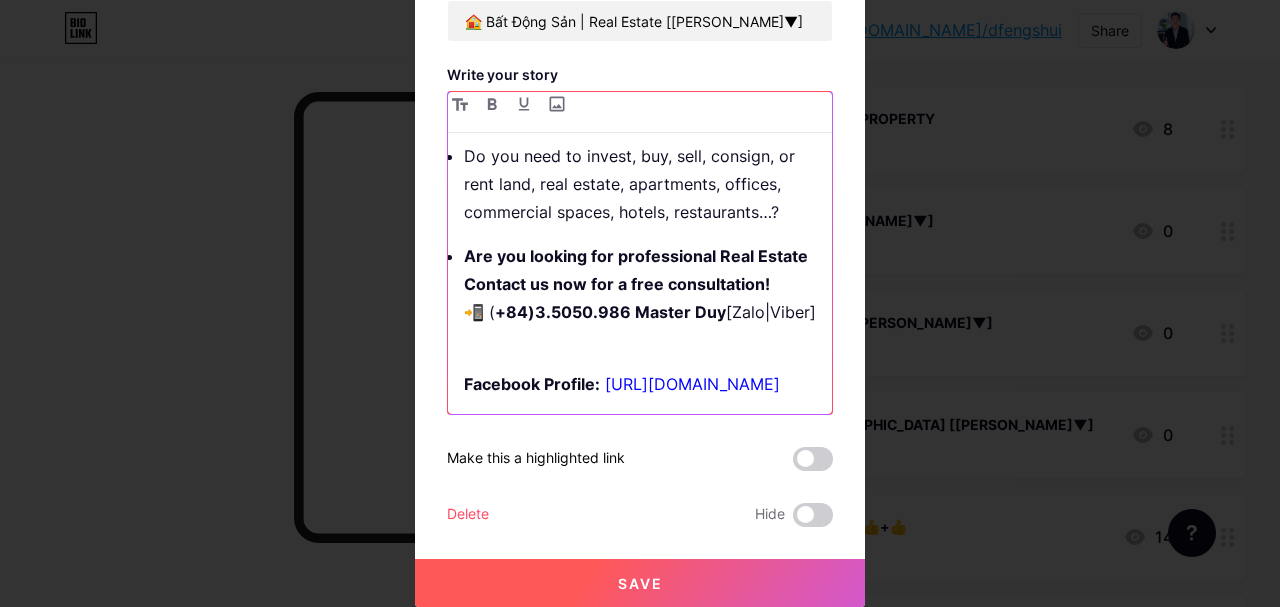 click on "Facebook Profile:" at bounding box center [532, 384] 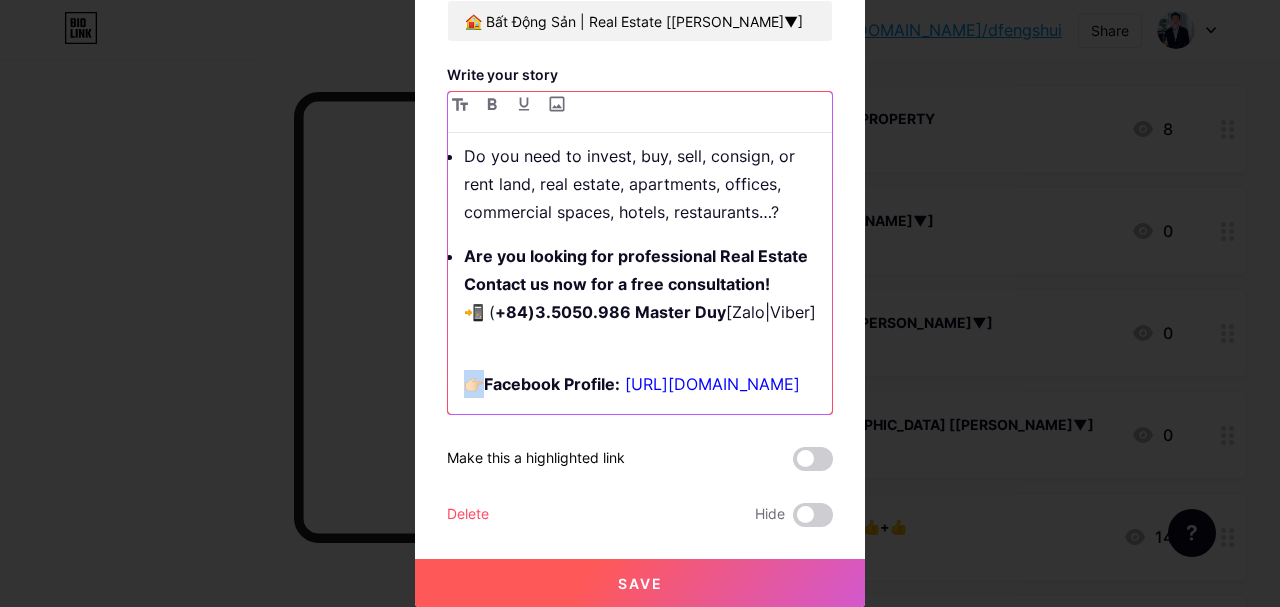 drag, startPoint x: 476, startPoint y: 355, endPoint x: 452, endPoint y: 355, distance: 24 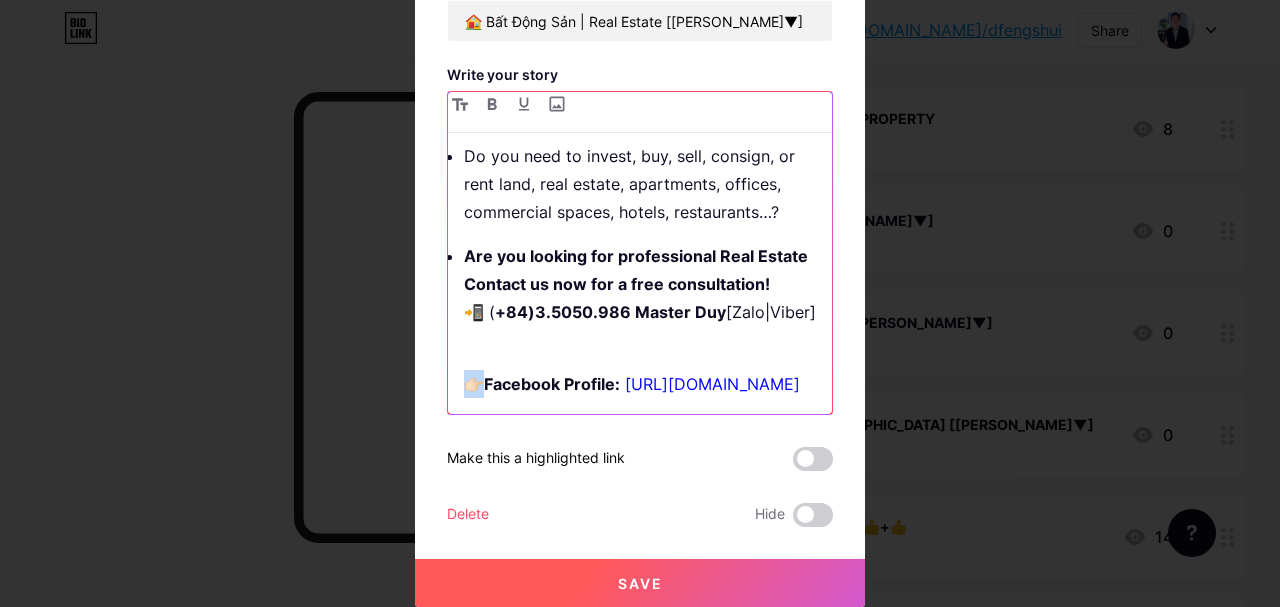 click on "Bạn cần đầu tư, mua ,bán, ký gửi, cho thuê nhà đất, bất động sản, căn hộ, văn phòng, mặt bằng, khách sạn, nhà hàng…? Bạn cần tìm chuyên gia bất động sản liên hệ ngay để được tư vấn miễn phí! 📲 093.5050.986 Master Duy  [Zalo|Viber] Facebook cá nhân:   https://www.facebook.com/tran.duy.424589 Do you need to invest, buy, sell, consign, or rent land, real estate, apartments, offices, commercial spaces, hotels, restaurants…? Are you looking for professional Real Estate Contact us now for a free consultation! 📲 ( +84)3.5050.986 Master Duy  [Zalo|Viber] 👉🏻 Facebook Profile:   https://www.facebook.com/tran.duy.424589" at bounding box center (640, 281) 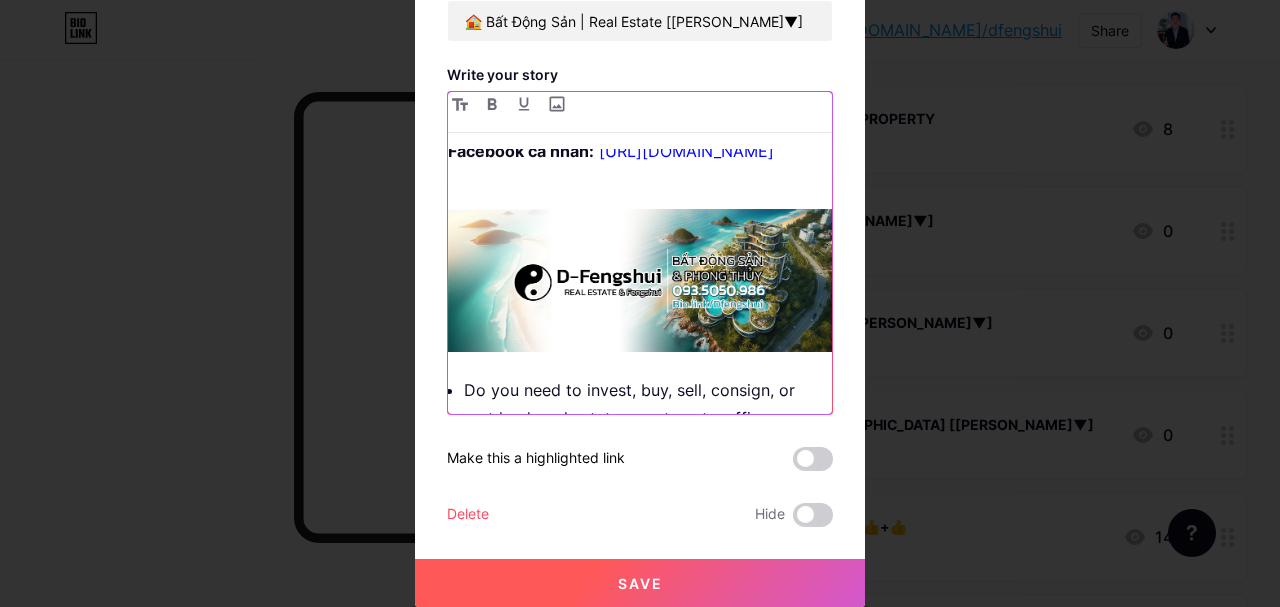 scroll, scrollTop: 109, scrollLeft: 0, axis: vertical 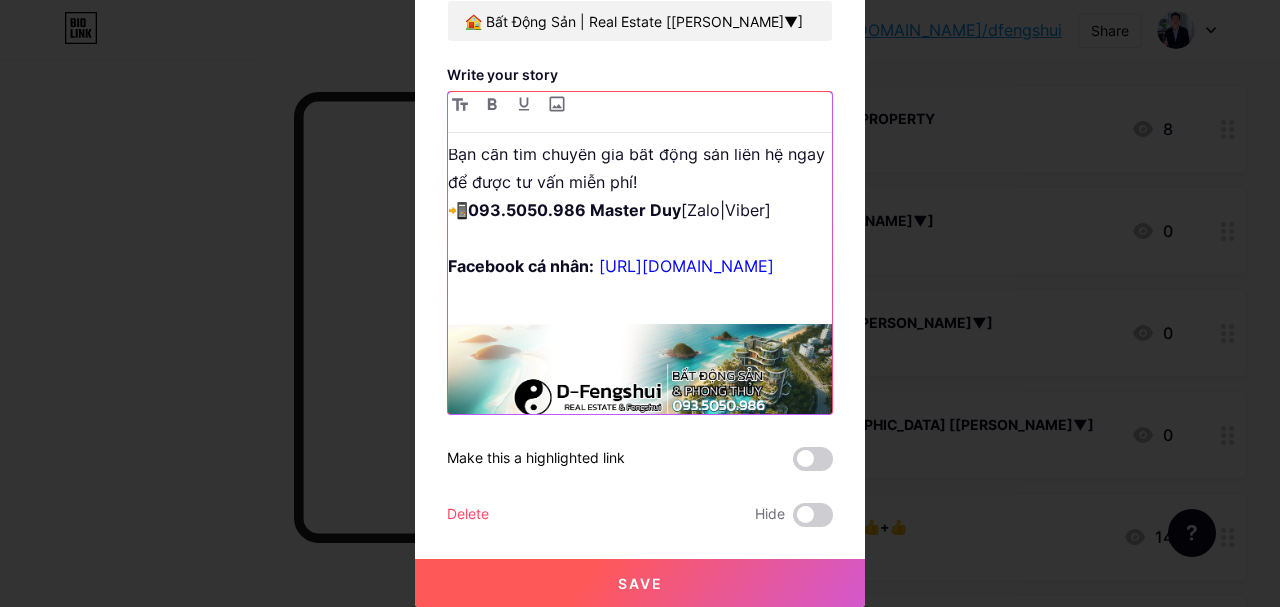 click on "Facebook cá nhân:" at bounding box center (521, 266) 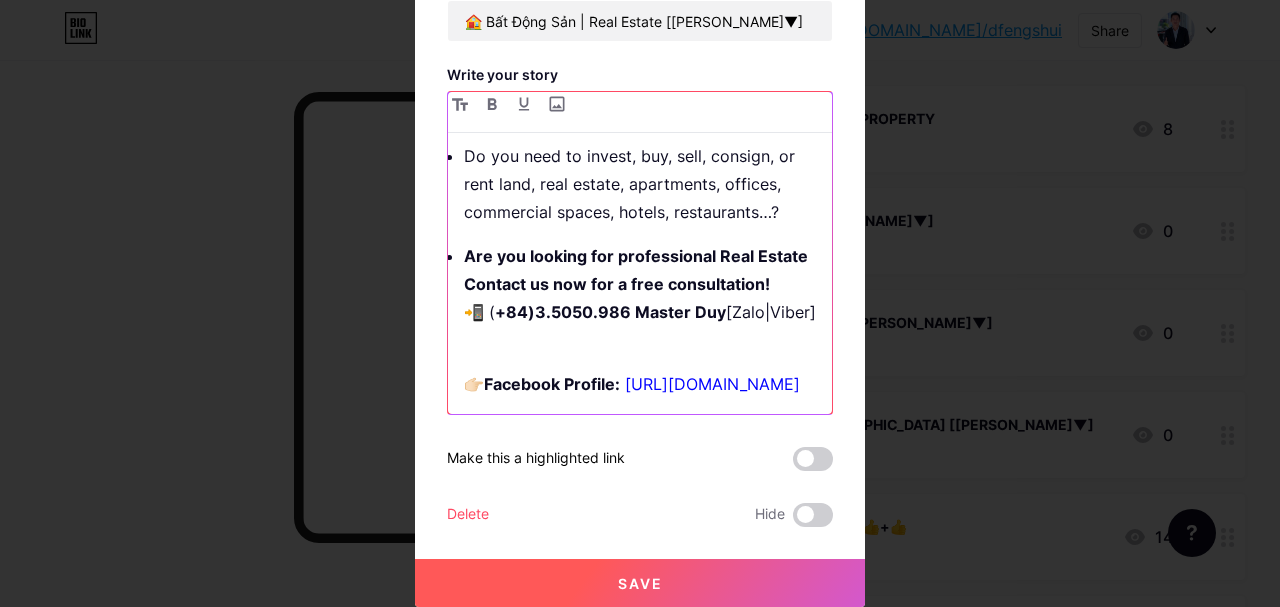 scroll, scrollTop: 509, scrollLeft: 0, axis: vertical 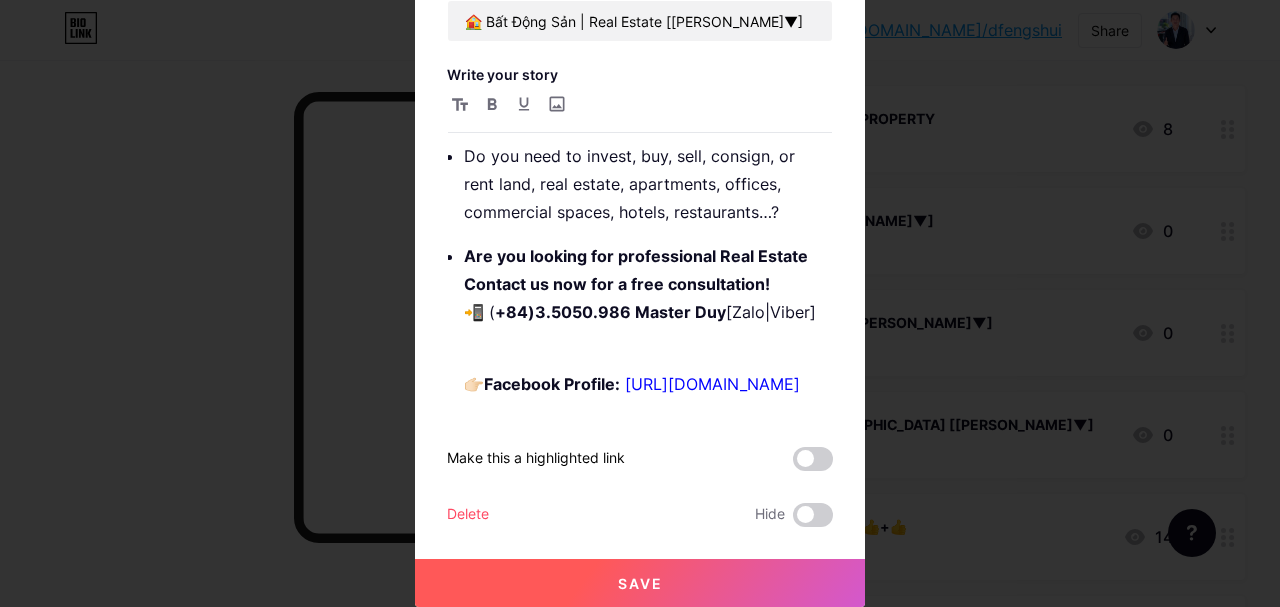 click on "Save" at bounding box center (640, 583) 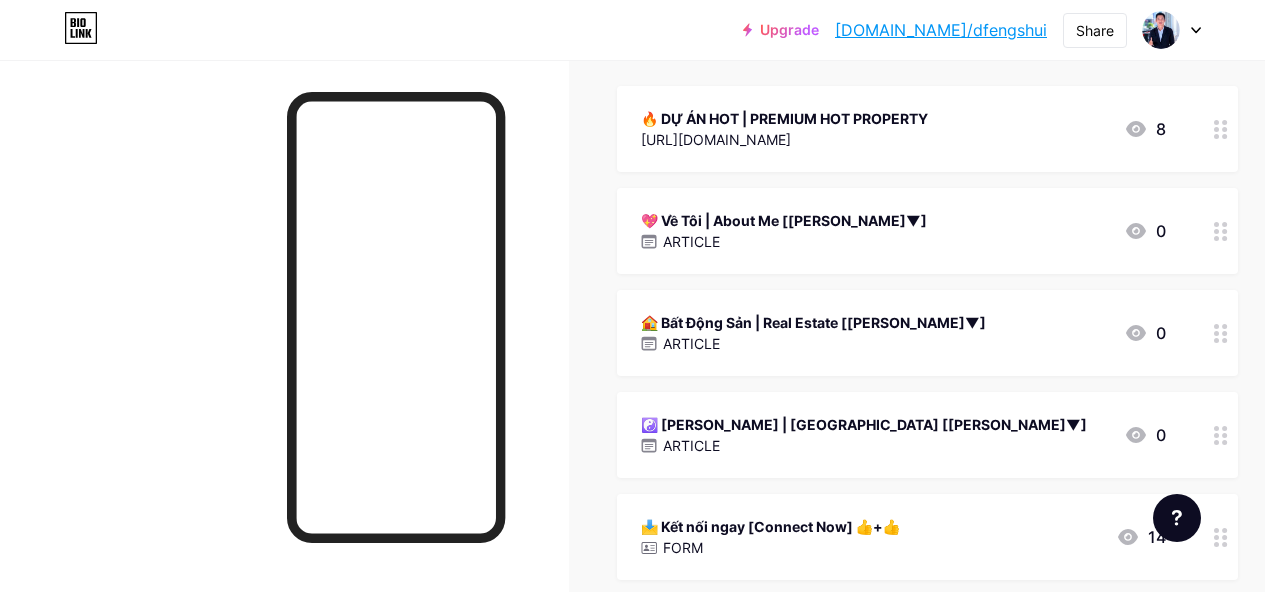click at bounding box center [1221, 435] 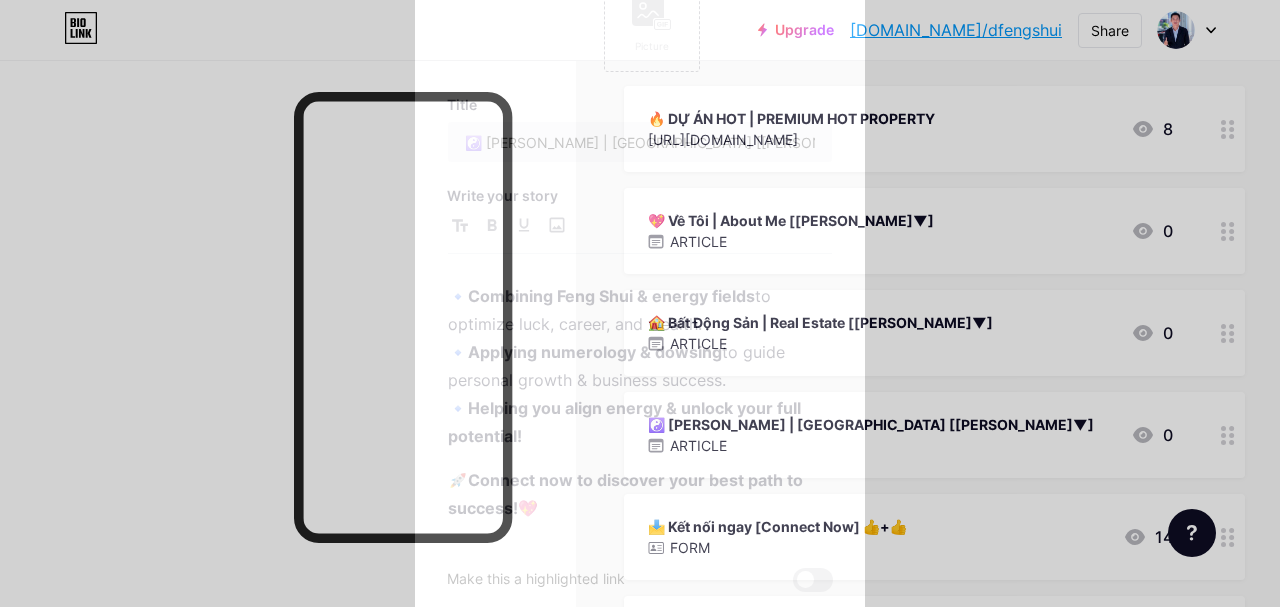 scroll, scrollTop: 0, scrollLeft: 0, axis: both 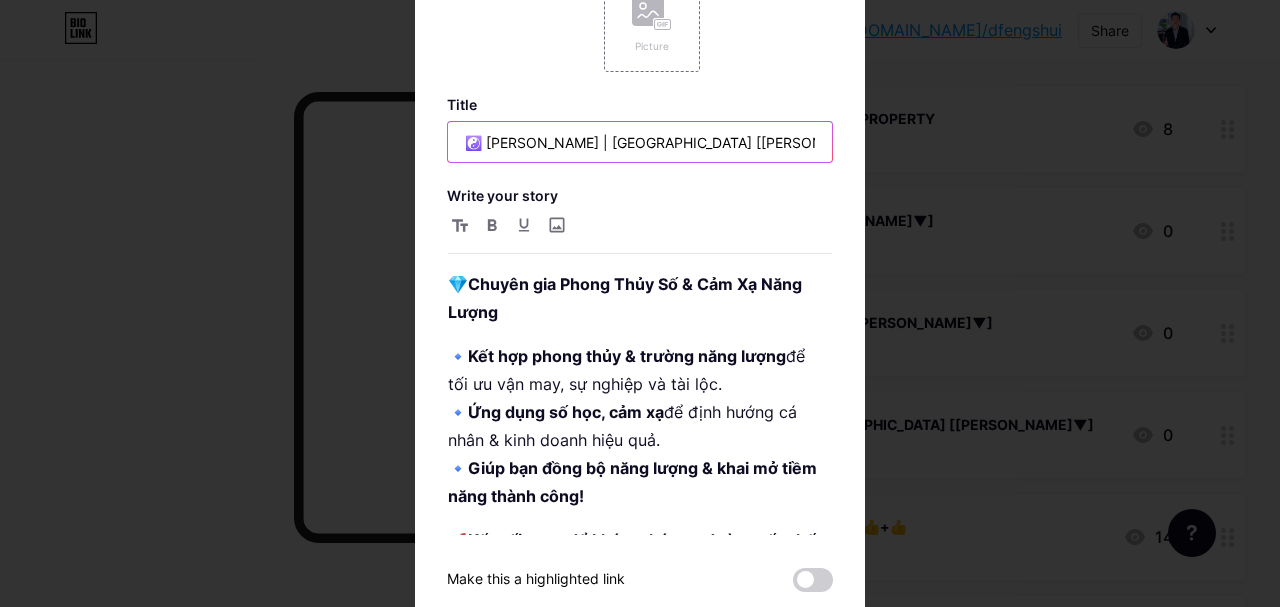 click on "☯️ [PERSON_NAME] | [GEOGRAPHIC_DATA] [[PERSON_NAME]▼]" at bounding box center (640, 142) 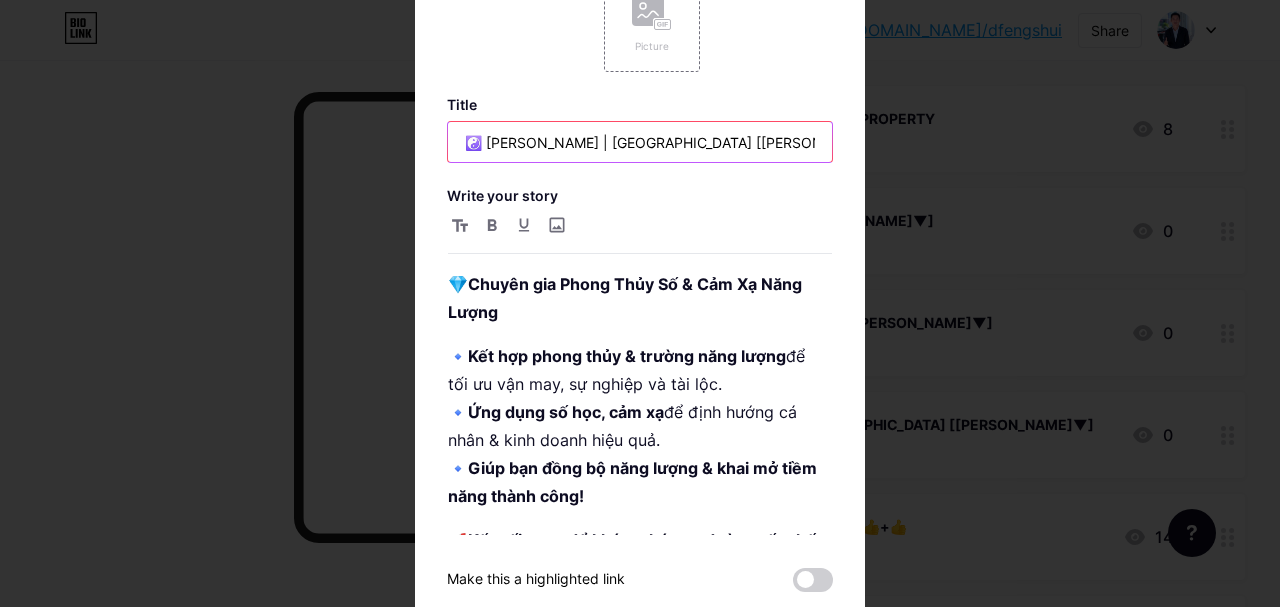 drag, startPoint x: 564, startPoint y: 142, endPoint x: 581, endPoint y: 144, distance: 17.117243 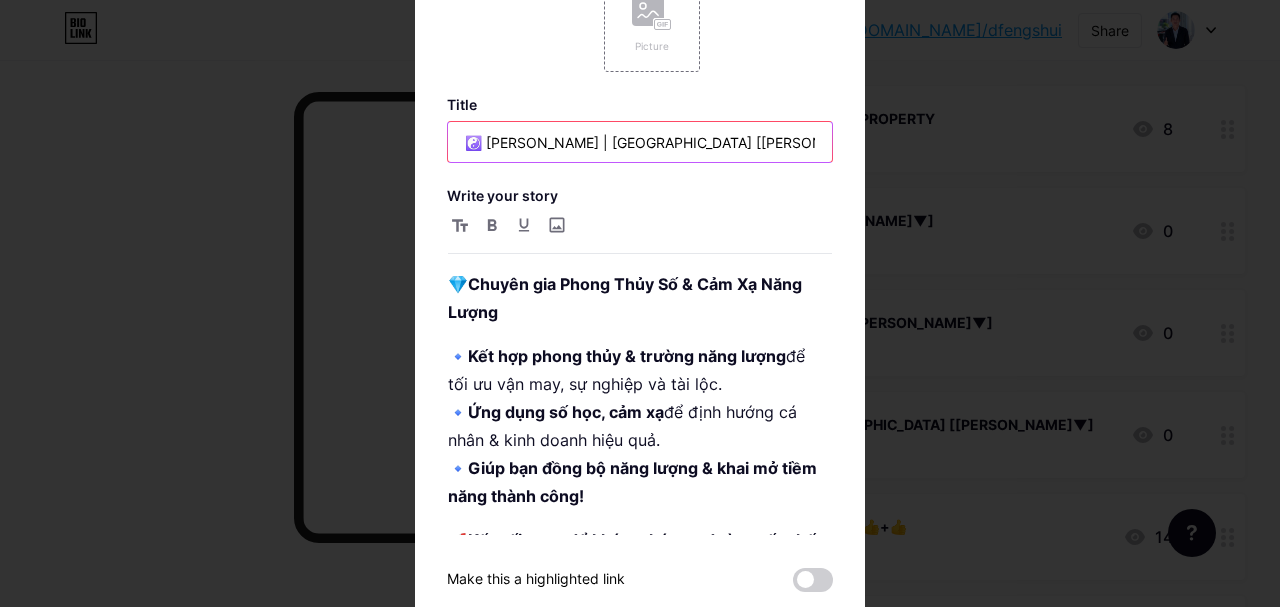 click on "☯️ Phong Thủy Số | Fengshui [Eng Bellow▼]" at bounding box center [640, 142] 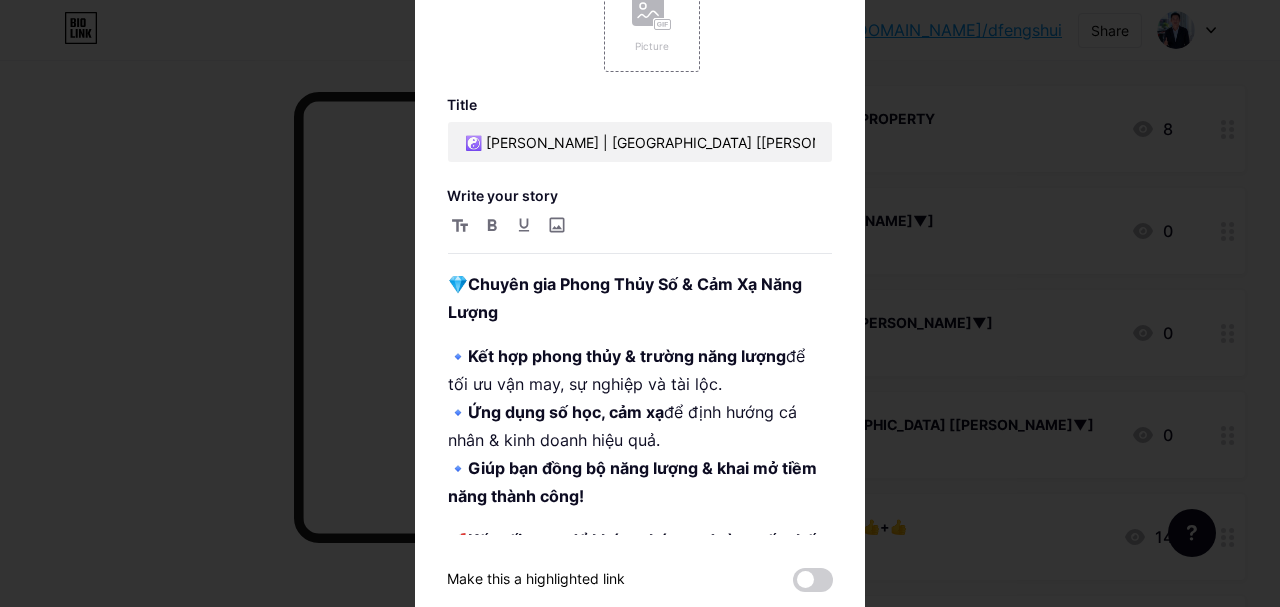 click on "Write your story" at bounding box center [640, 195] 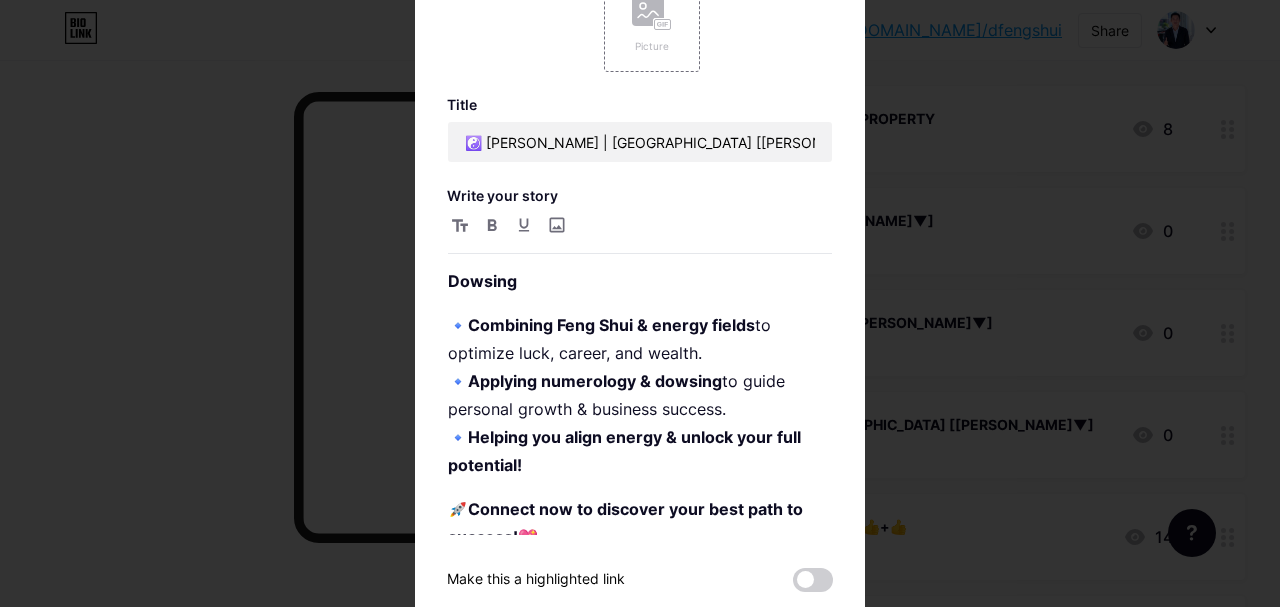 scroll, scrollTop: 459, scrollLeft: 0, axis: vertical 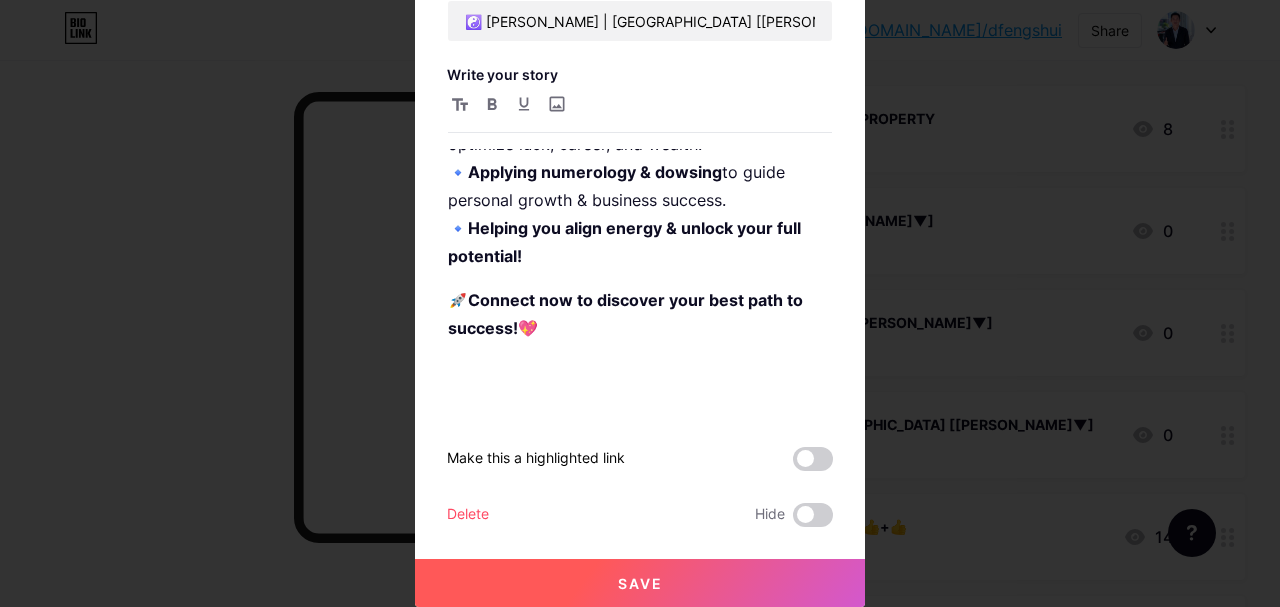 click on "Save" at bounding box center (640, 583) 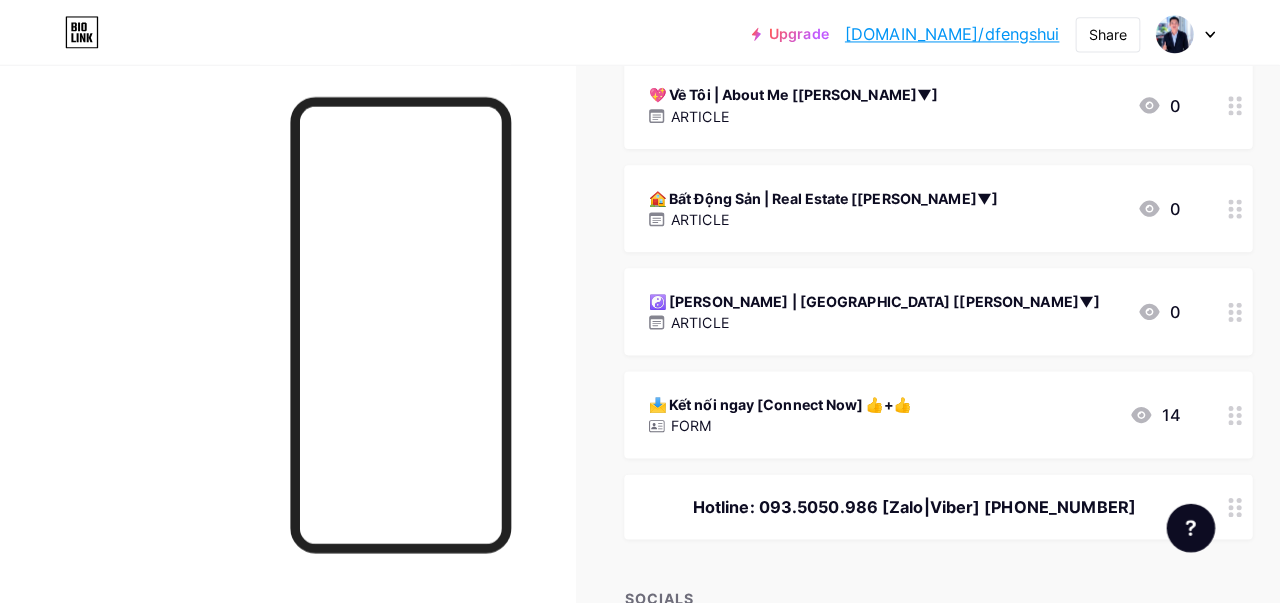 scroll, scrollTop: 400, scrollLeft: 0, axis: vertical 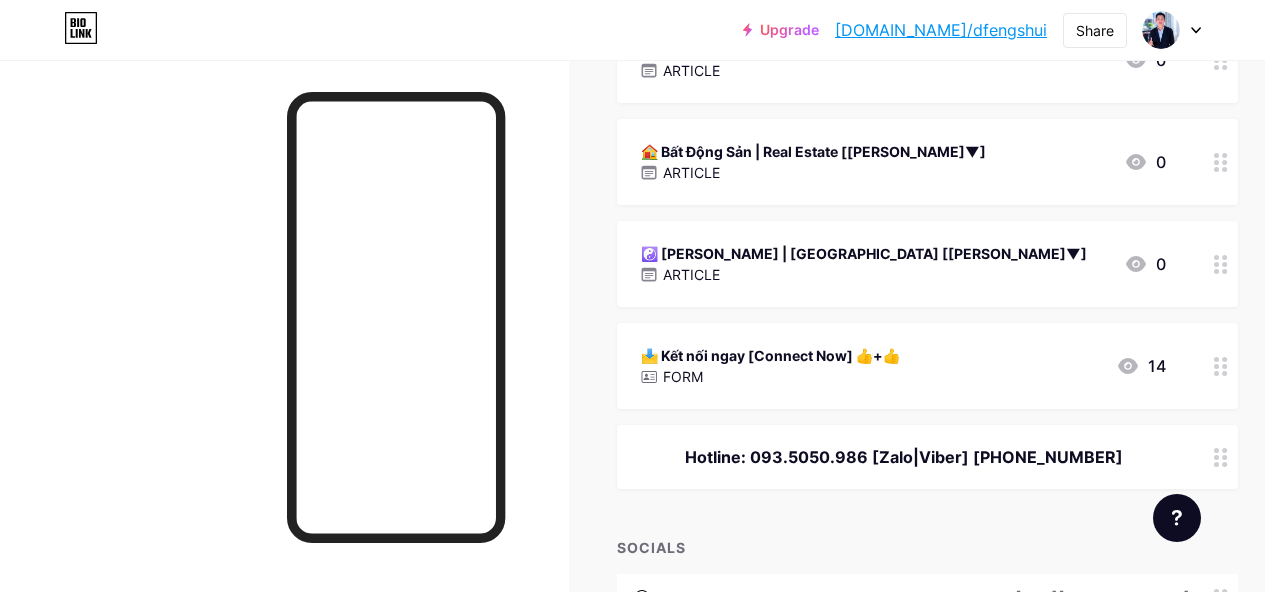 click 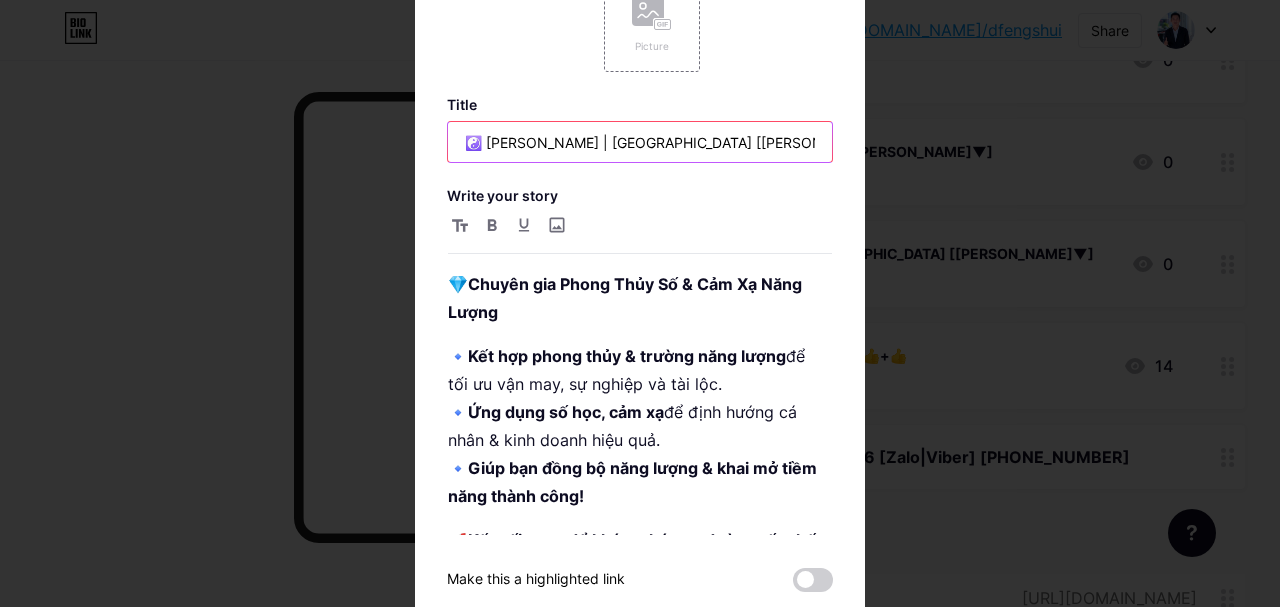 drag, startPoint x: 565, startPoint y: 143, endPoint x: 581, endPoint y: 143, distance: 16 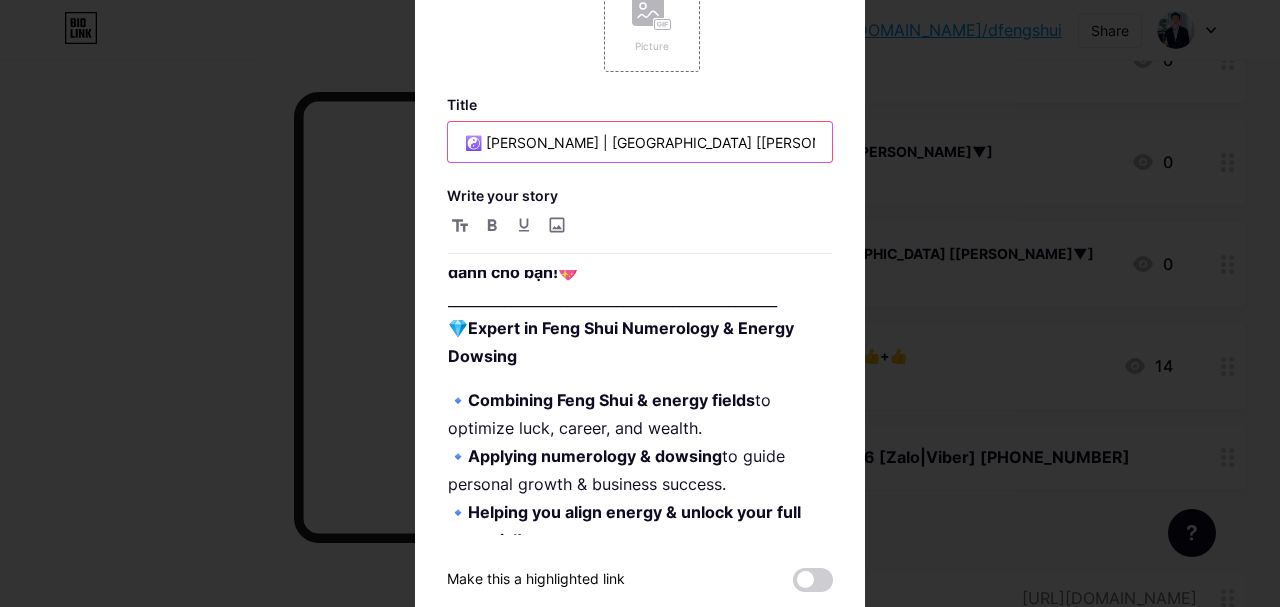 scroll, scrollTop: 300, scrollLeft: 0, axis: vertical 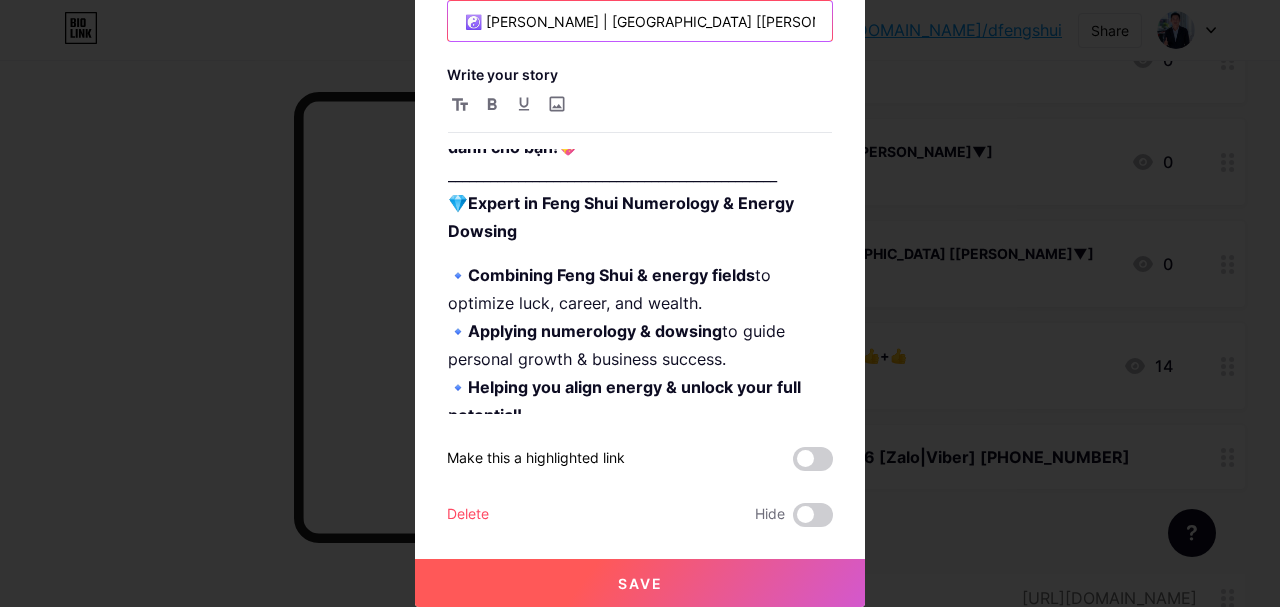 type on "☯️ [PERSON_NAME] | [GEOGRAPHIC_DATA] [[PERSON_NAME]▼]" 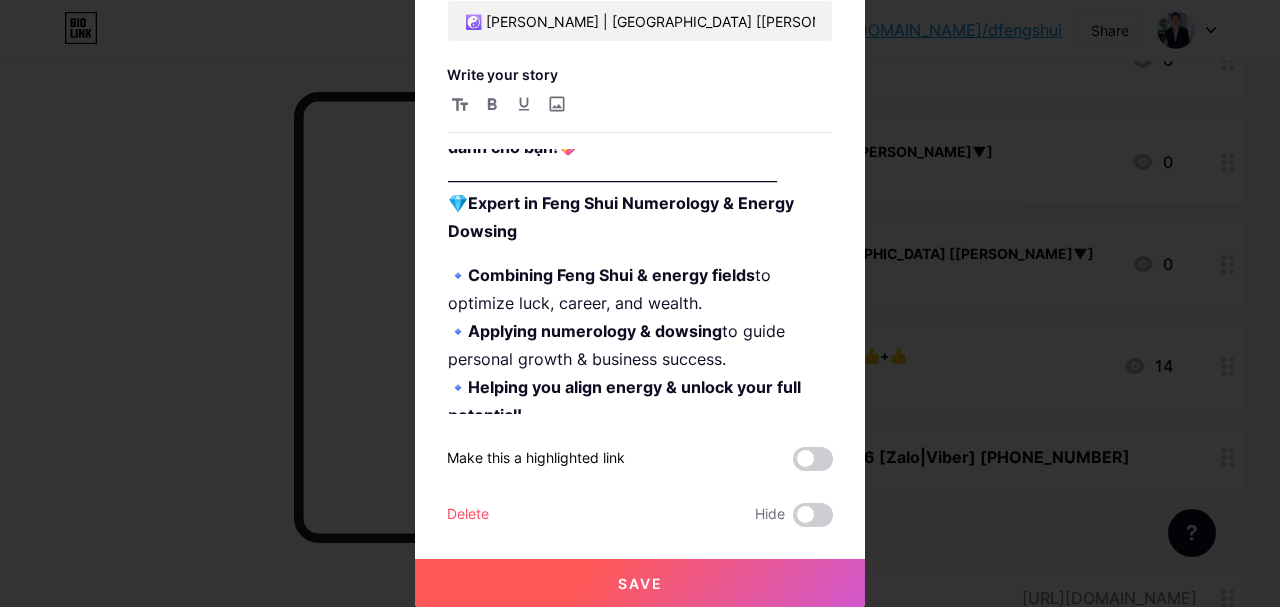 click on "Save" at bounding box center [640, 583] 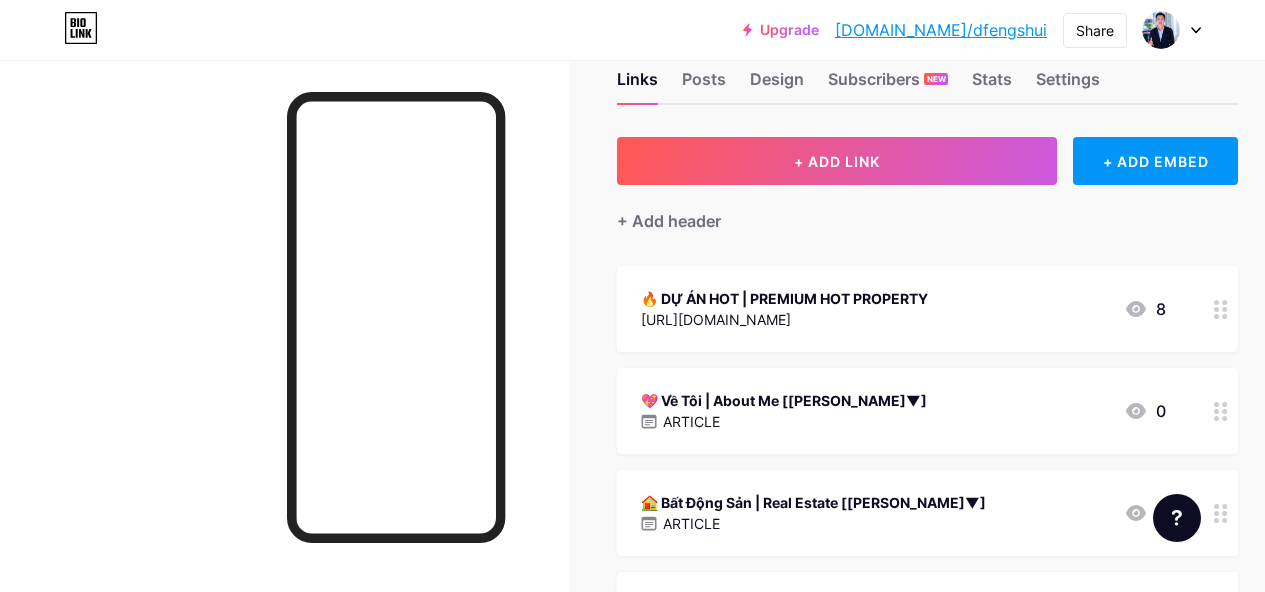 scroll, scrollTop: 0, scrollLeft: 0, axis: both 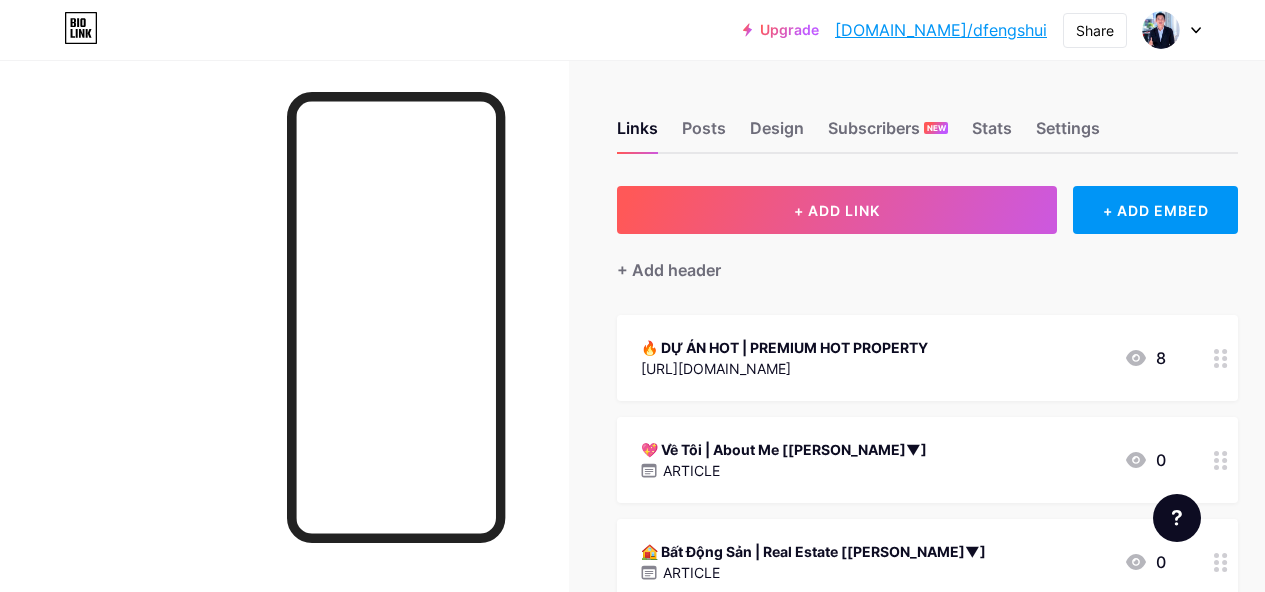 click on "💖 Về Tôi | About Me [[PERSON_NAME]▼]" at bounding box center (784, 449) 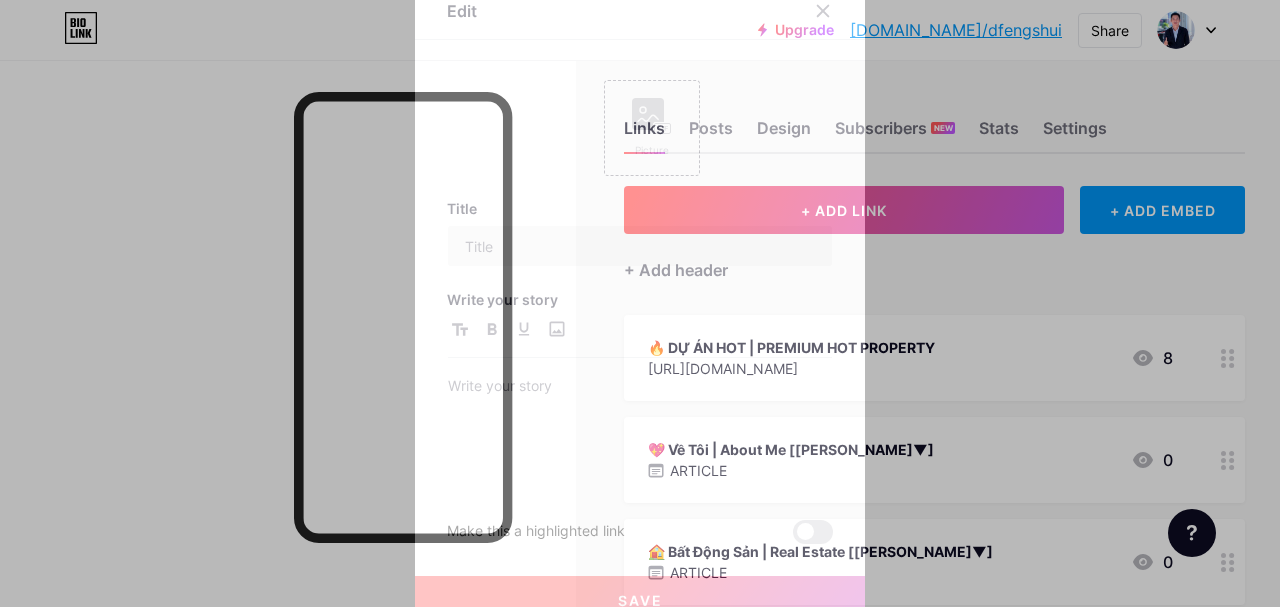 type on "💖 Về Tôi | About Me [[PERSON_NAME]▼]" 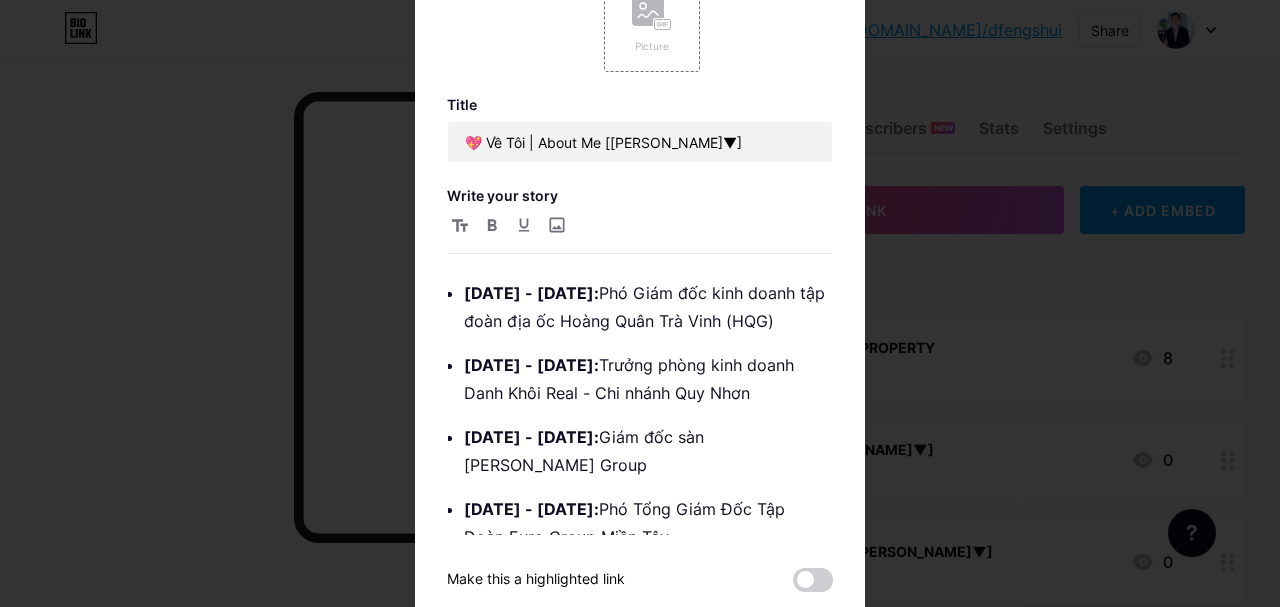 scroll, scrollTop: 0, scrollLeft: 0, axis: both 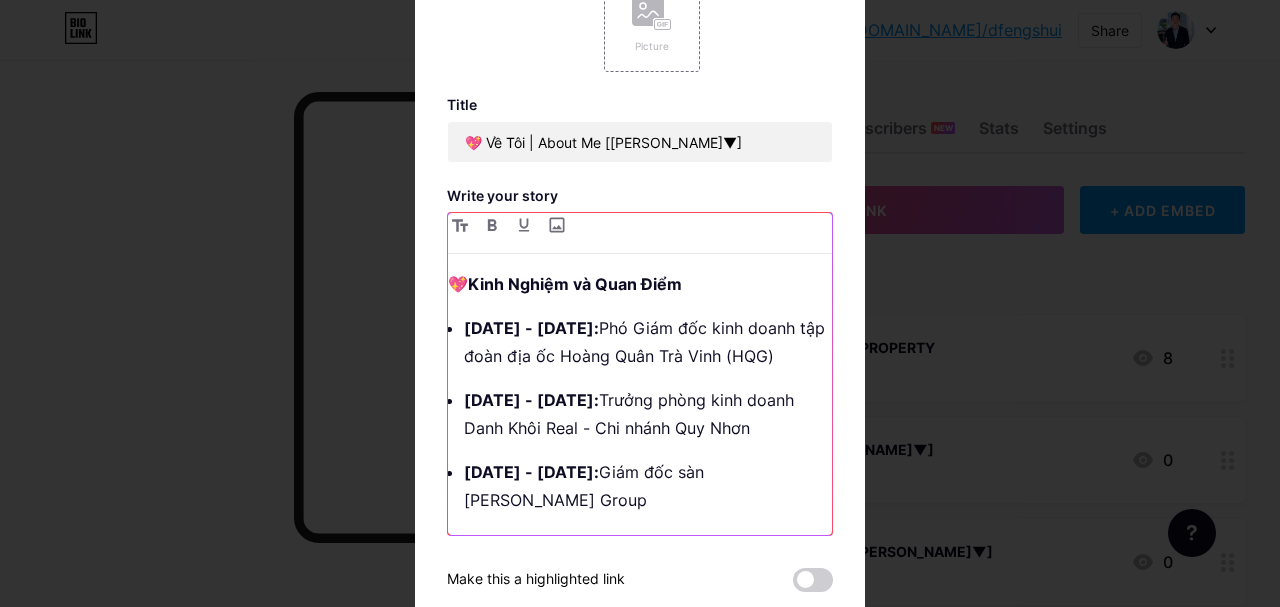 click on "💖  [PERSON_NAME] và Quan Điểm" at bounding box center (640, 284) 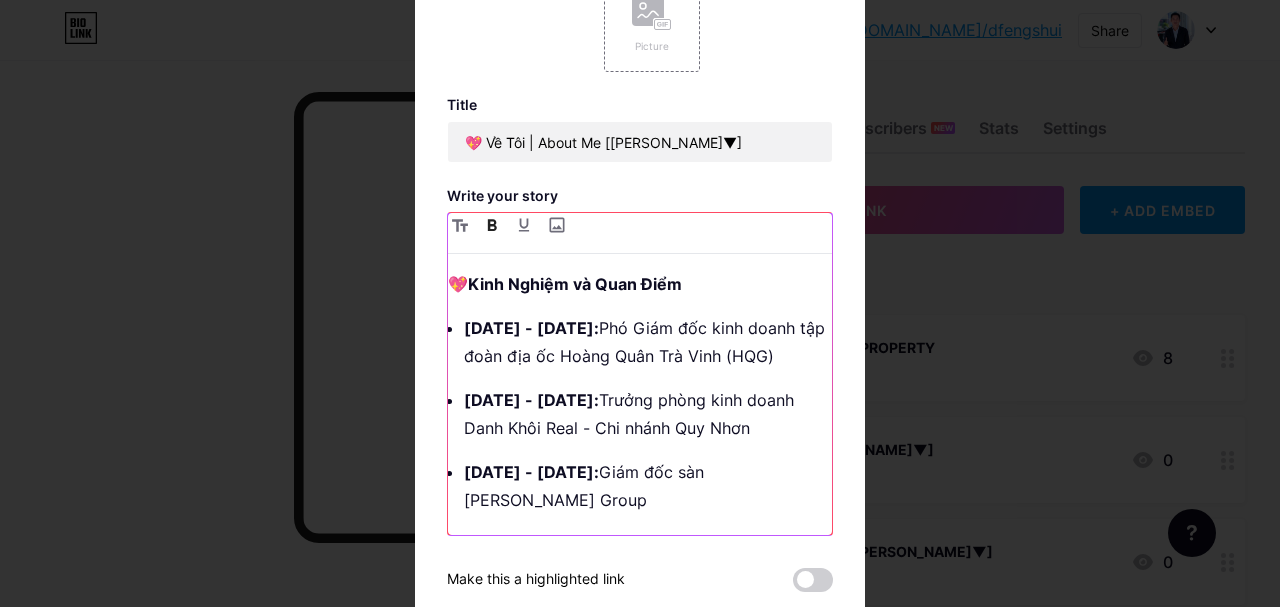 click on "💖  [PERSON_NAME] và Quan Điểm" at bounding box center (640, 284) 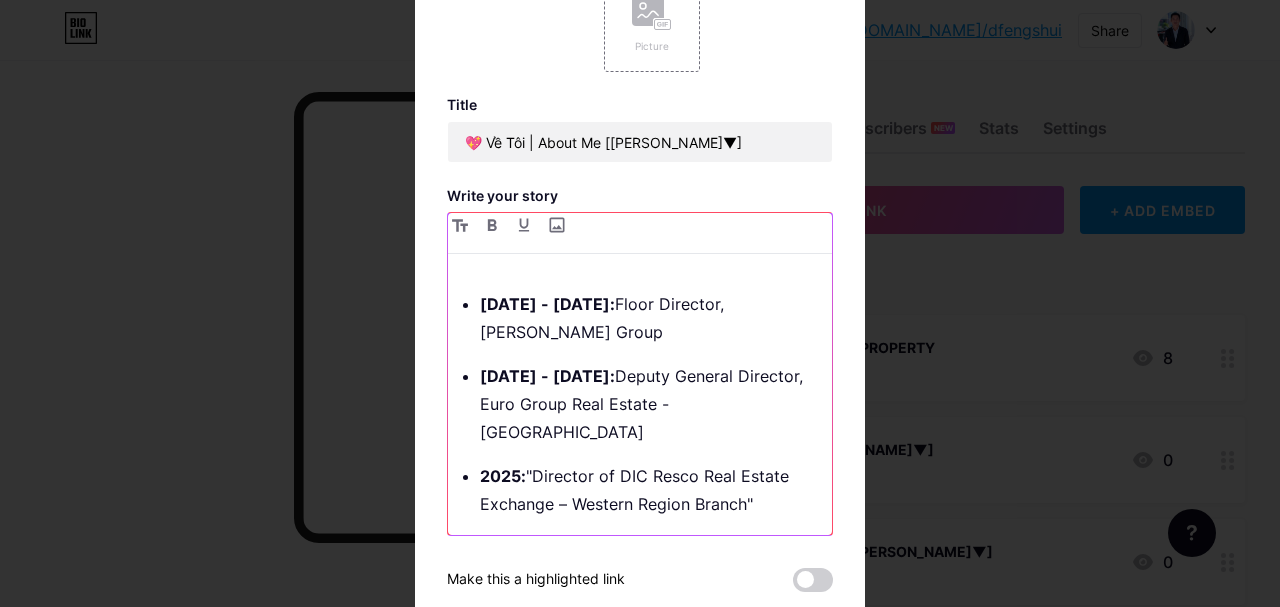 scroll, scrollTop: 979, scrollLeft: 0, axis: vertical 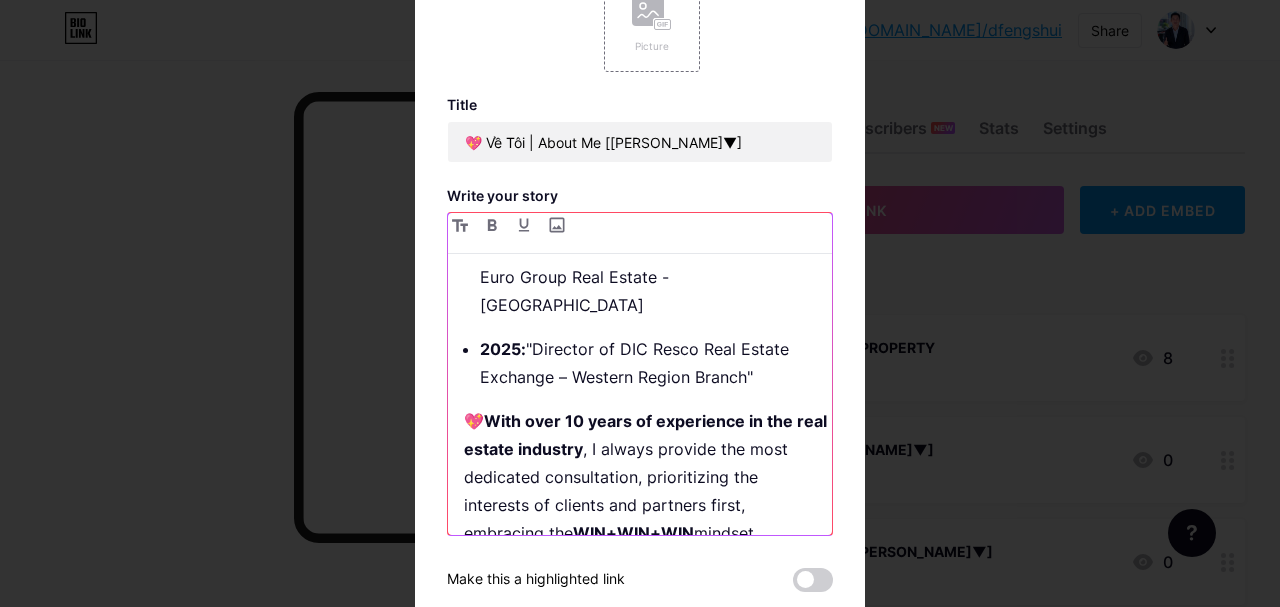 click on "💖  With over 10 years of experience in the real estate industry , I always provide the most dedicated consultation, prioritizing the interests of clients and partners first, embracing the  WIN+WIN+WIN  mindset where  everyone benefits together . 👍+👍+👍" at bounding box center (648, 491) 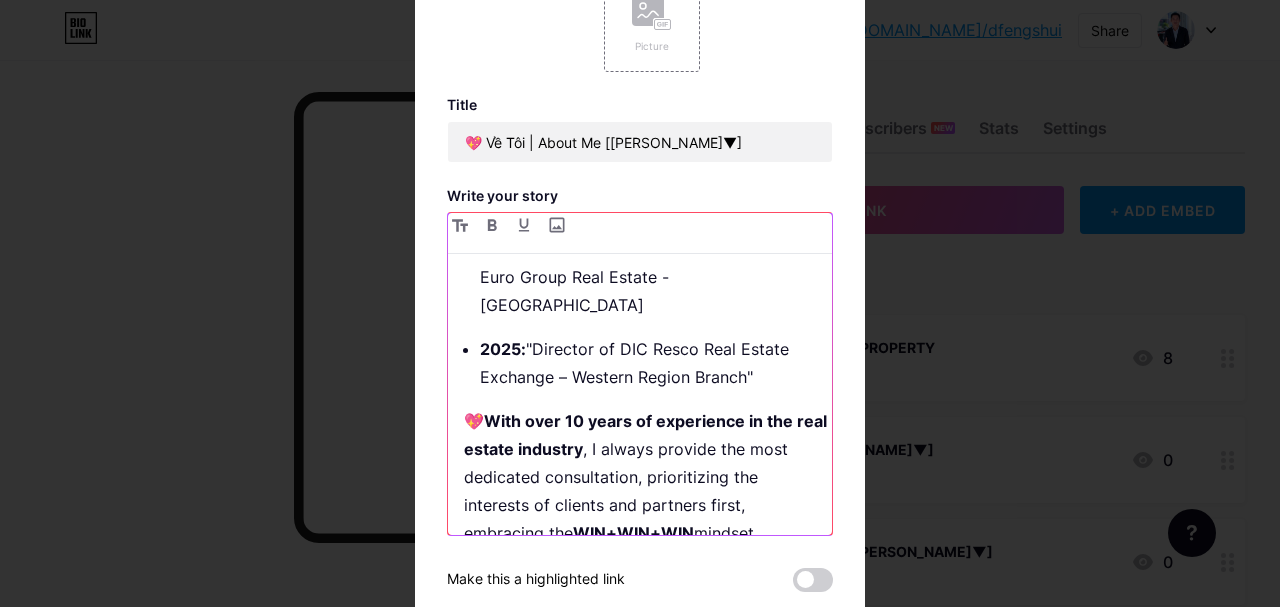 scroll, scrollTop: 1020, scrollLeft: 0, axis: vertical 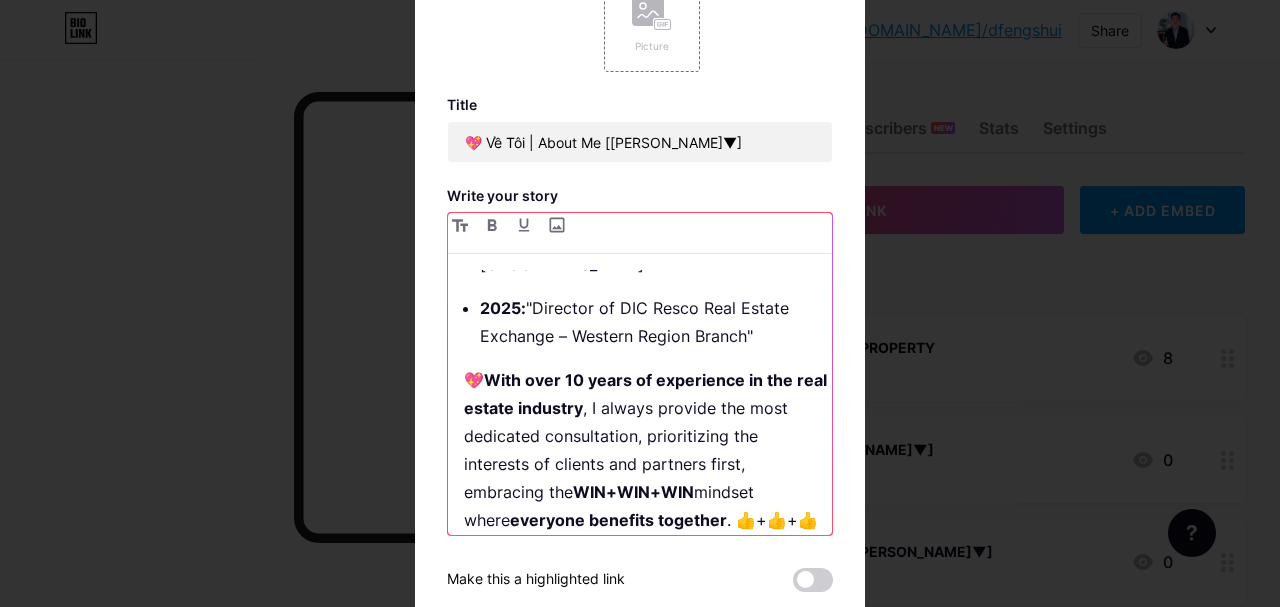 click on "💖  With over 10 years of experience in the real estate industry , I always provide the most dedicated consultation, prioritizing the interests of clients and partners first, embracing the  WIN+WIN+WIN  mindset where  everyone benefits together . 👍+👍+👍 👉🏻 Facebook Profile:   https://www.facebook.com/tran.duy.424589" at bounding box center [648, 464] 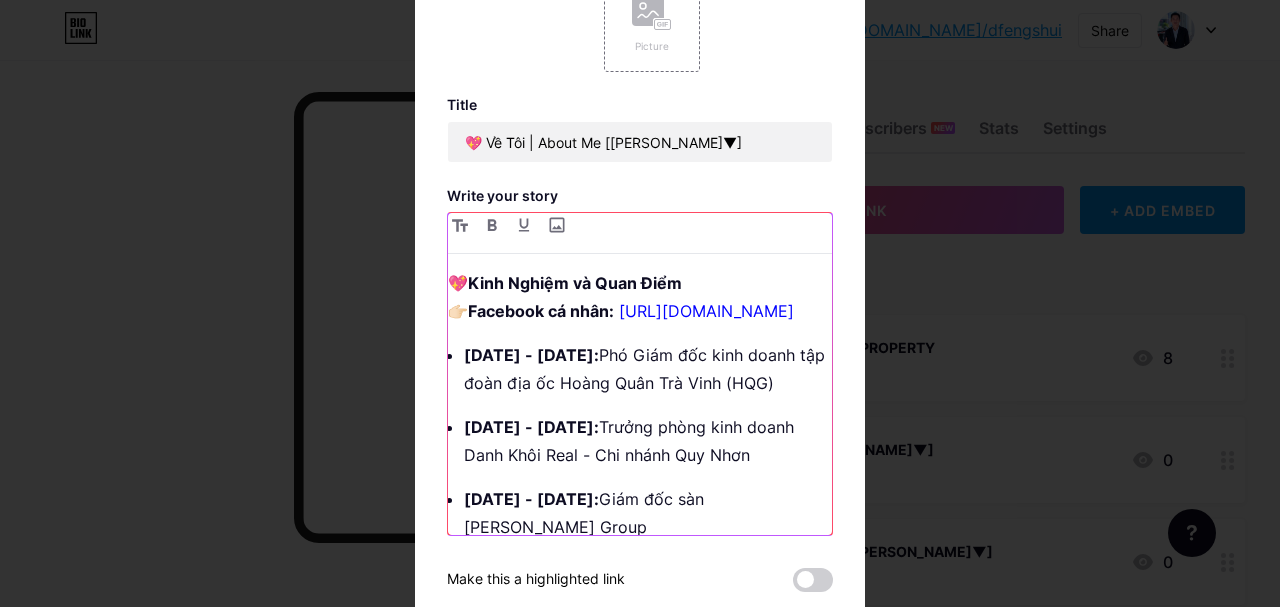 scroll, scrollTop: 0, scrollLeft: 0, axis: both 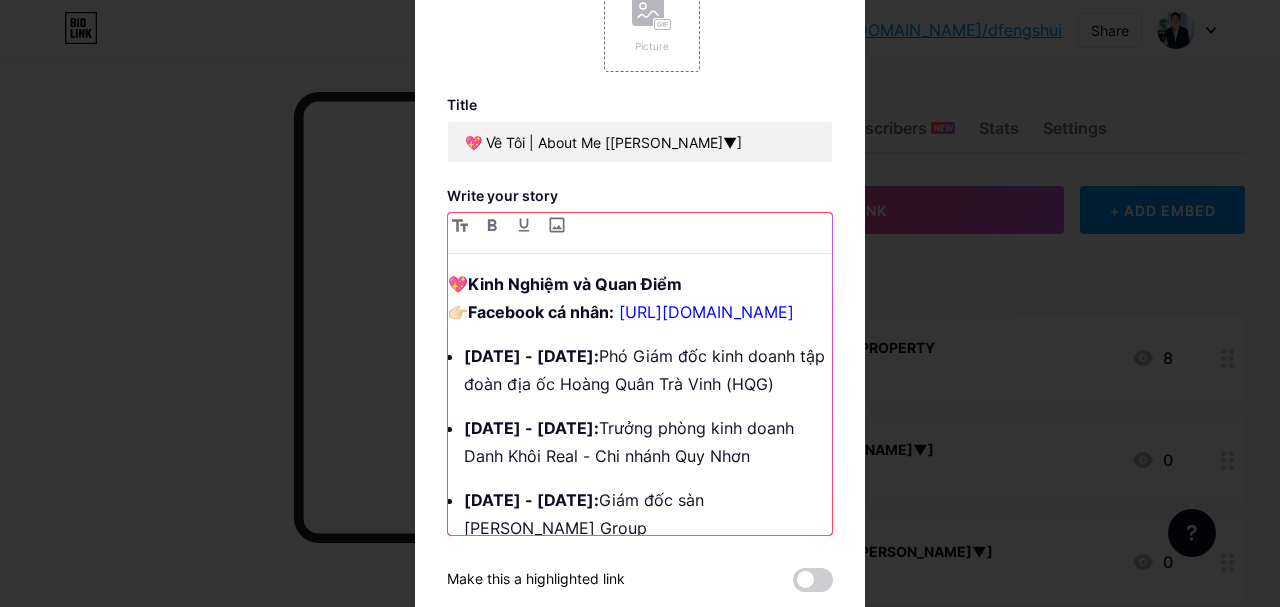 drag, startPoint x: 780, startPoint y: 339, endPoint x: 420, endPoint y: 313, distance: 360.93765 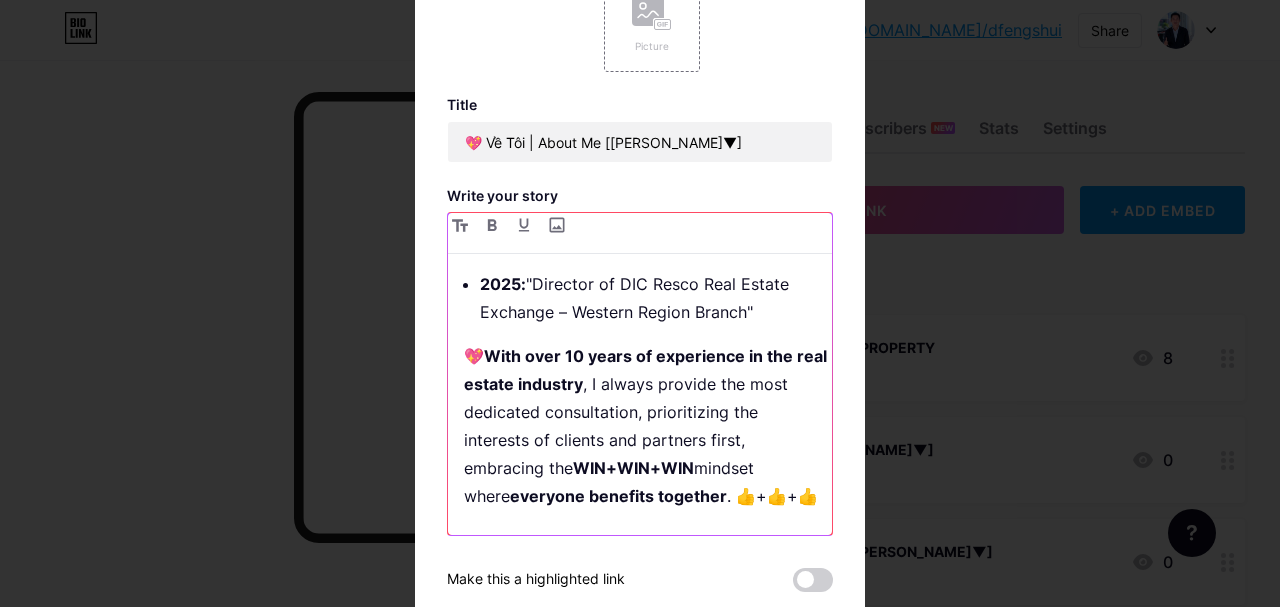 scroll, scrollTop: 1063, scrollLeft: 0, axis: vertical 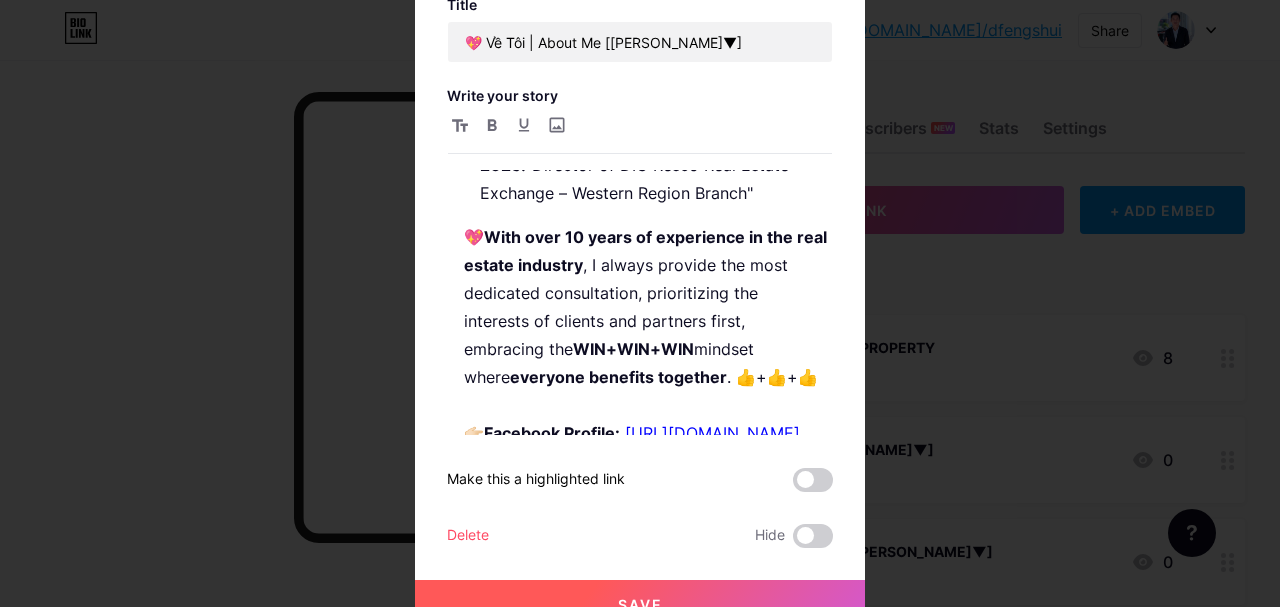 click on "Save" at bounding box center (640, 604) 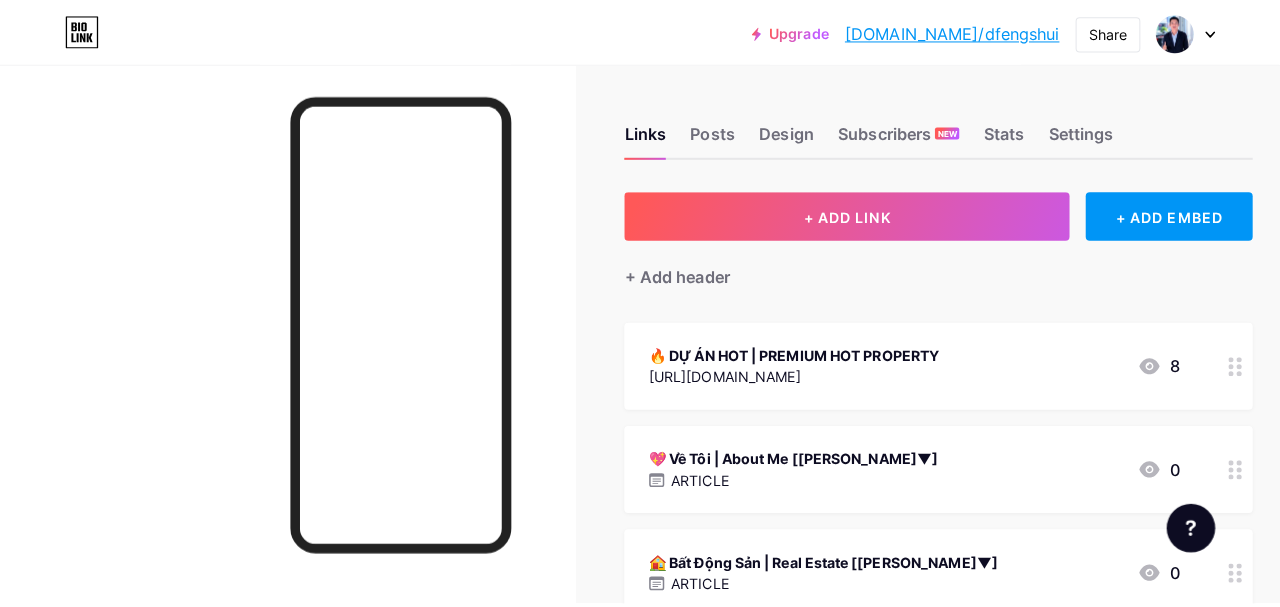 scroll, scrollTop: 200, scrollLeft: 0, axis: vertical 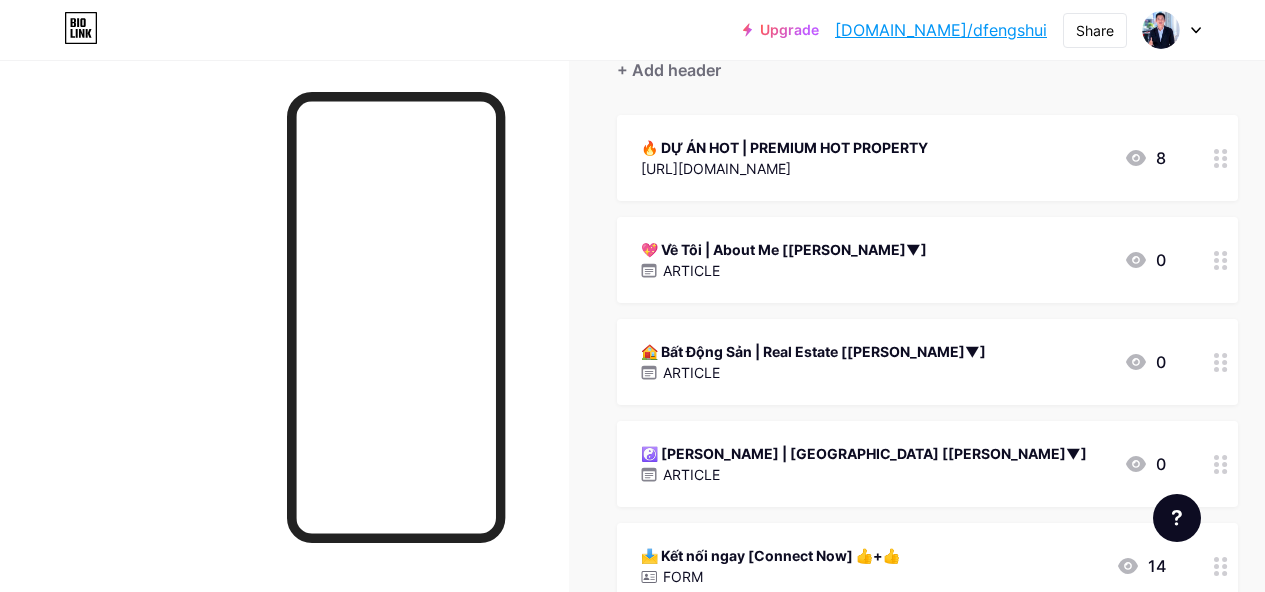 click on "ARTICLE" at bounding box center (813, 372) 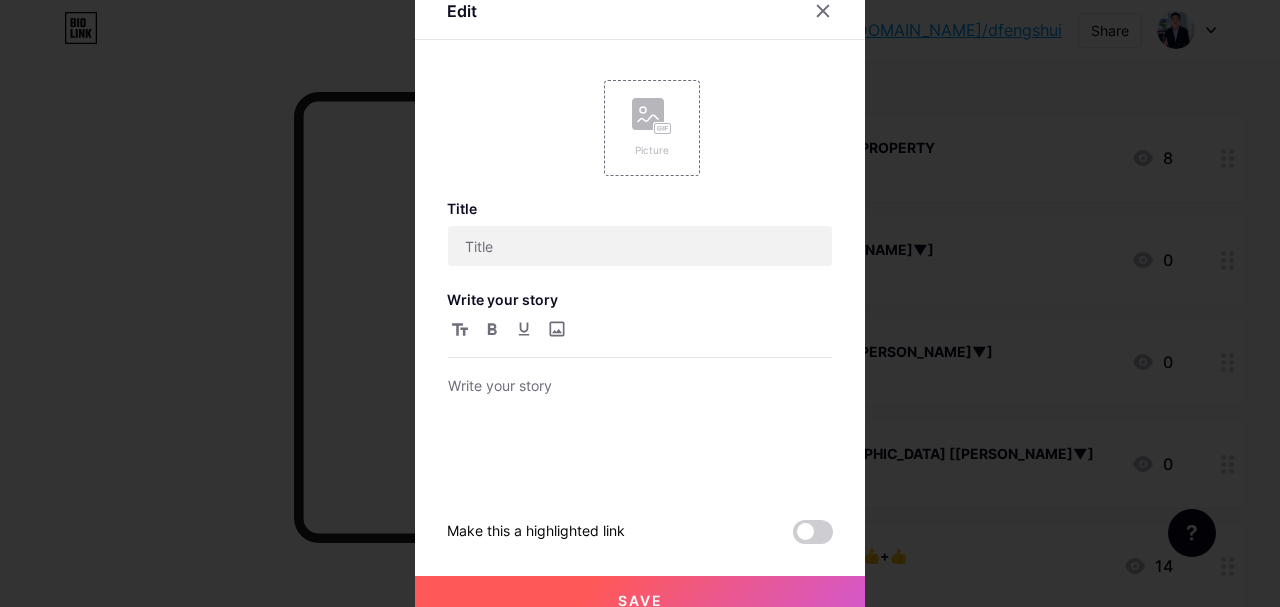 type on "🏠 Bất Động Sản | Real Estate [[PERSON_NAME]▼]" 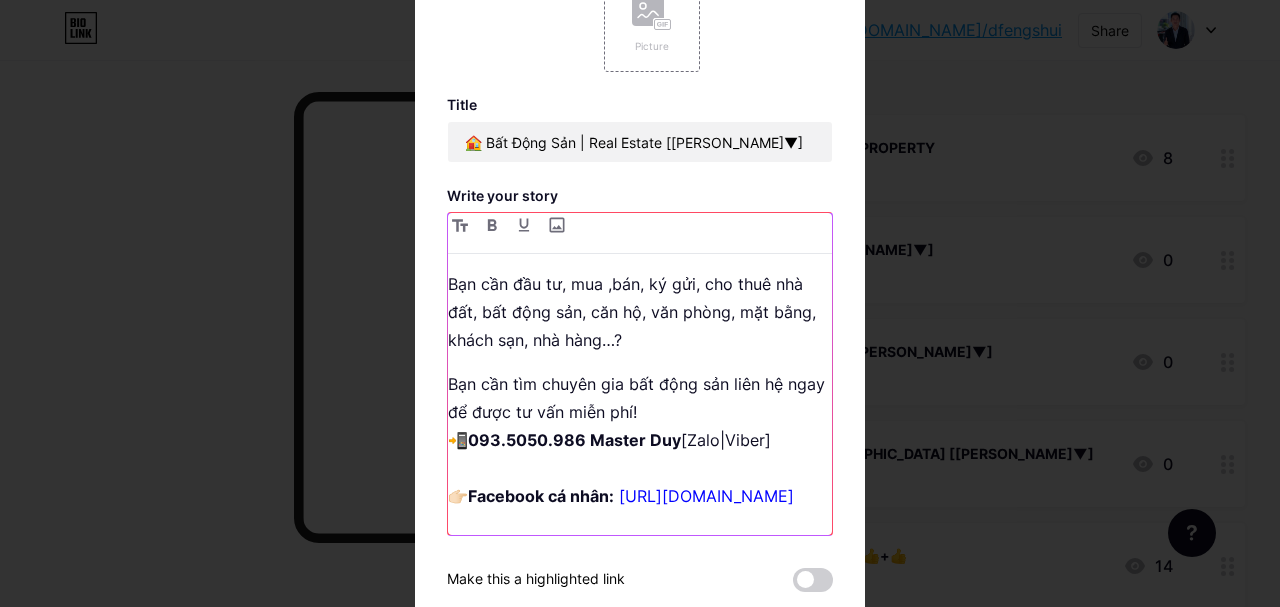 scroll, scrollTop: 9, scrollLeft: 0, axis: vertical 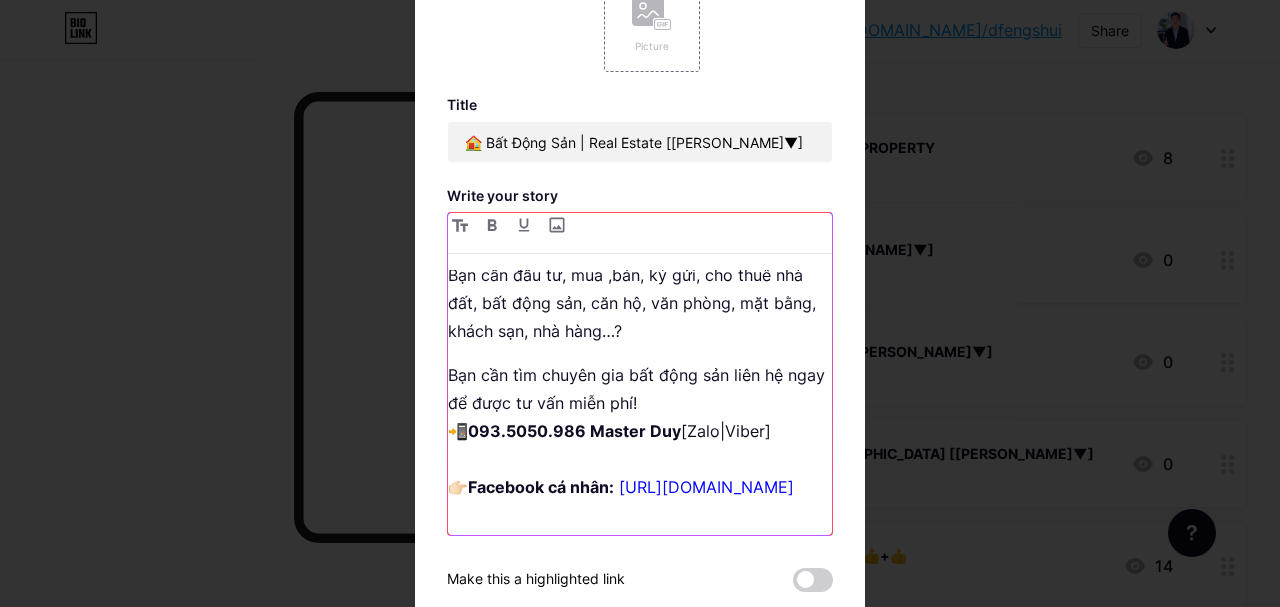 drag, startPoint x: 775, startPoint y: 518, endPoint x: 401, endPoint y: 468, distance: 377.32745 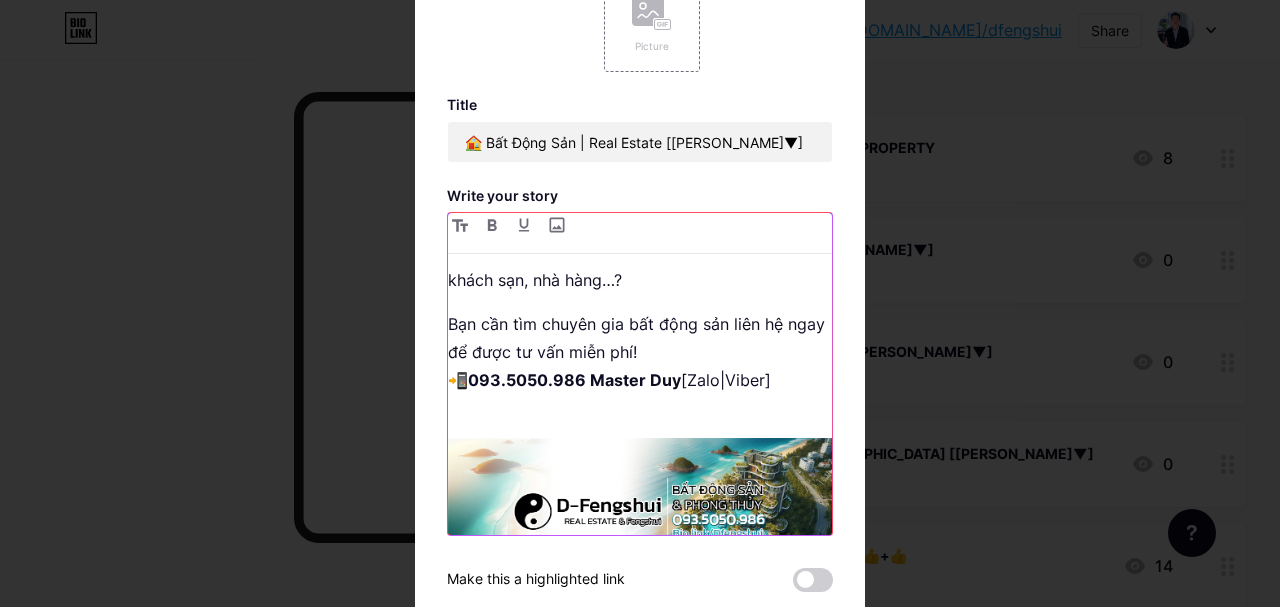 scroll, scrollTop: 109, scrollLeft: 0, axis: vertical 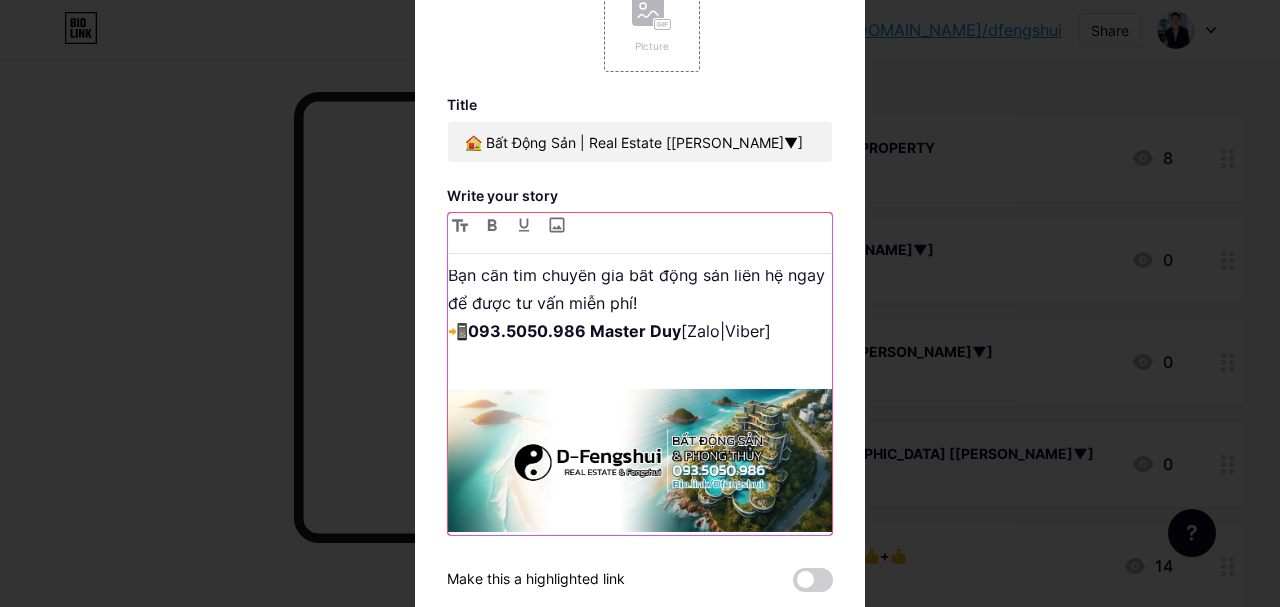 click on "Bạn cần tìm chuyên gia bất động sản liên hệ ngay để được tư vấn miễn phí! 📲 093.5050.986 Master Duy  [Zalo|Viber]" at bounding box center [640, 317] 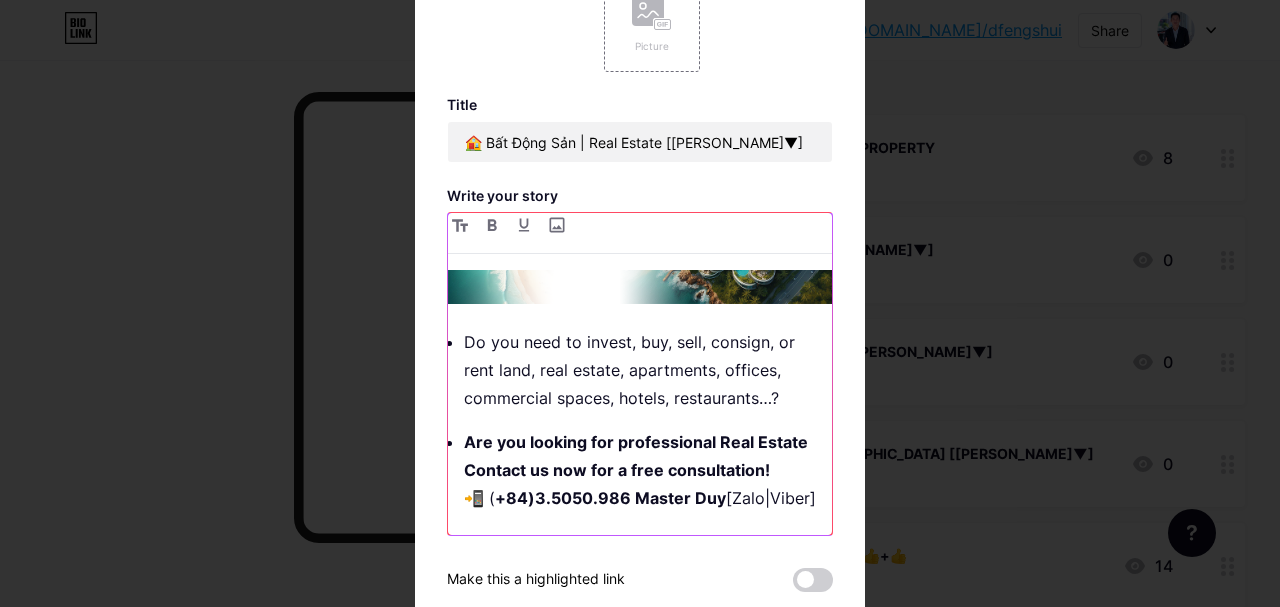 scroll, scrollTop: 397, scrollLeft: 0, axis: vertical 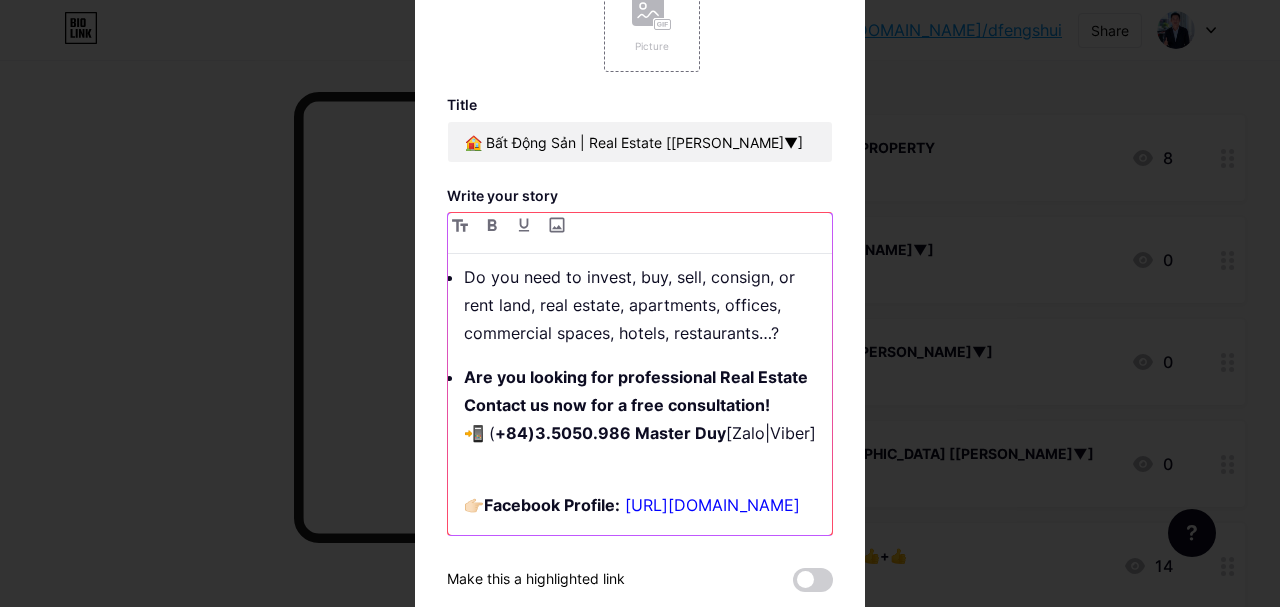 drag, startPoint x: 793, startPoint y: 501, endPoint x: 398, endPoint y: 474, distance: 395.92172 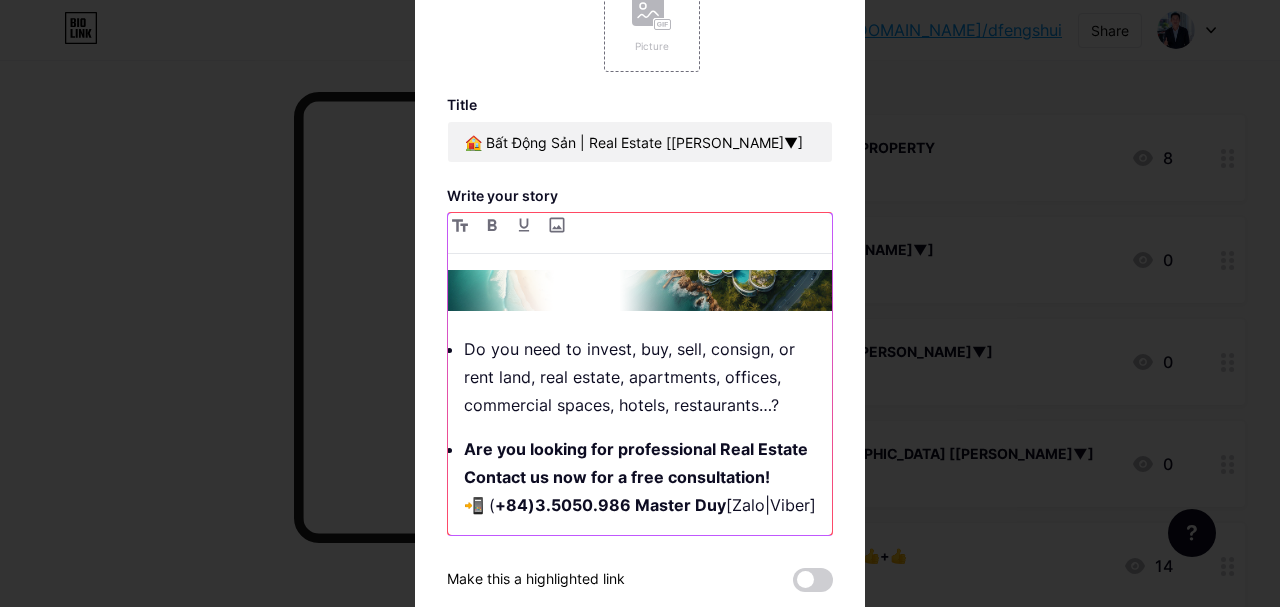 scroll, scrollTop: 297, scrollLeft: 0, axis: vertical 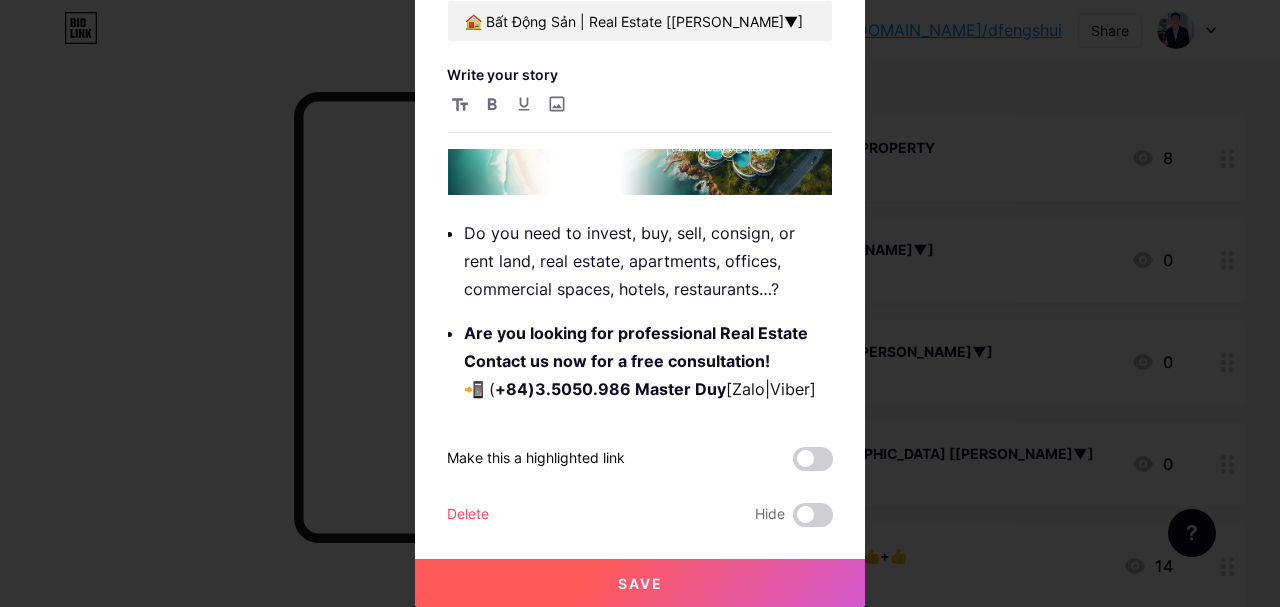 click on "Save" at bounding box center (640, 583) 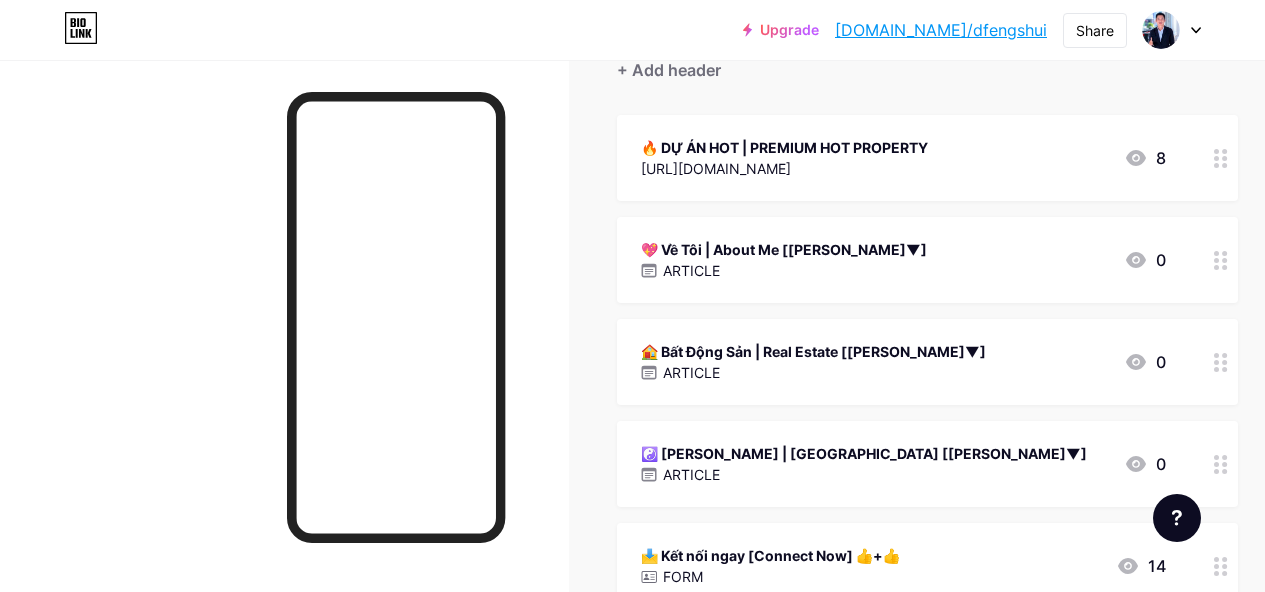 click on "☯️ [PERSON_NAME] | [GEOGRAPHIC_DATA] [[PERSON_NAME]▼]" at bounding box center (864, 453) 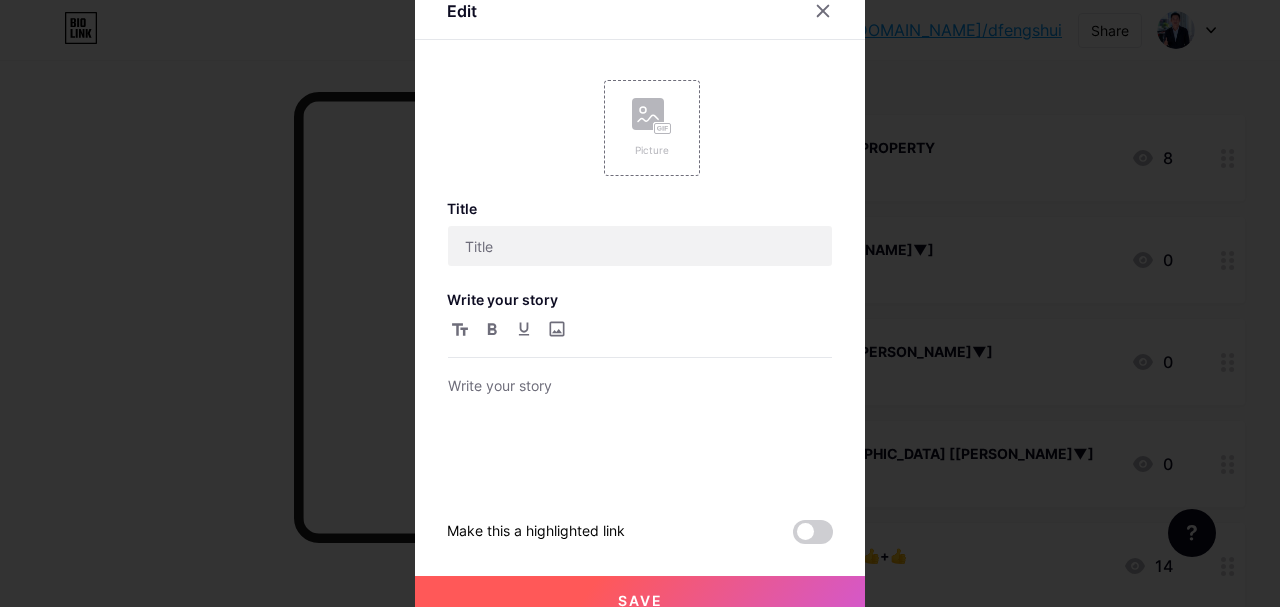 type on "☯️ [PERSON_NAME] | [GEOGRAPHIC_DATA] [[PERSON_NAME]▼]" 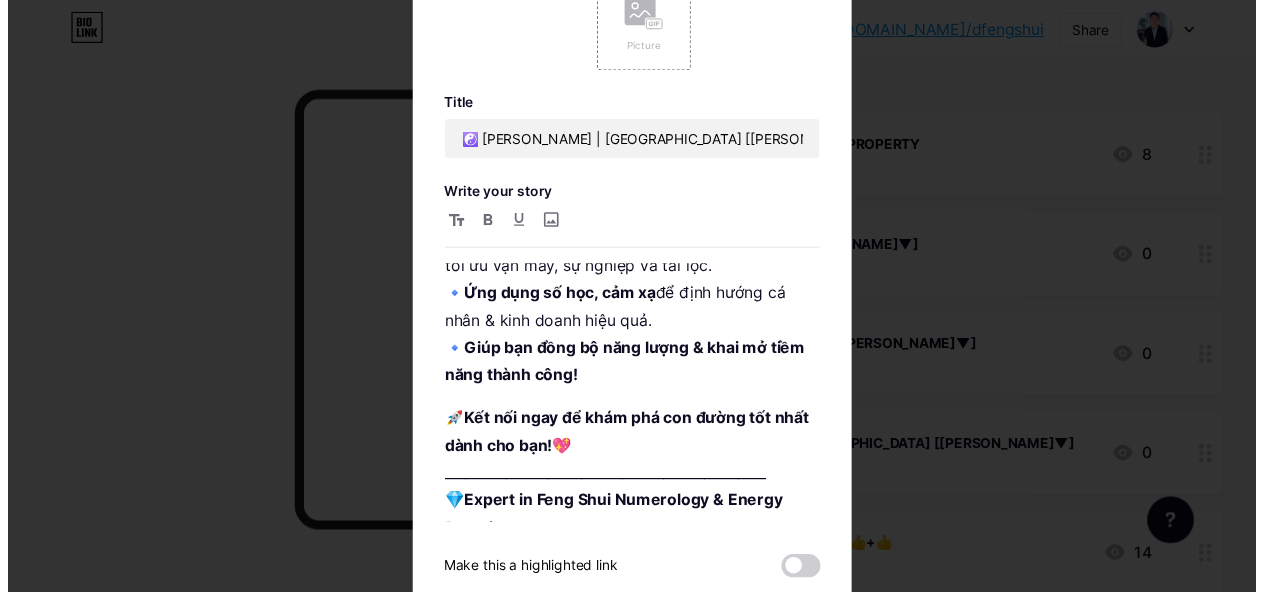 scroll, scrollTop: 0, scrollLeft: 0, axis: both 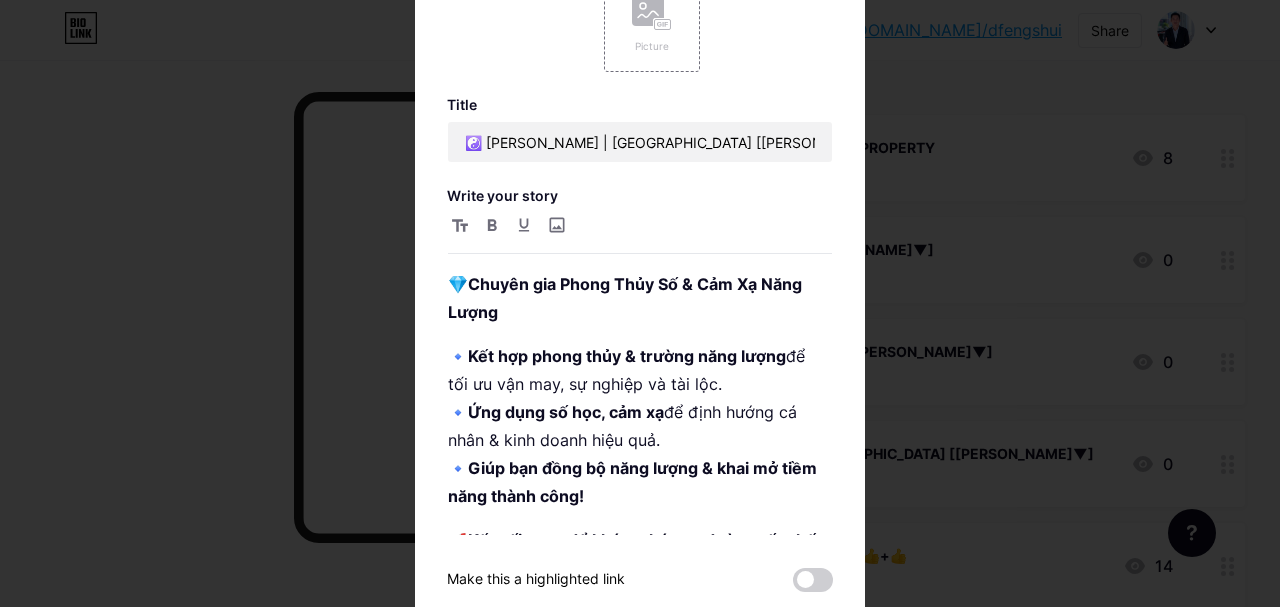 click at bounding box center [640, 303] 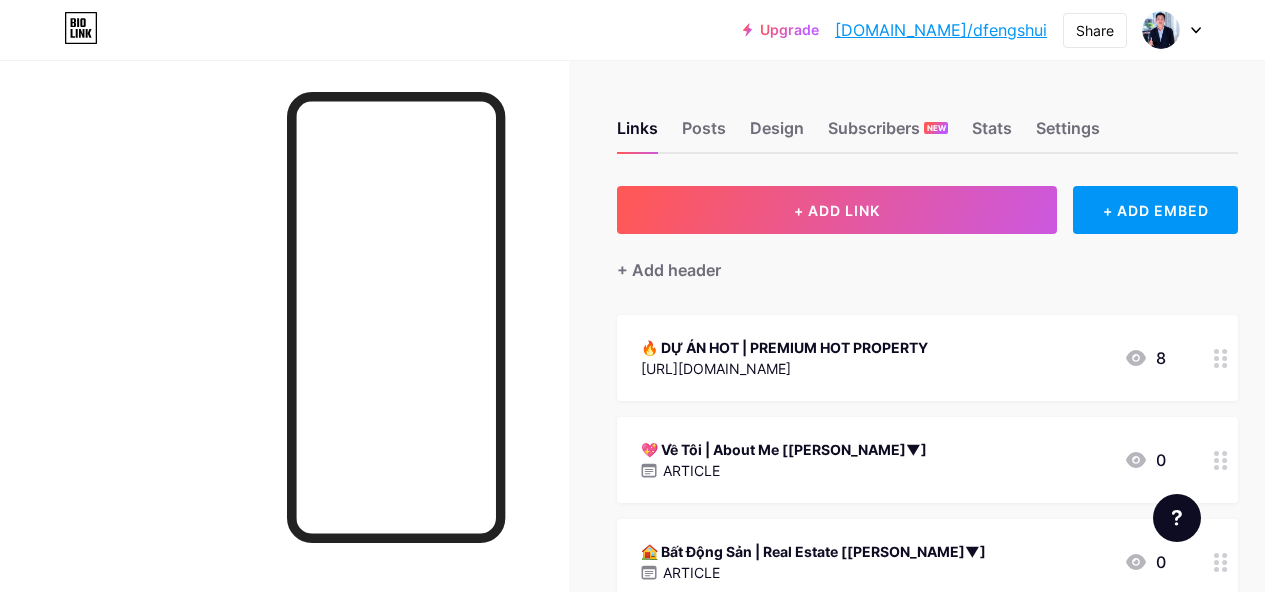 scroll, scrollTop: 0, scrollLeft: 0, axis: both 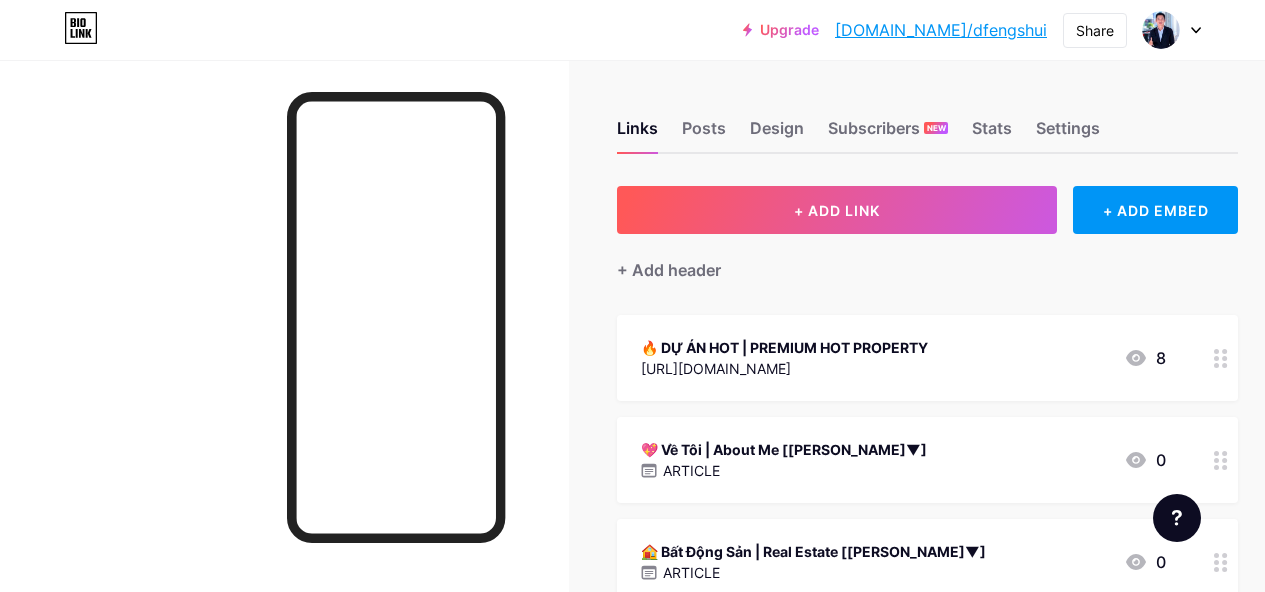 click on "🔥 DỰ ÁN HOT | PREMIUM HOT PROPERTY" at bounding box center (784, 347) 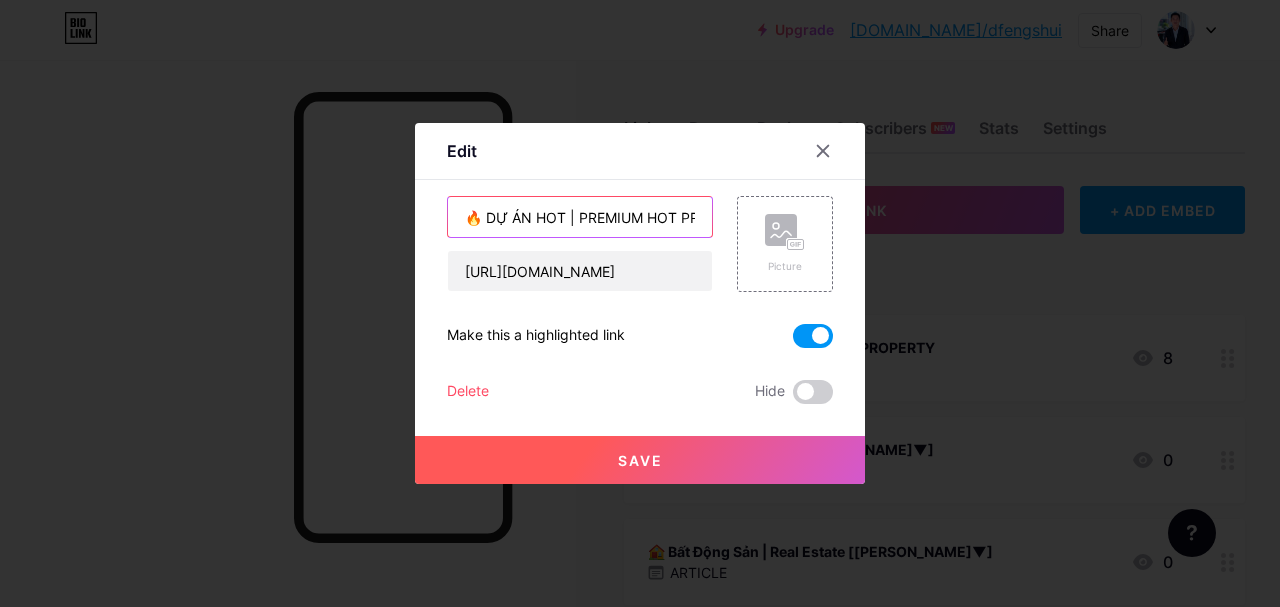 drag, startPoint x: 530, startPoint y: 215, endPoint x: 543, endPoint y: 215, distance: 13 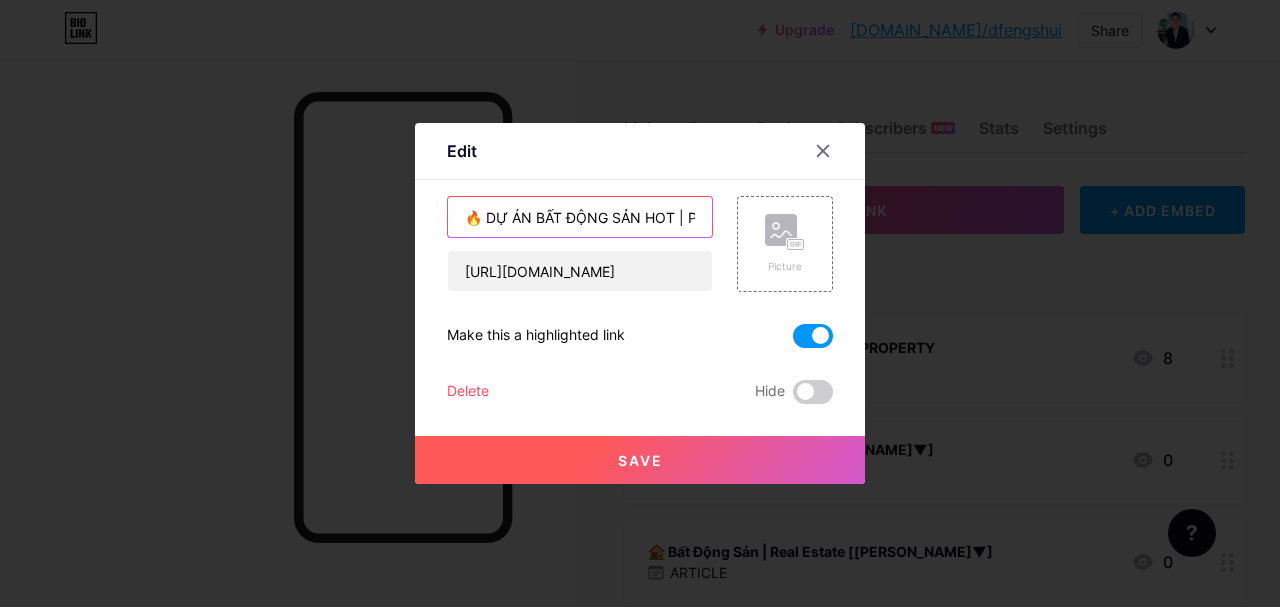 type on "🔥 DỰ ÁN BẤT ĐỘNG SẢN HOT | PREMIUM HOT PROPERTY" 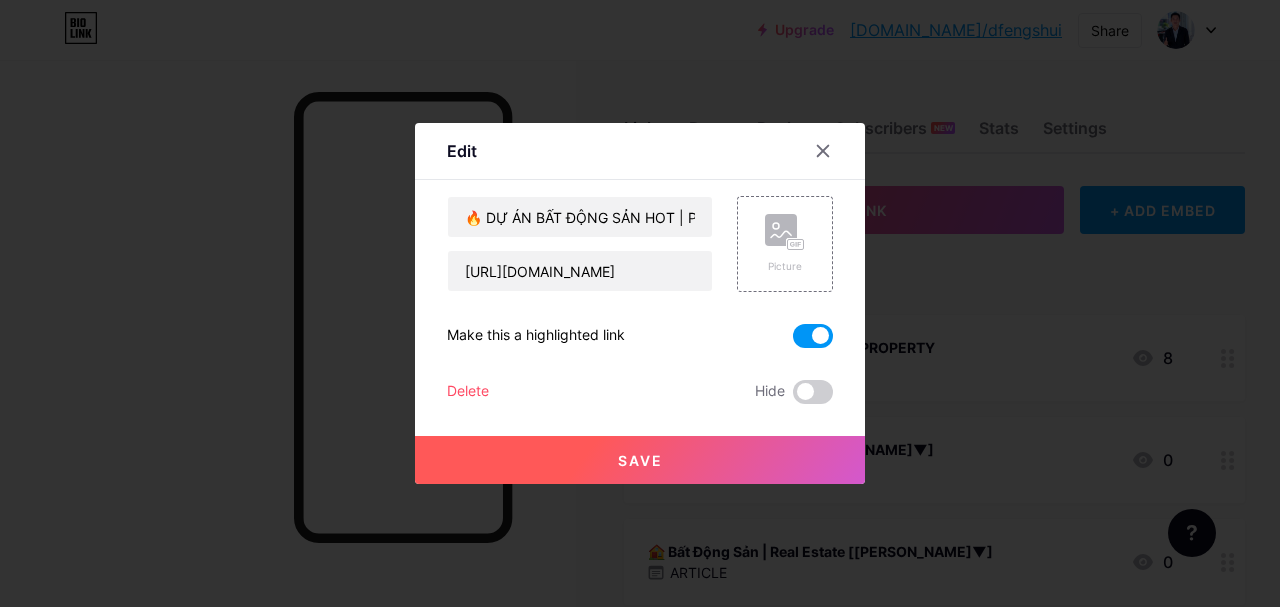 click on "Save" at bounding box center (640, 460) 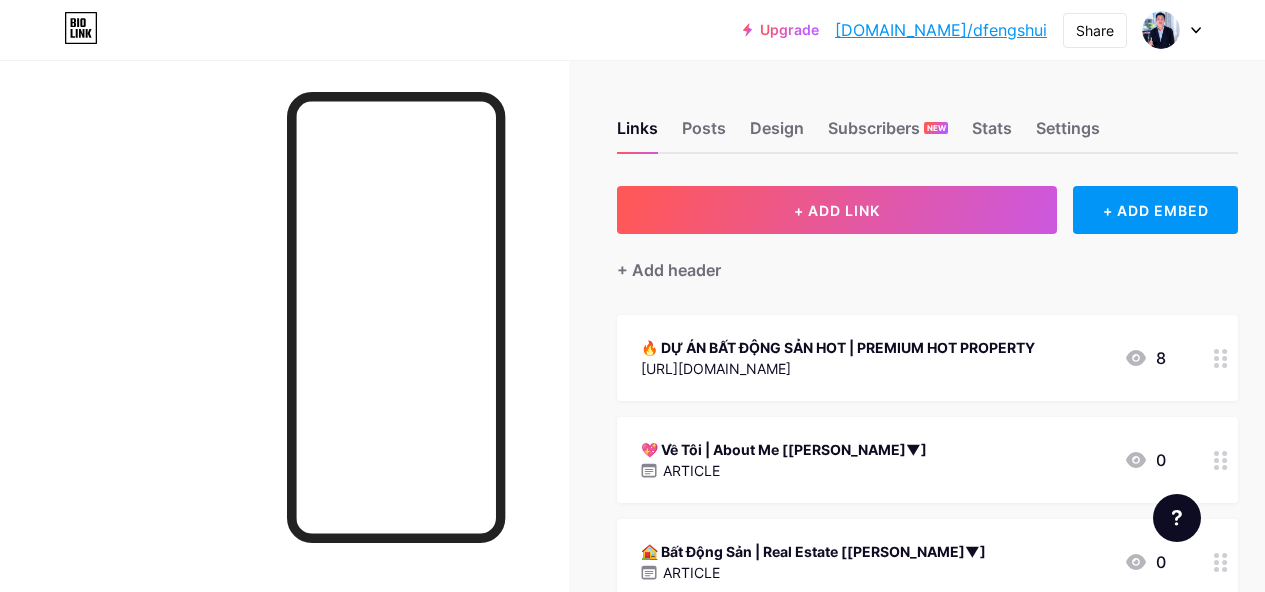 click at bounding box center (1221, 358) 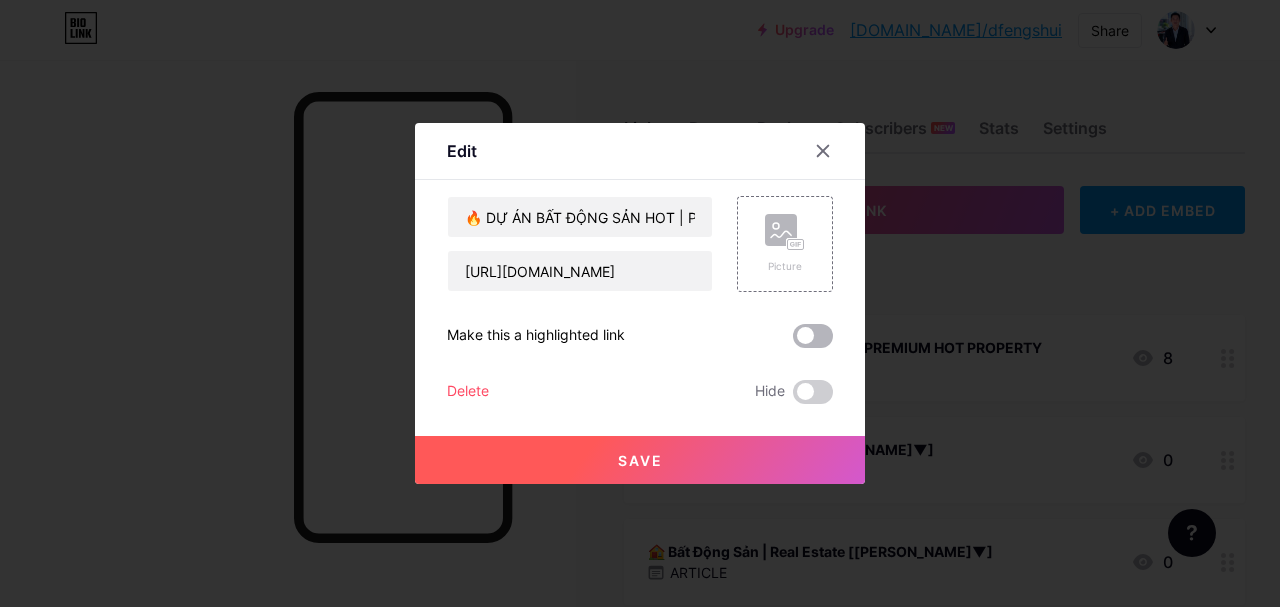 click at bounding box center [813, 336] 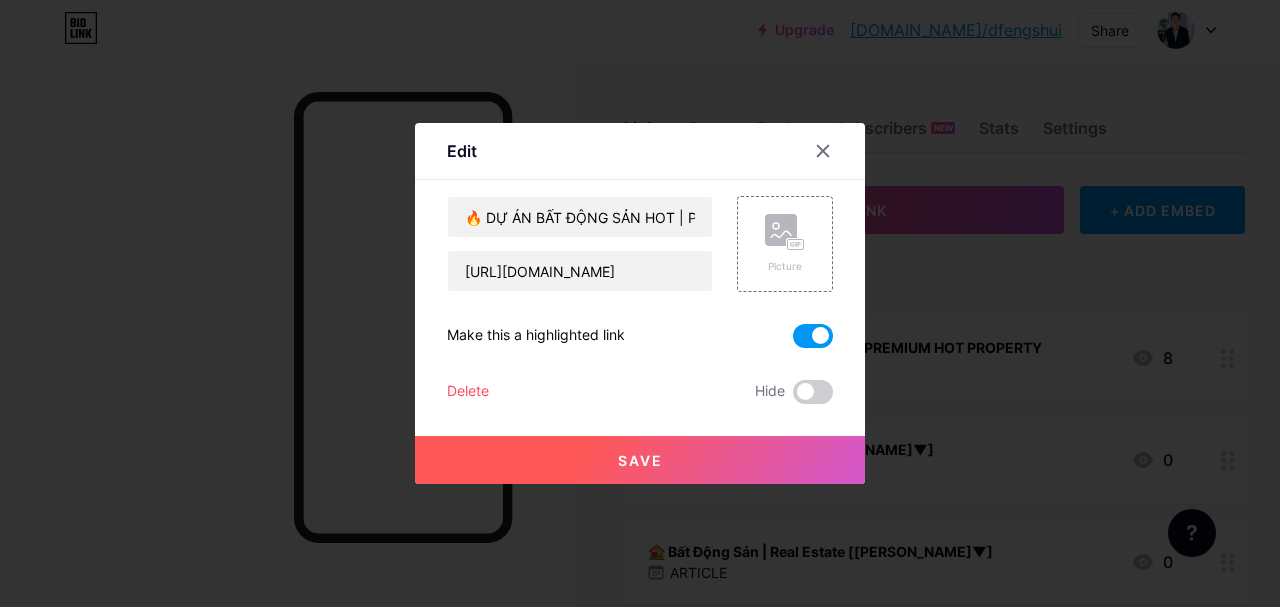 click on "Save" at bounding box center [640, 460] 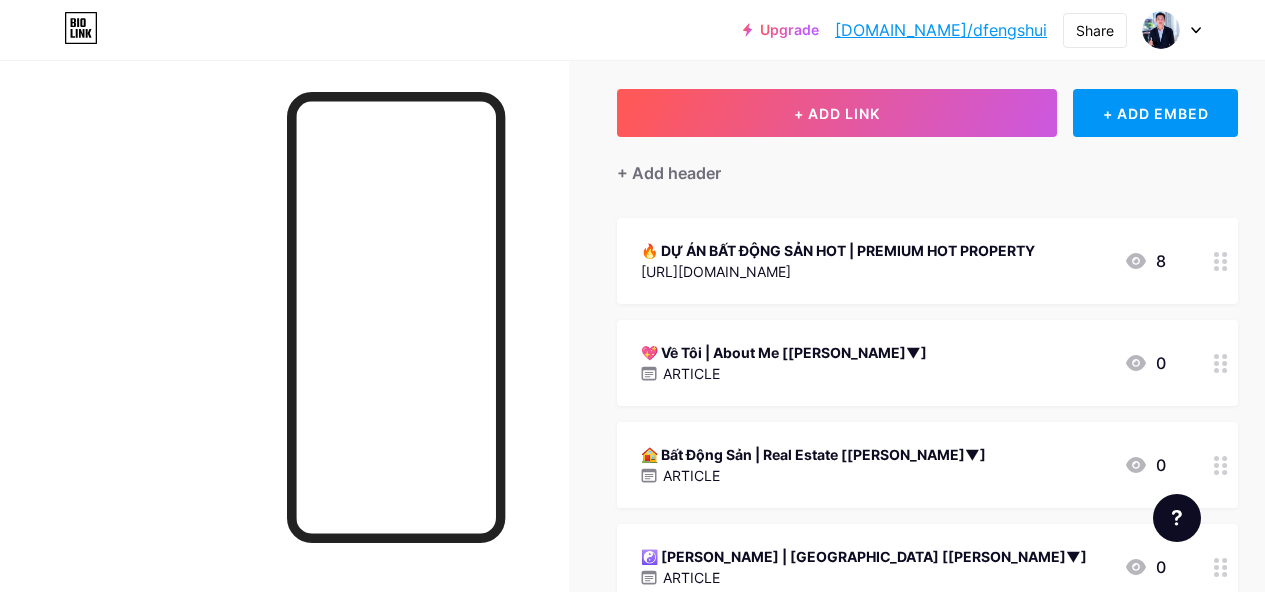 scroll, scrollTop: 0, scrollLeft: 0, axis: both 